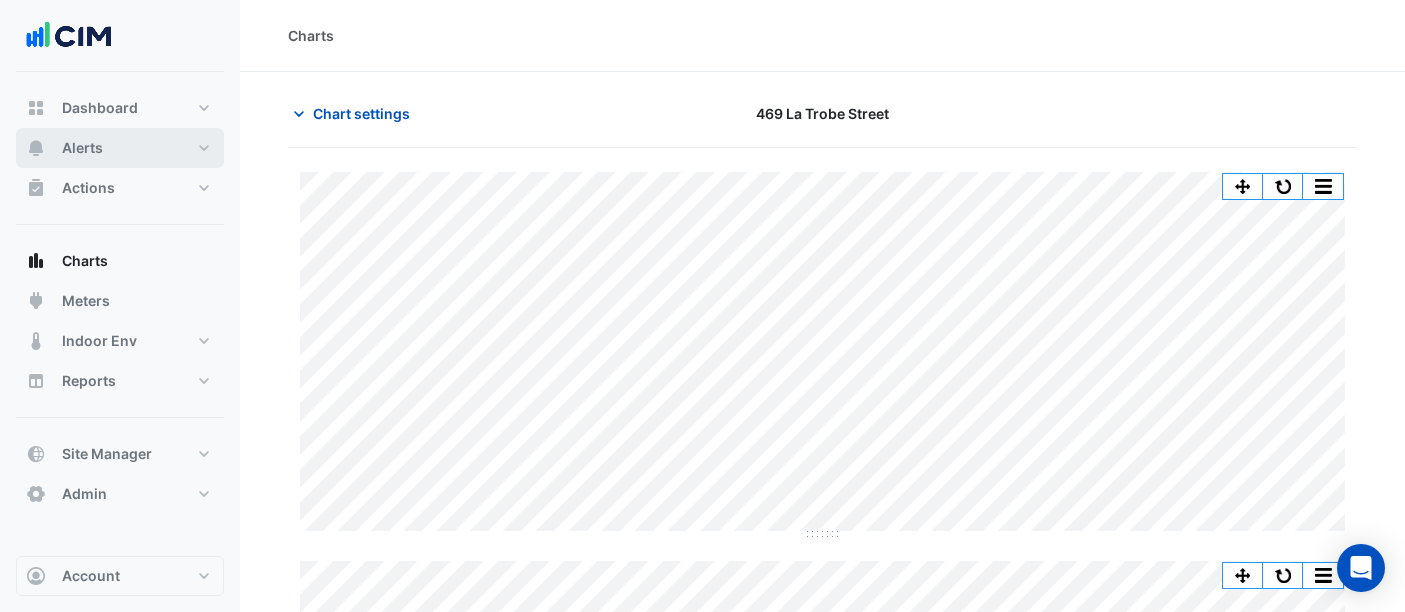 scroll, scrollTop: 0, scrollLeft: 0, axis: both 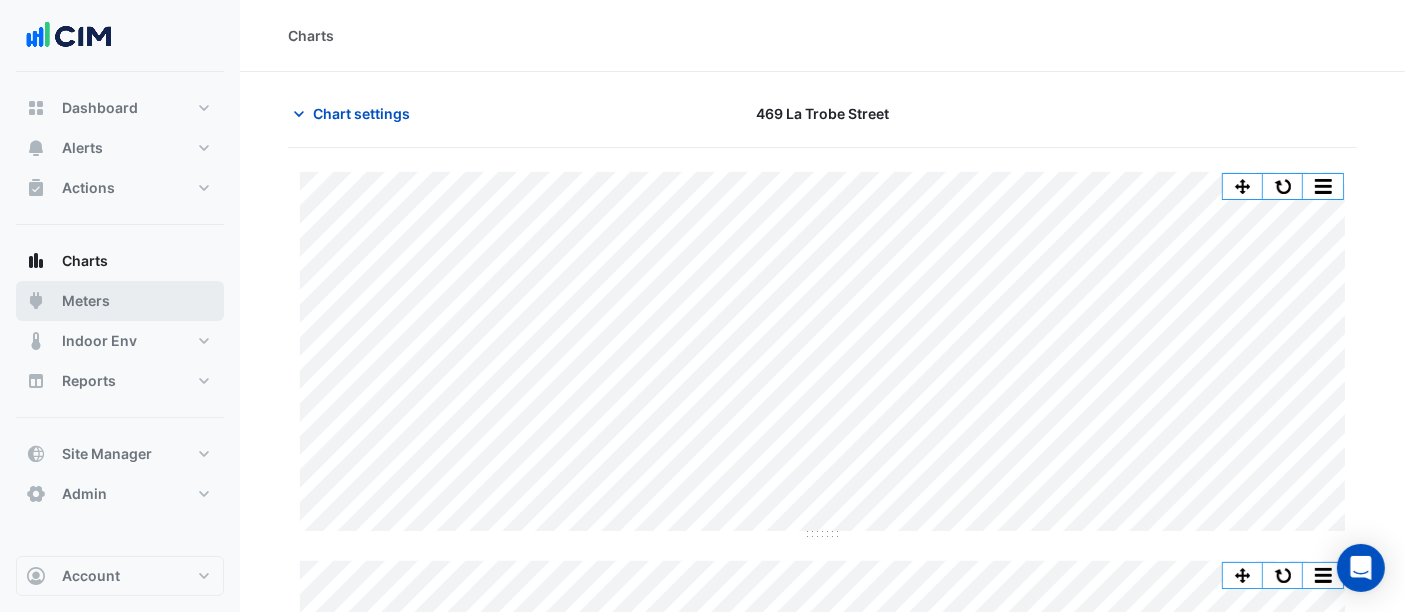 click on "Meters" at bounding box center [120, 301] 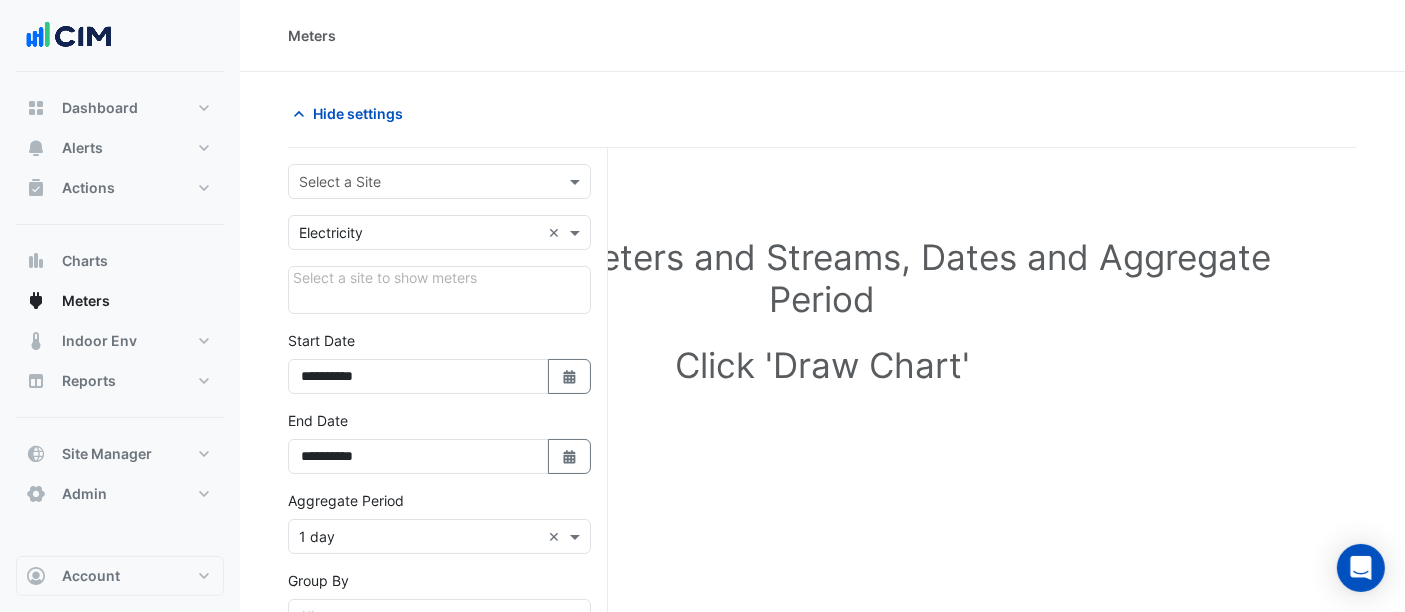 click on "Select a Site" at bounding box center [423, 181] 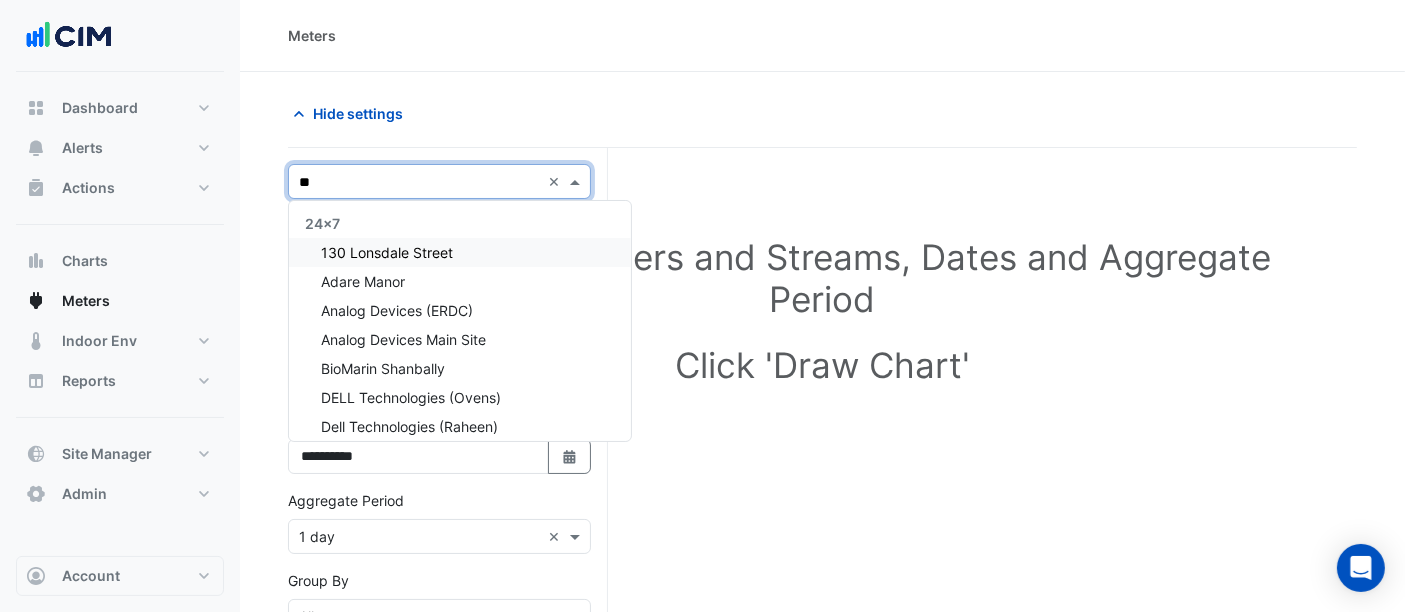 type on "***" 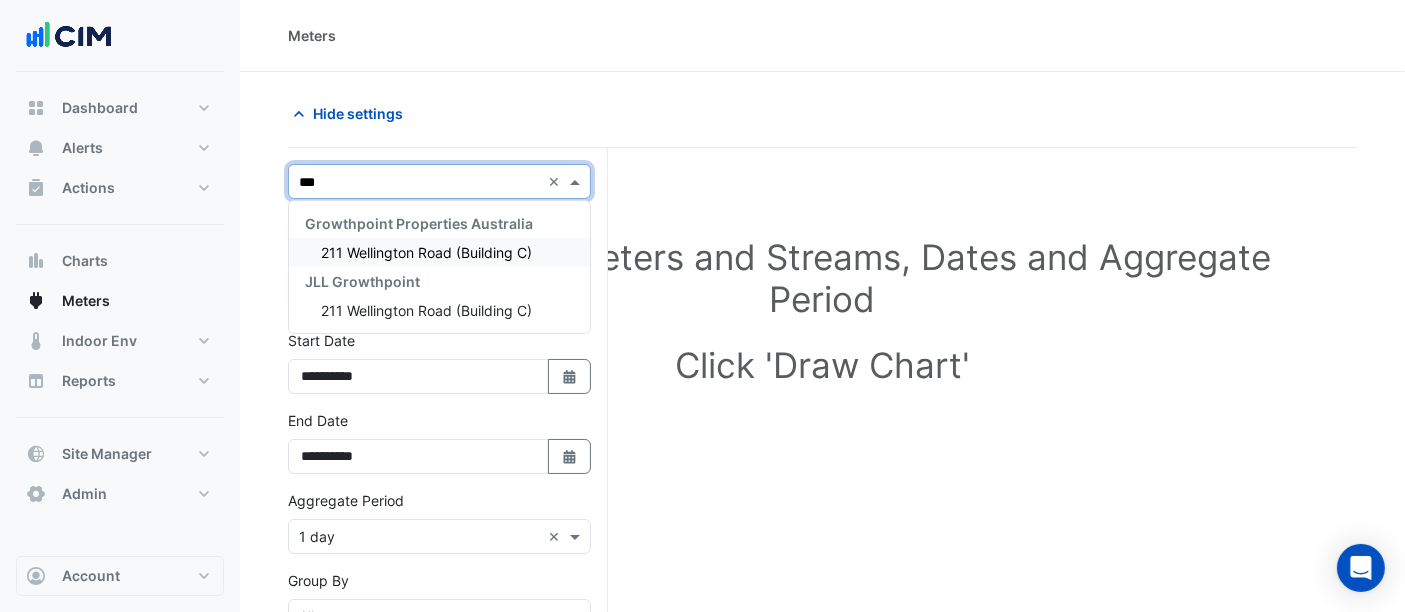 click on "211 Wellington Road (Building C)" at bounding box center (426, 252) 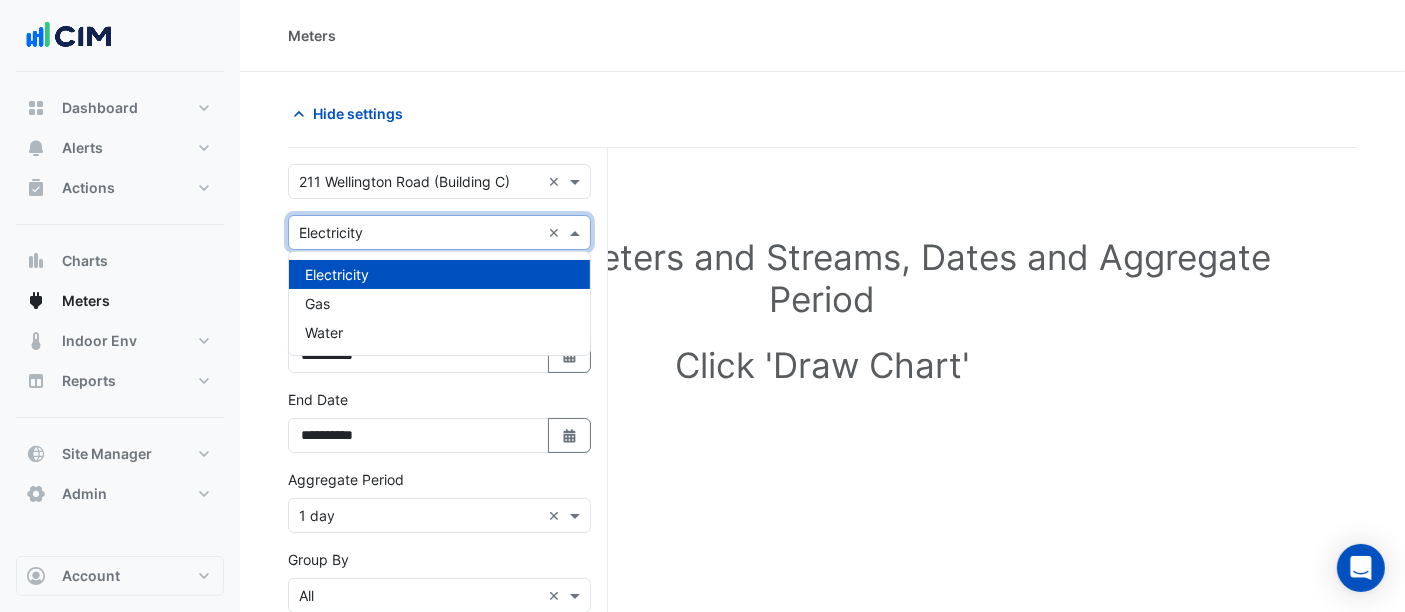click on "Utility Type × Electricity" at bounding box center [414, 232] 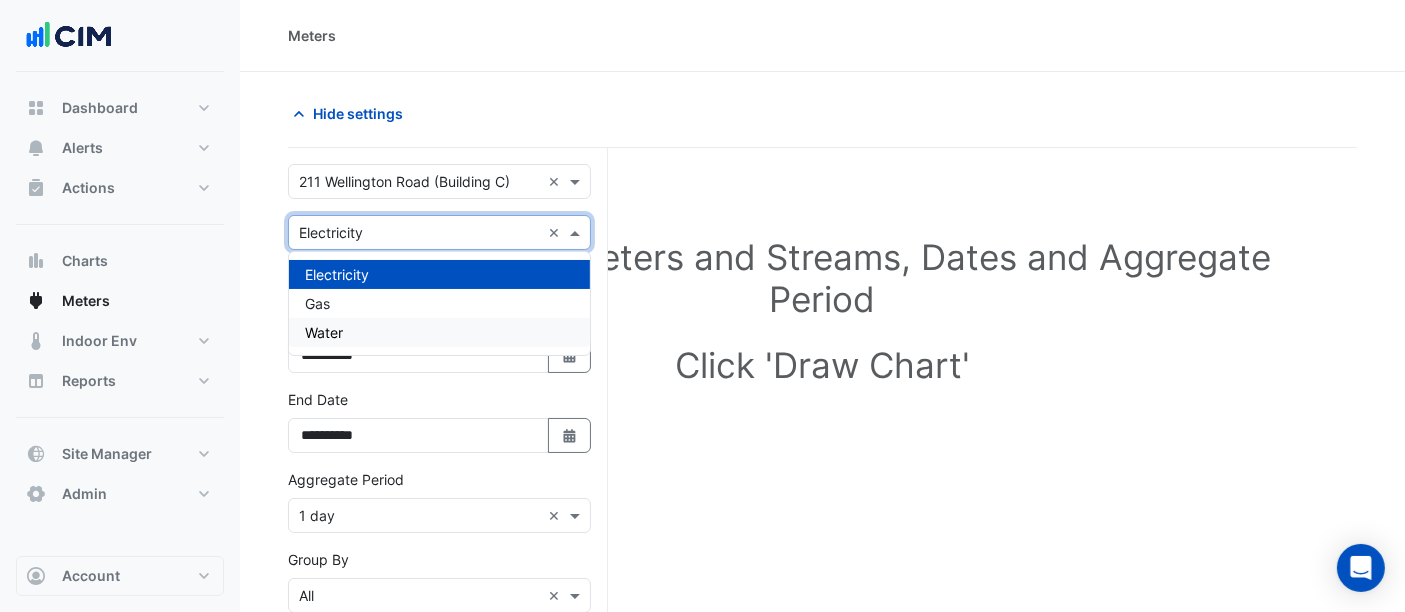 click on "Water" at bounding box center (439, 332) 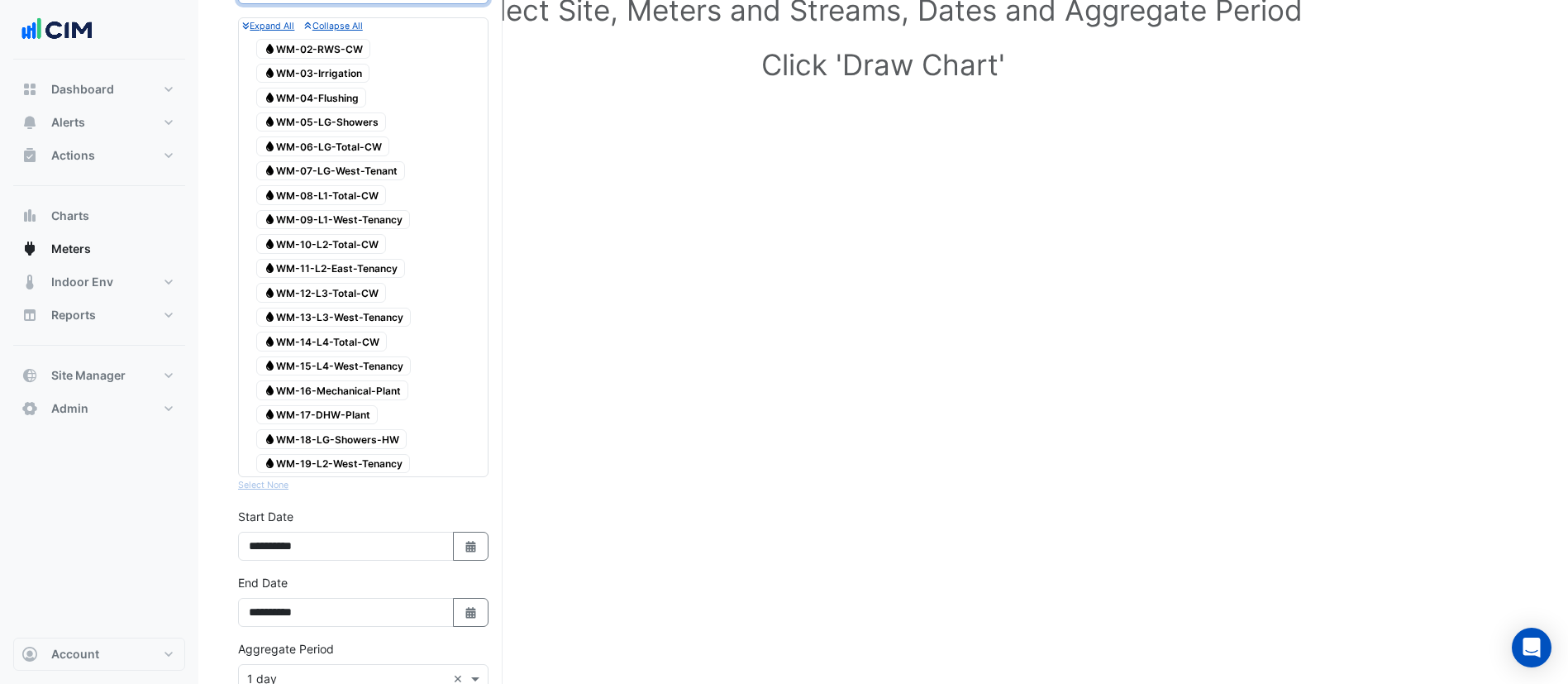 scroll, scrollTop: 202, scrollLeft: 0, axis: vertical 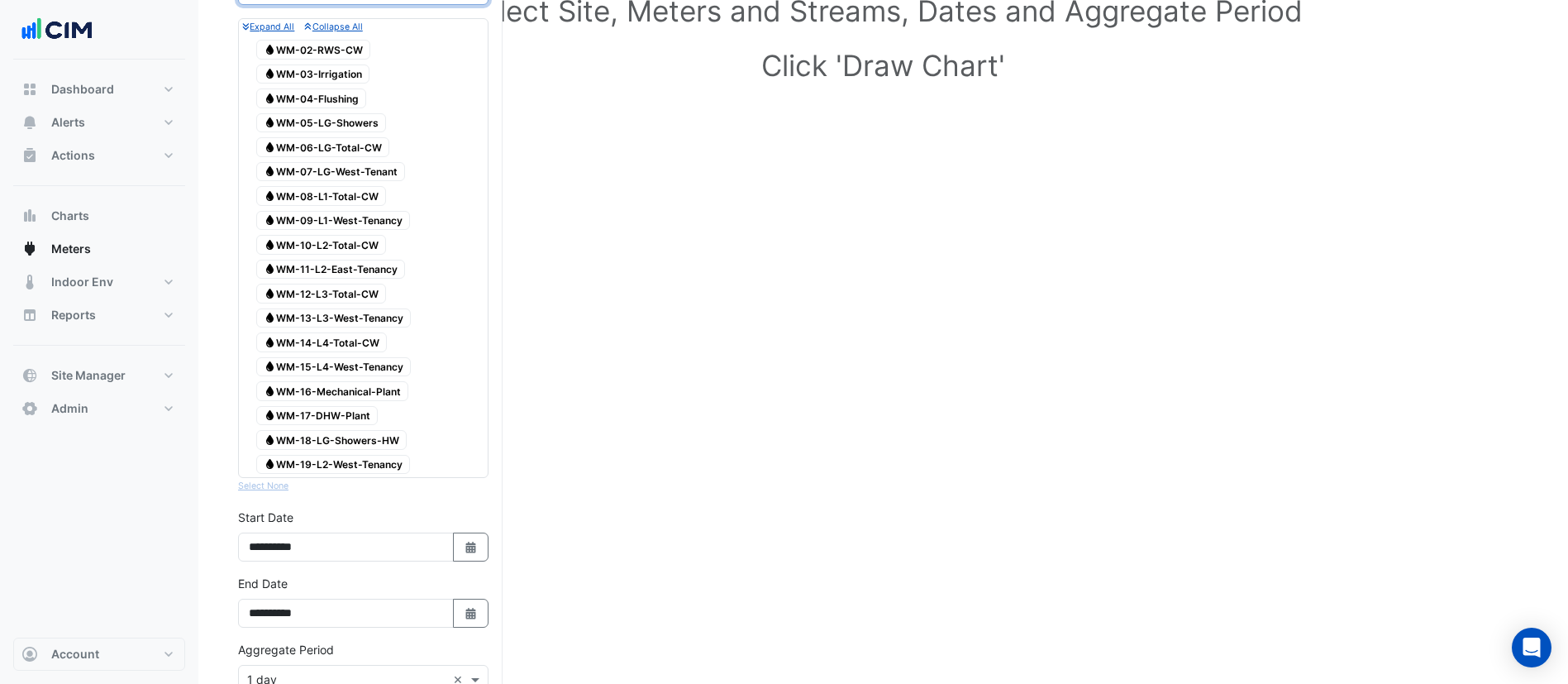 click on "Water
WM-15-L4-West-Tenancy" at bounding box center [333, 367] 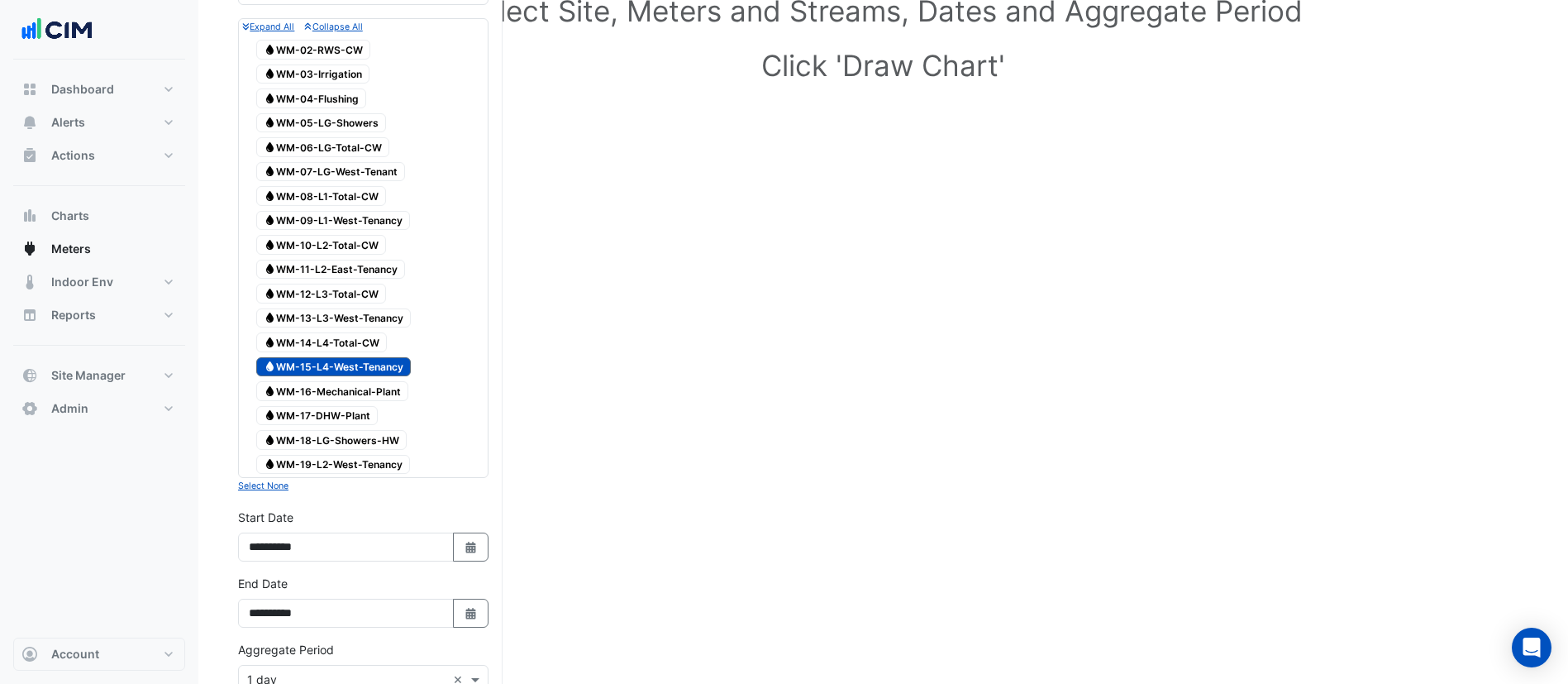 drag, startPoint x: 362, startPoint y: 367, endPoint x: 362, endPoint y: 381, distance: 14 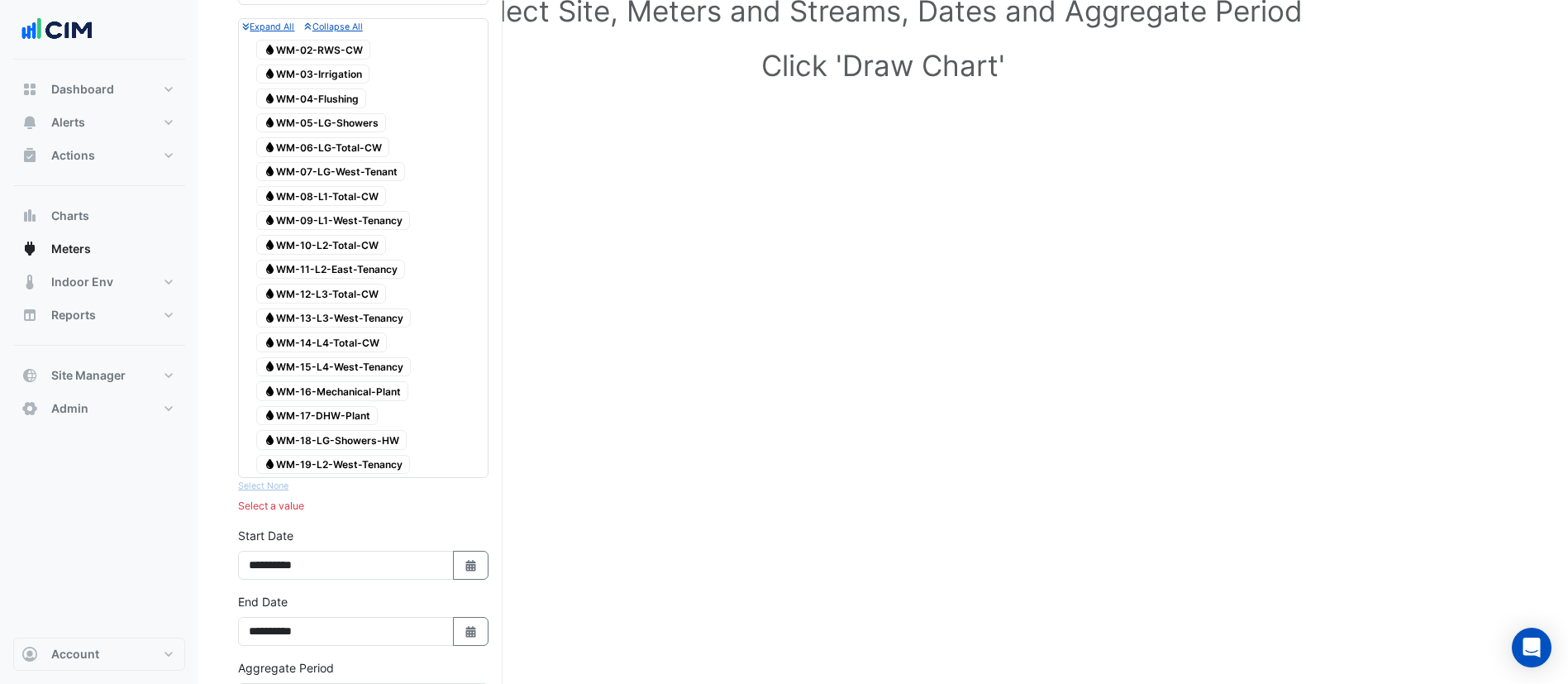 click on "Water
WM-16-Mechanical-Plant" at bounding box center (332, 391) 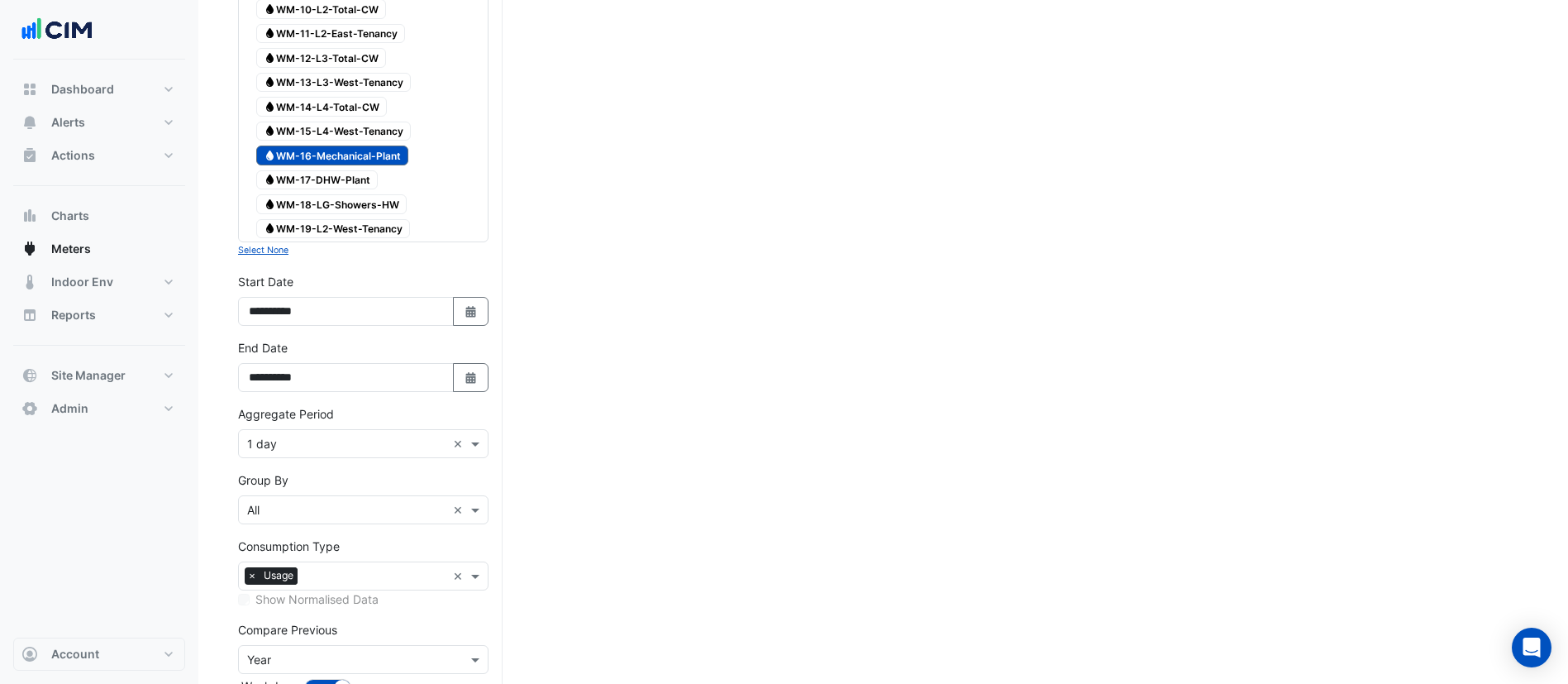 scroll, scrollTop: 543, scrollLeft: 0, axis: vertical 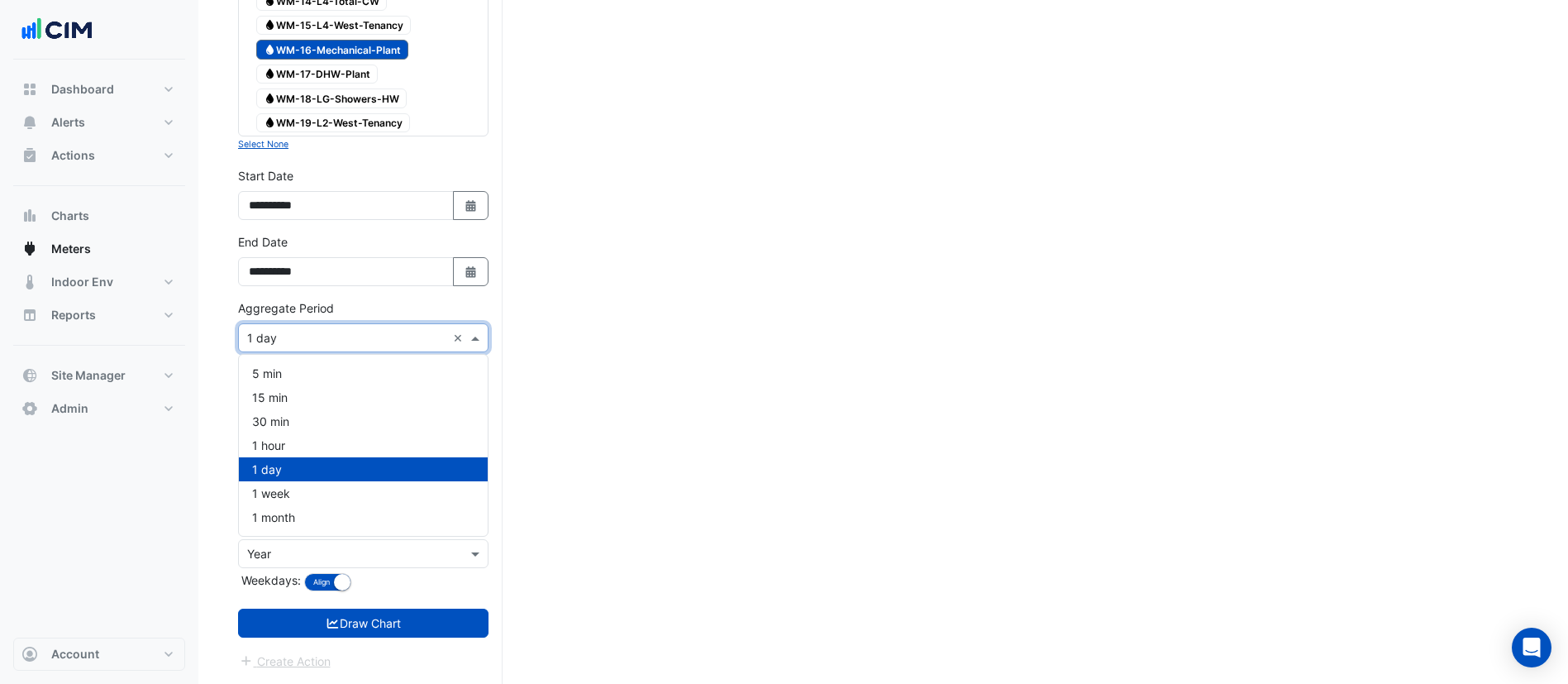 click at bounding box center [346, 338] 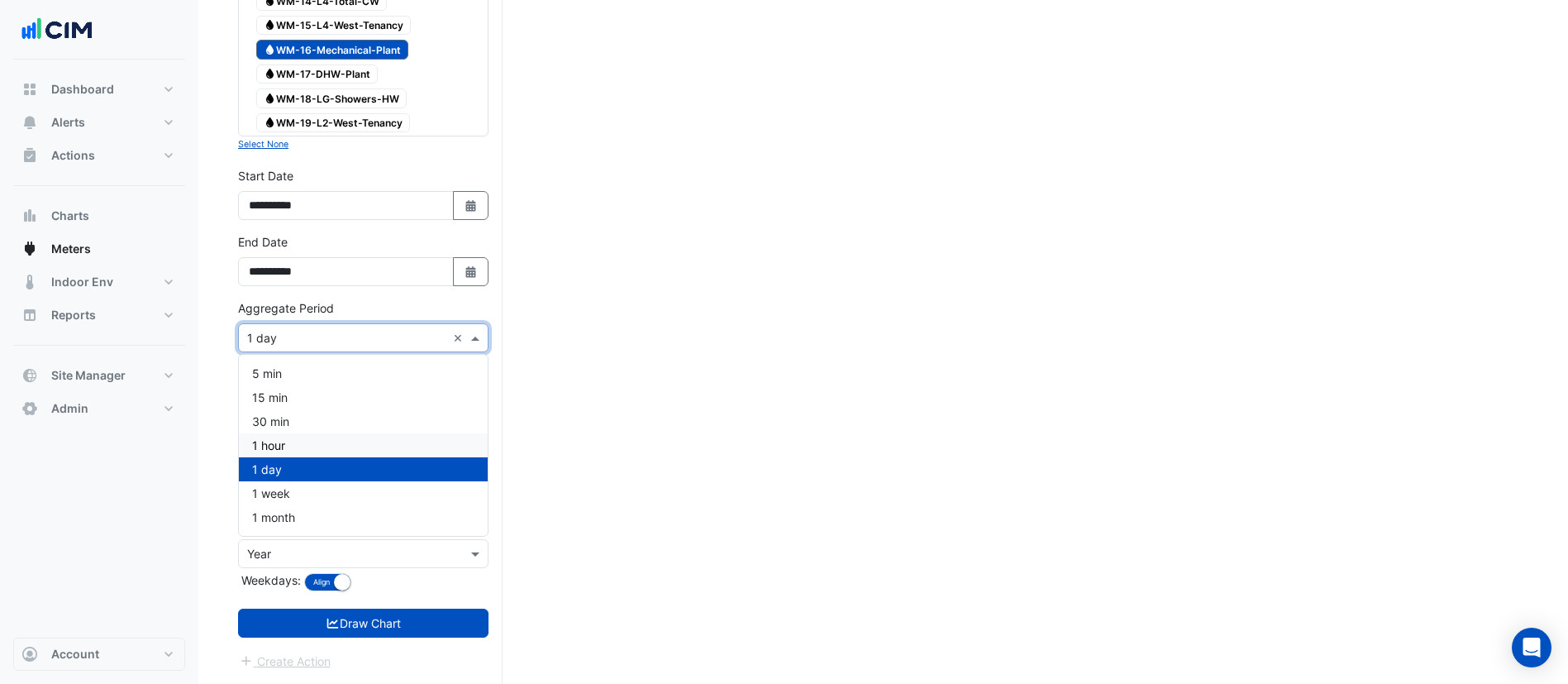 click on "1 hour" at bounding box center [269, 445] 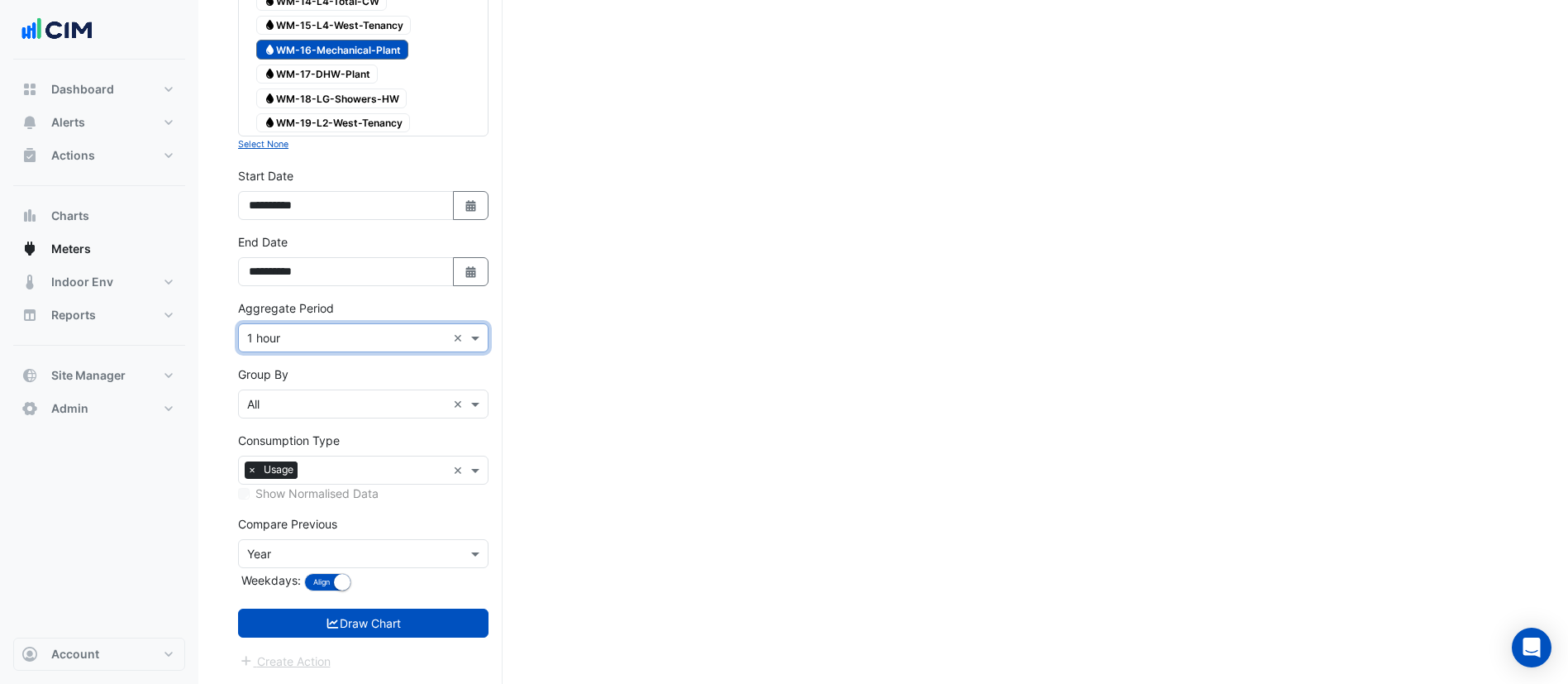 click on "Select a Site × [NUMBER] [STREET] (Building C) ×
Utility Type × Water ×
Expand All
Collapse All
Water
WM-02-RWS-CW
Water
WM-03-Irrigation
Water
WM-04-Flushing
Water
WM-05-LG-Showers
Water" at bounding box center (363, 132) 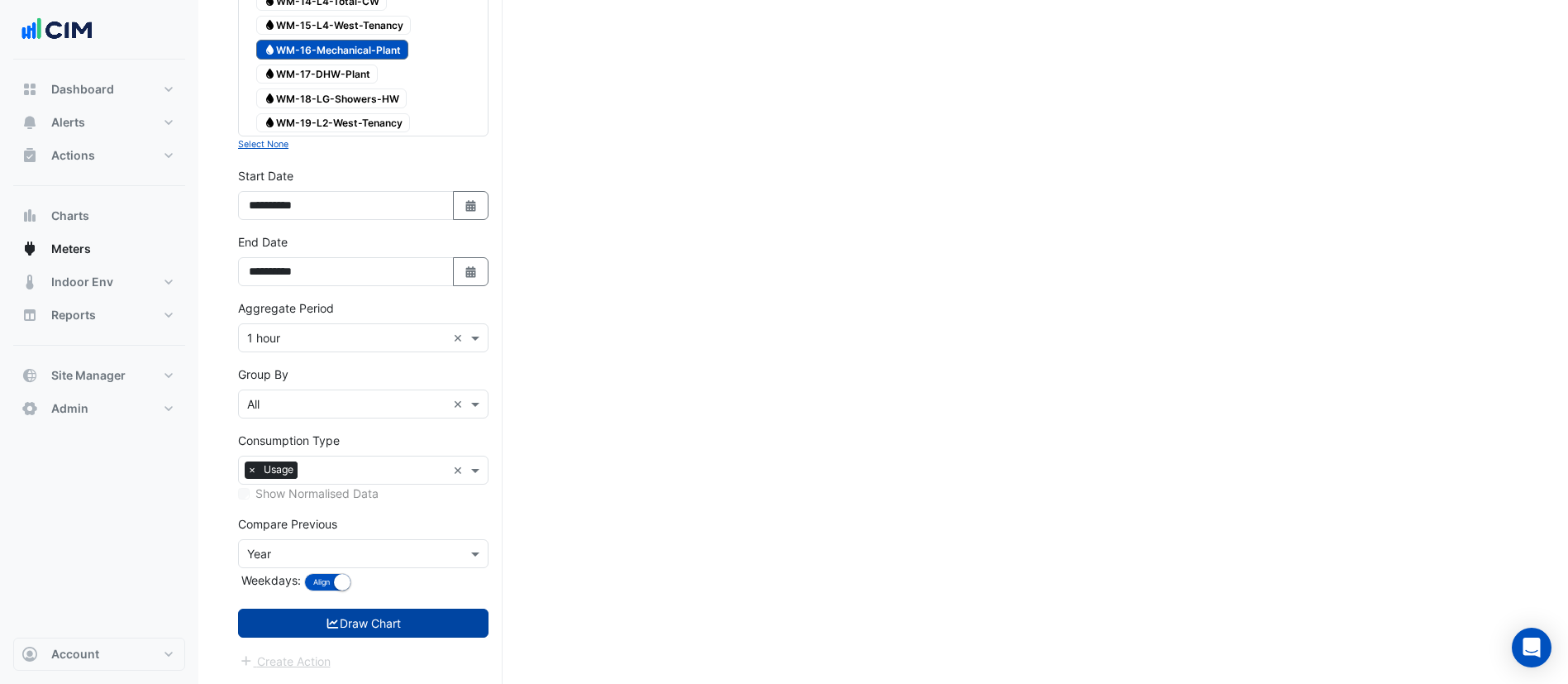 click on "Draw Chart" at bounding box center [363, 623] 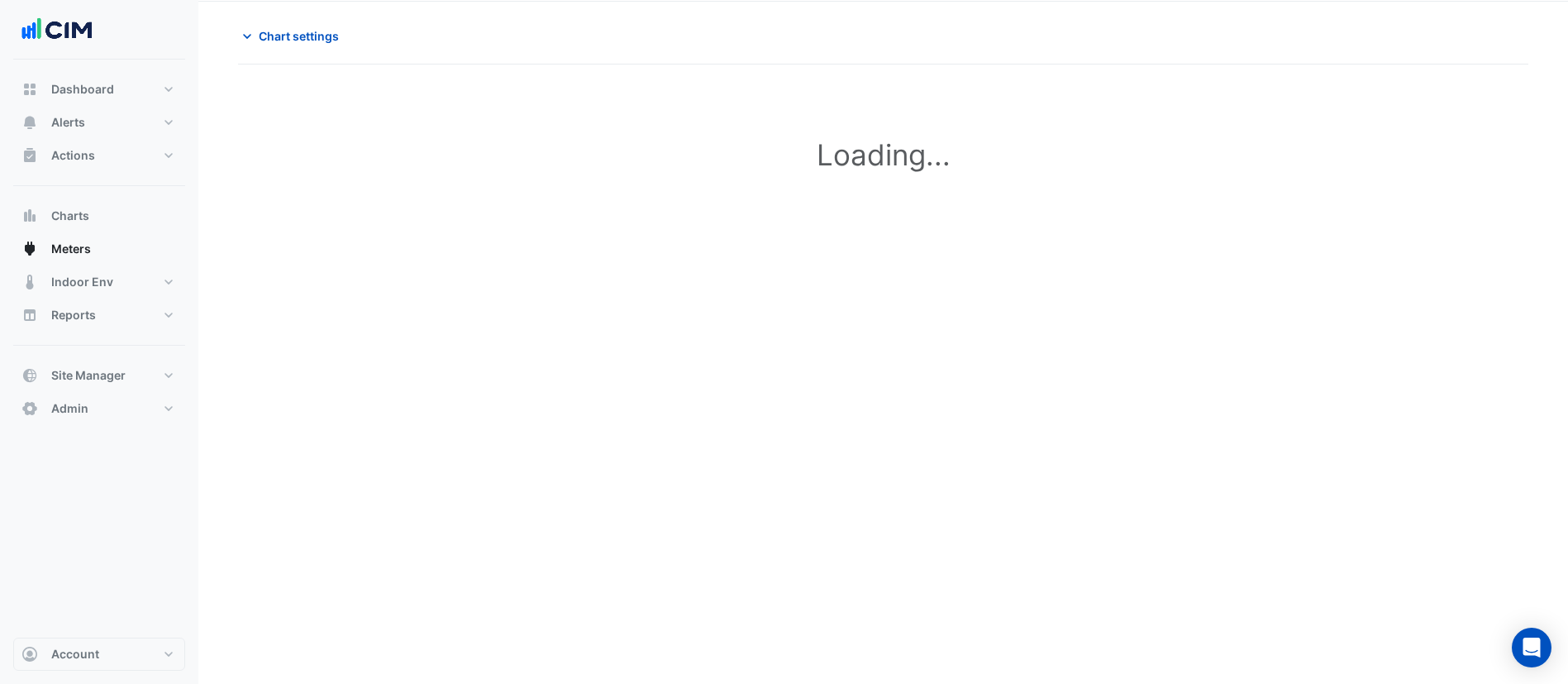 scroll, scrollTop: 0, scrollLeft: 0, axis: both 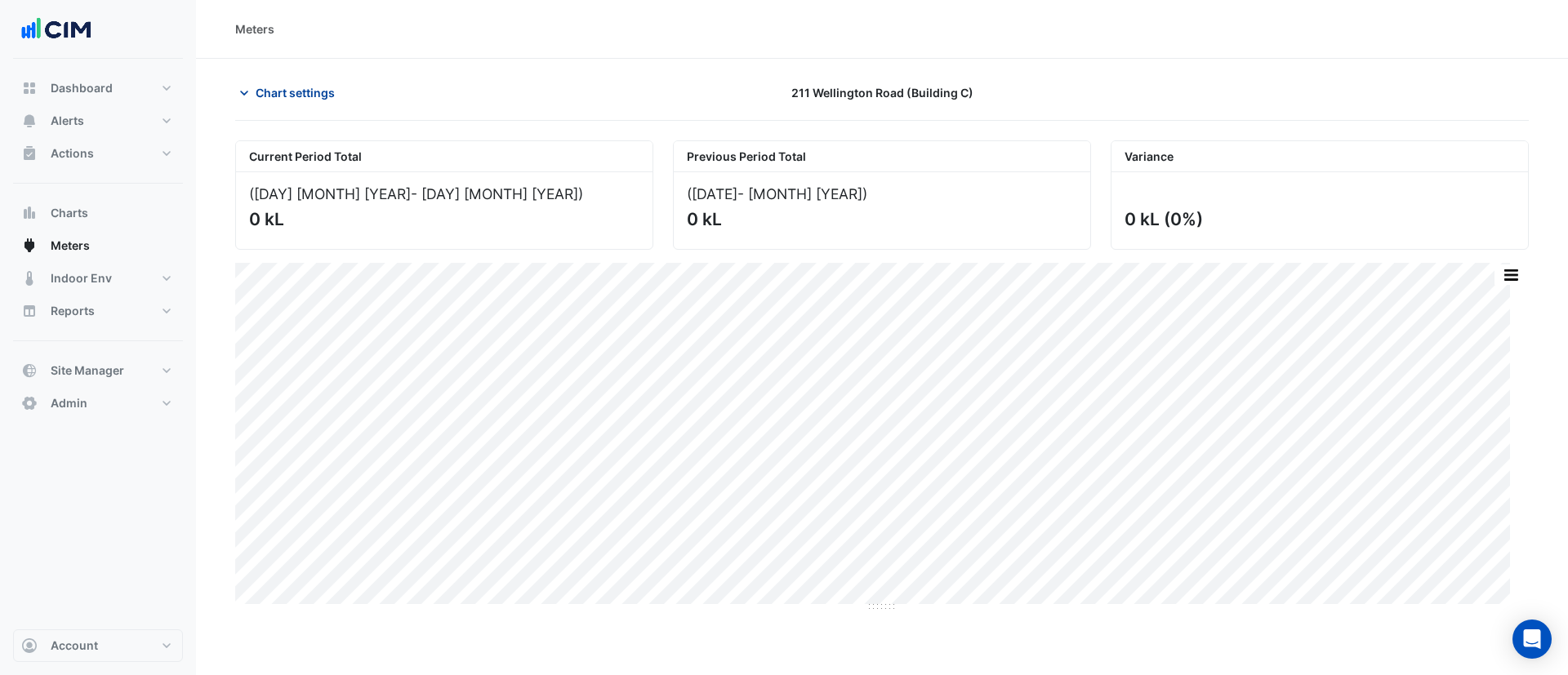 click on "Chart settings" 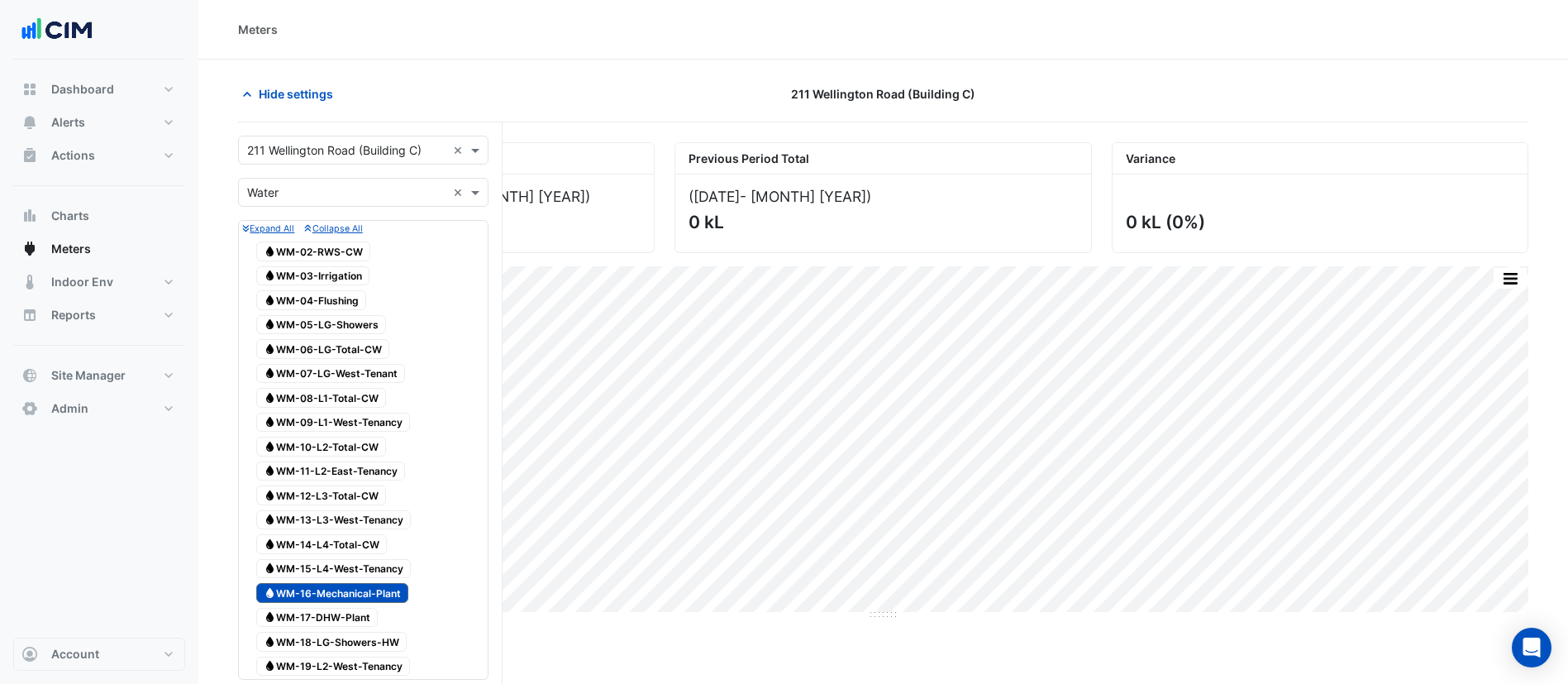drag, startPoint x: 338, startPoint y: 566, endPoint x: 316, endPoint y: 535, distance: 38.01316 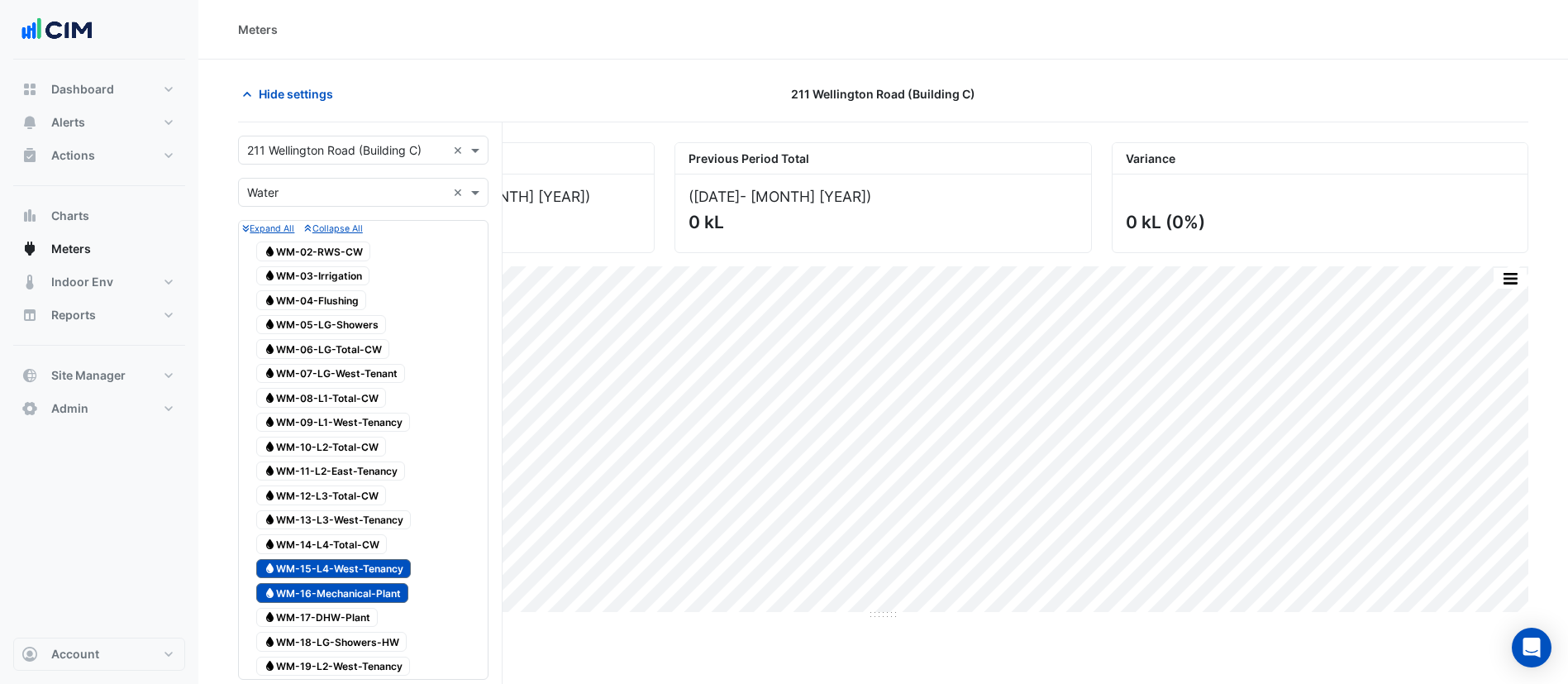 drag, startPoint x: 316, startPoint y: 535, endPoint x: 308, endPoint y: 506, distance: 30.083218 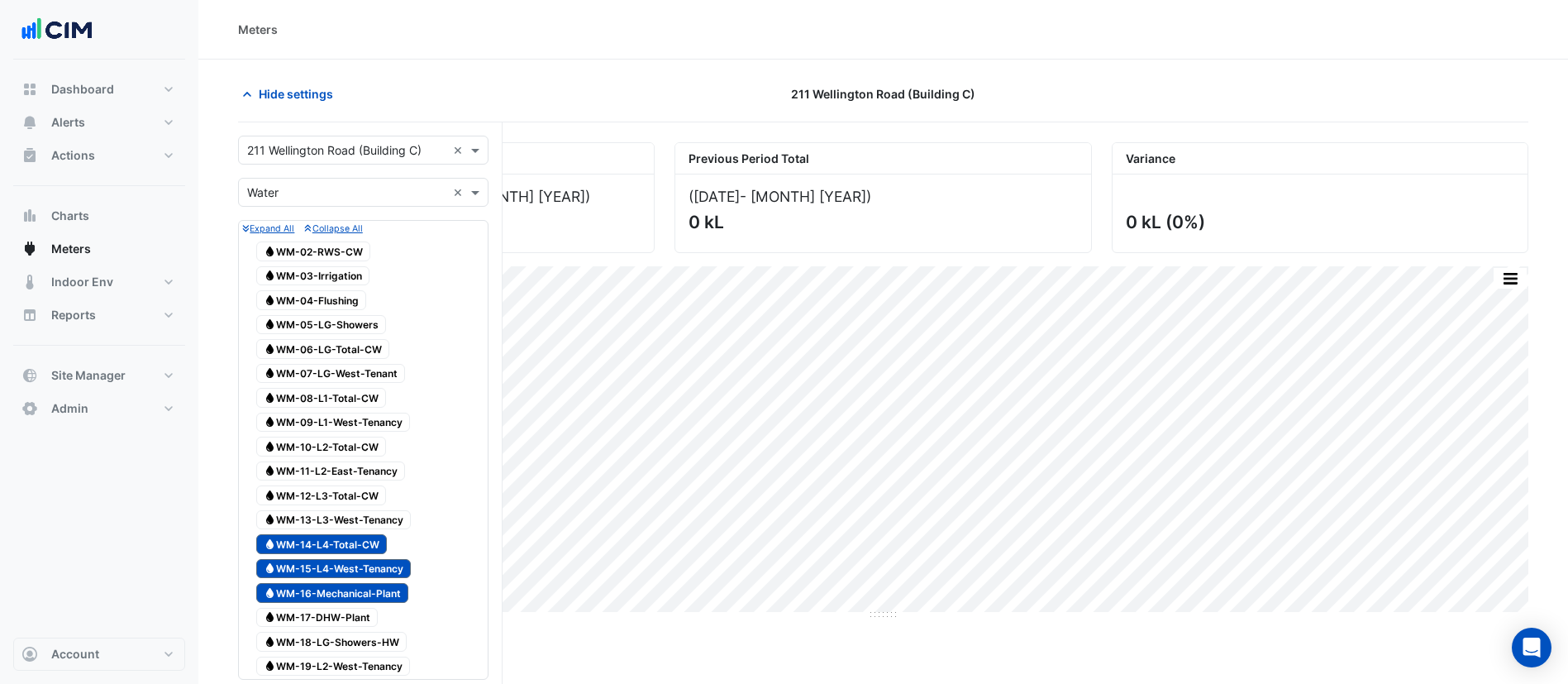 click on "Water
WM-12-L3-Total-CW" at bounding box center (321, 495) 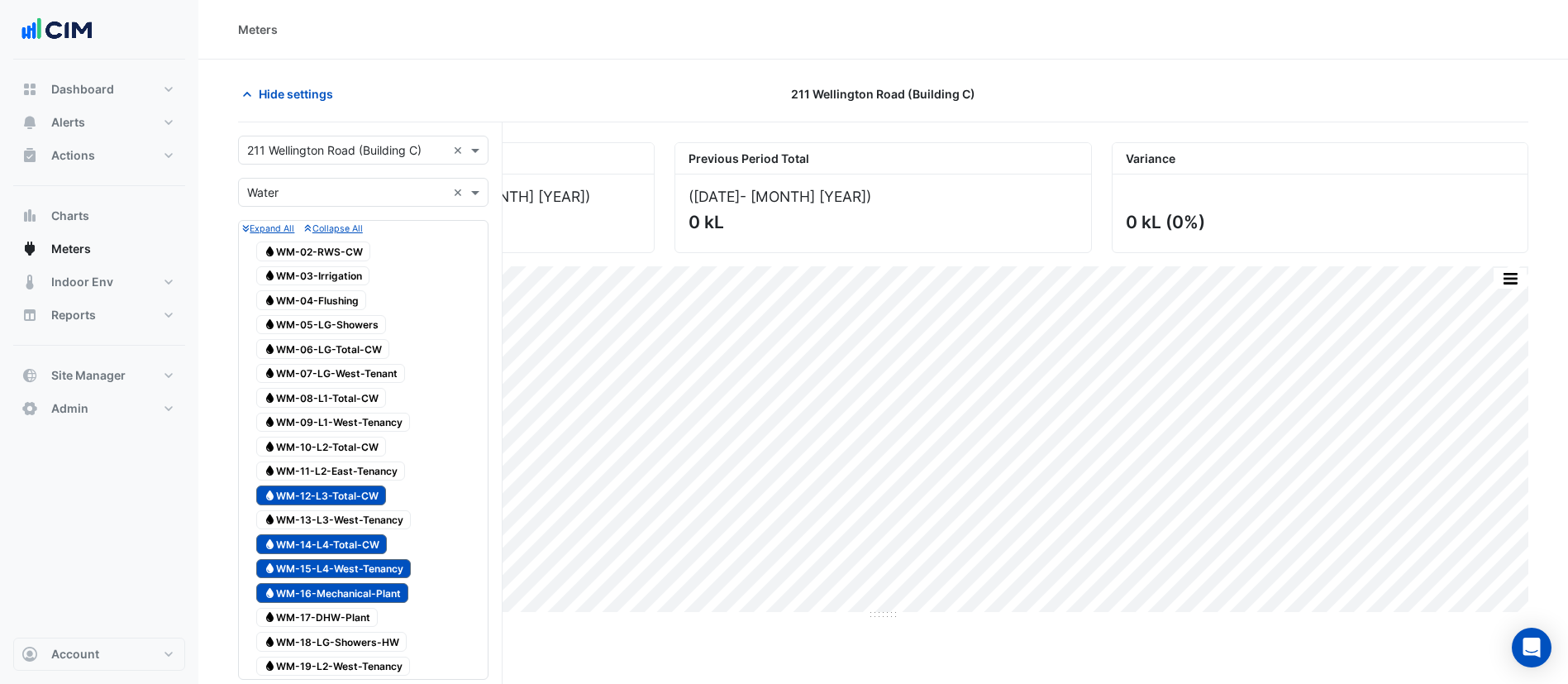 click on "Water
WM-13-L3-West-Tenancy" at bounding box center [333, 520] 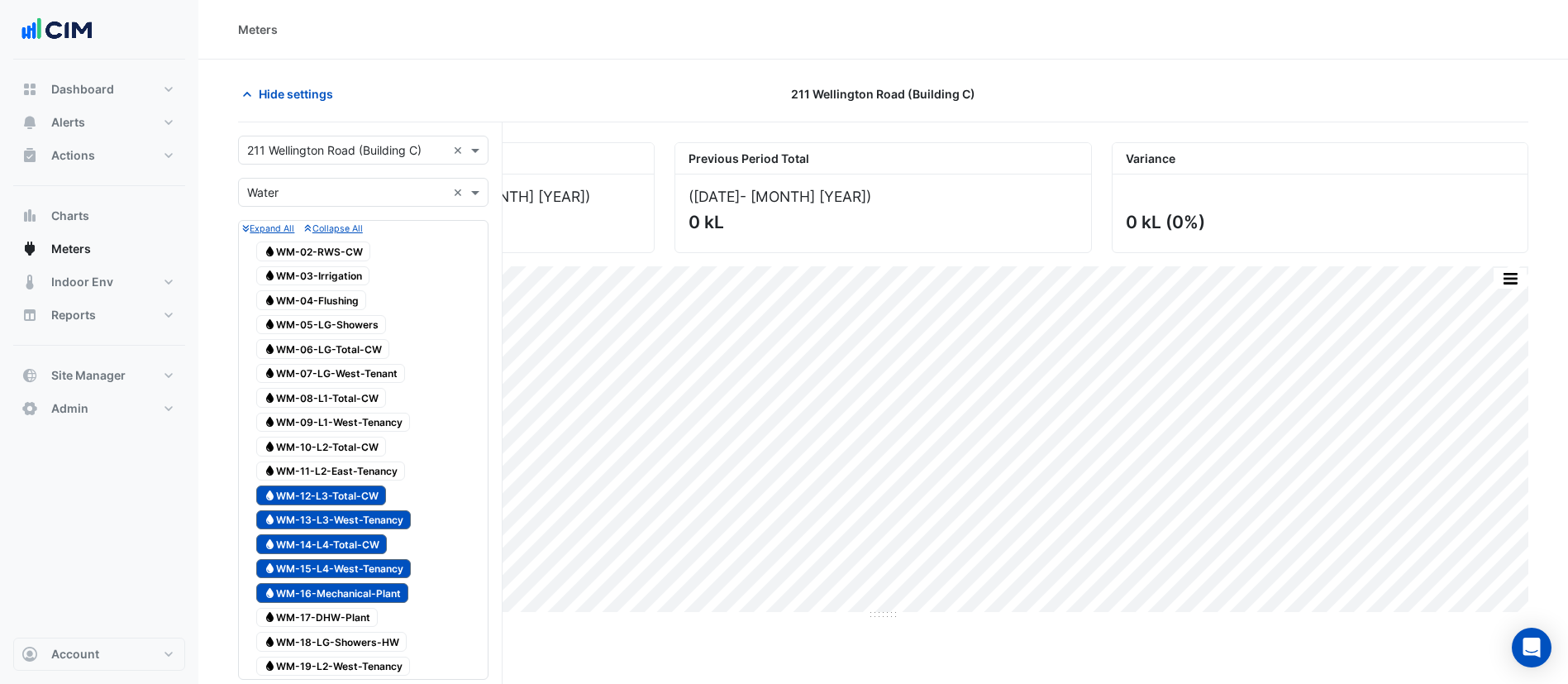 click on "Water
WM-10-L2-Total-CW" at bounding box center [321, 447] 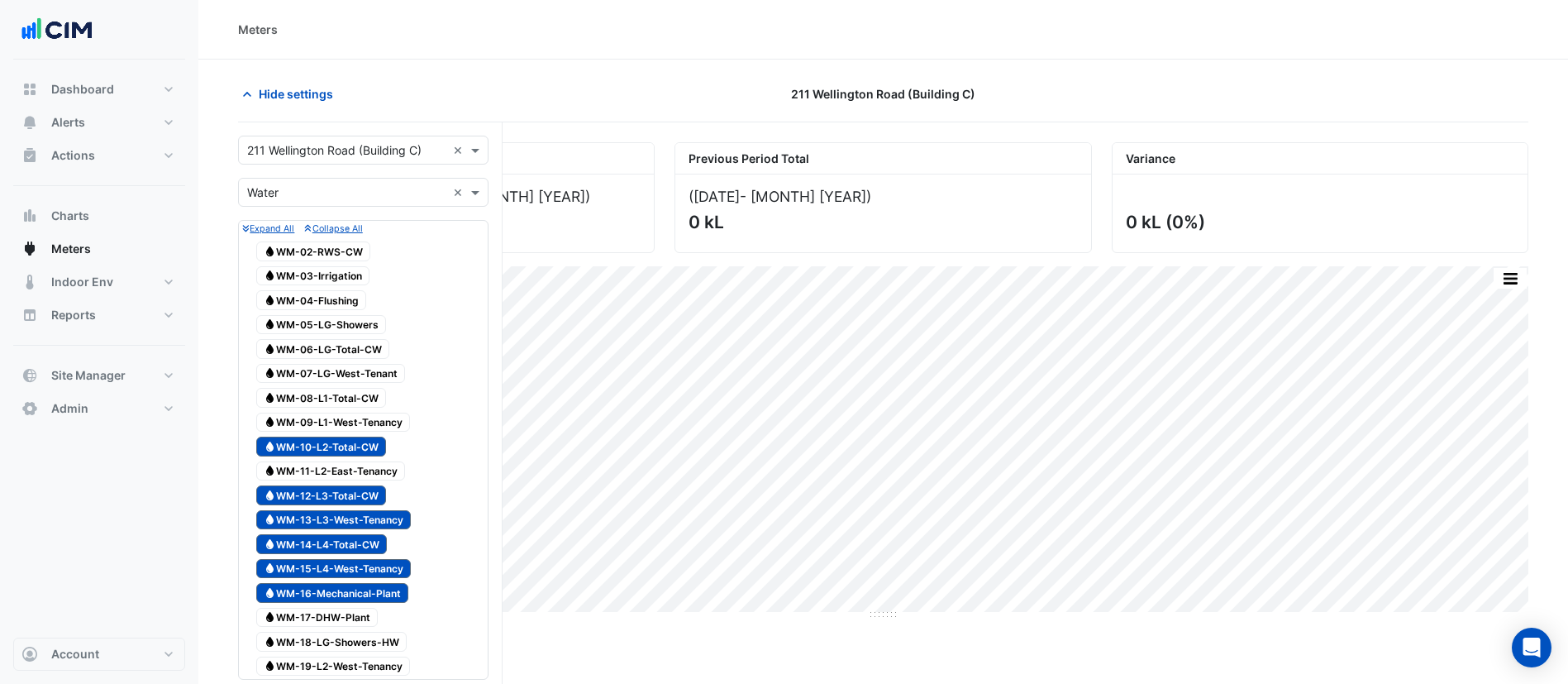 click on "Water
WM-08-L1-Total-CW" at bounding box center (321, 398) 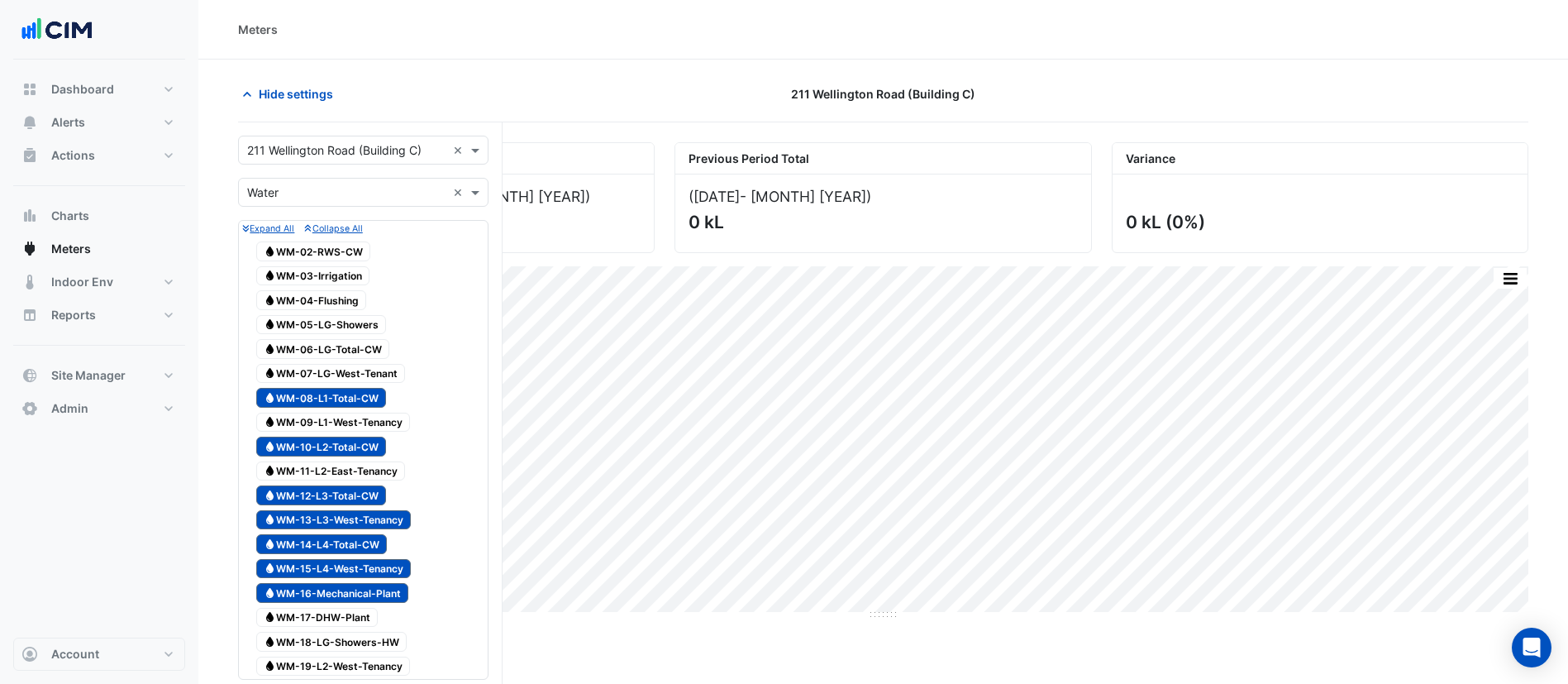 click on "Water
WM-09-L1-West-Tenancy" at bounding box center [333, 423] 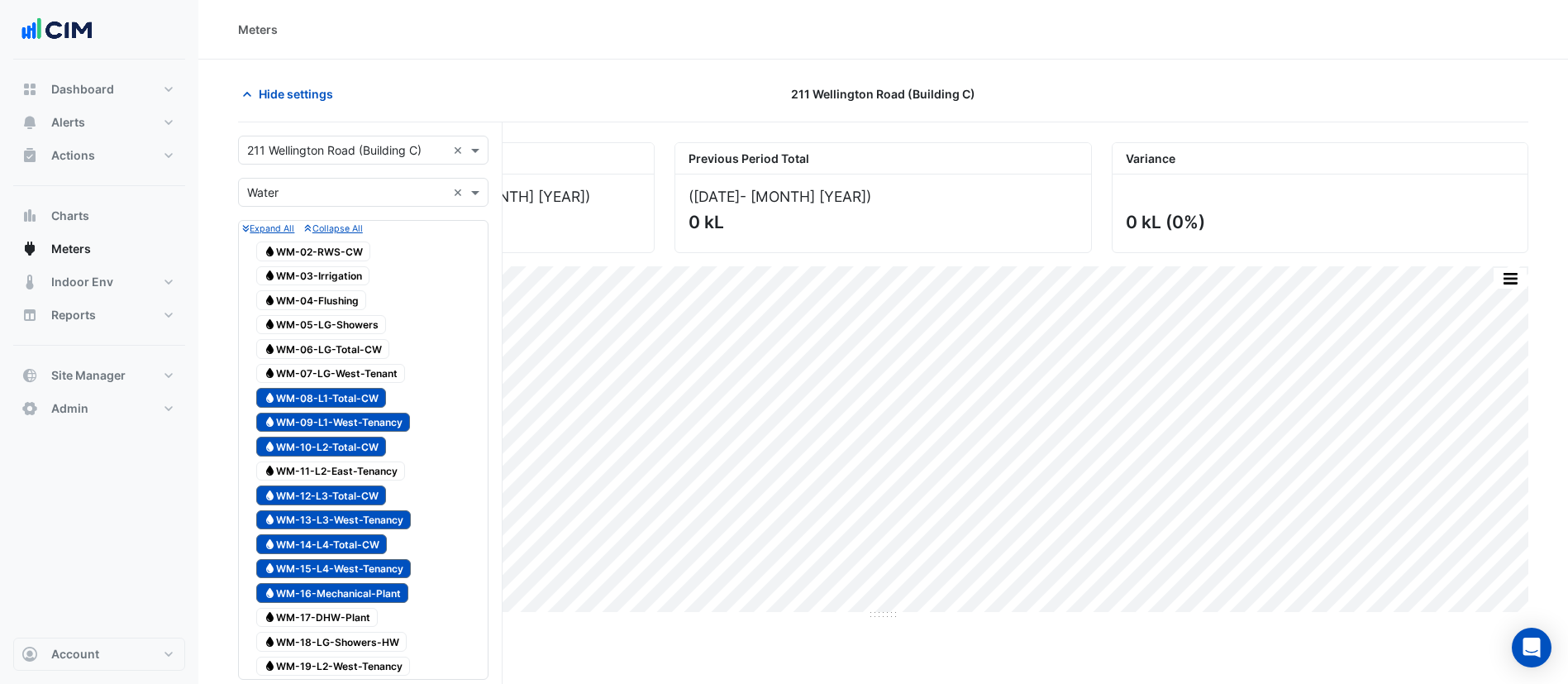 click on "Water
WM-11-L2-East-Tenancy" at bounding box center [331, 471] 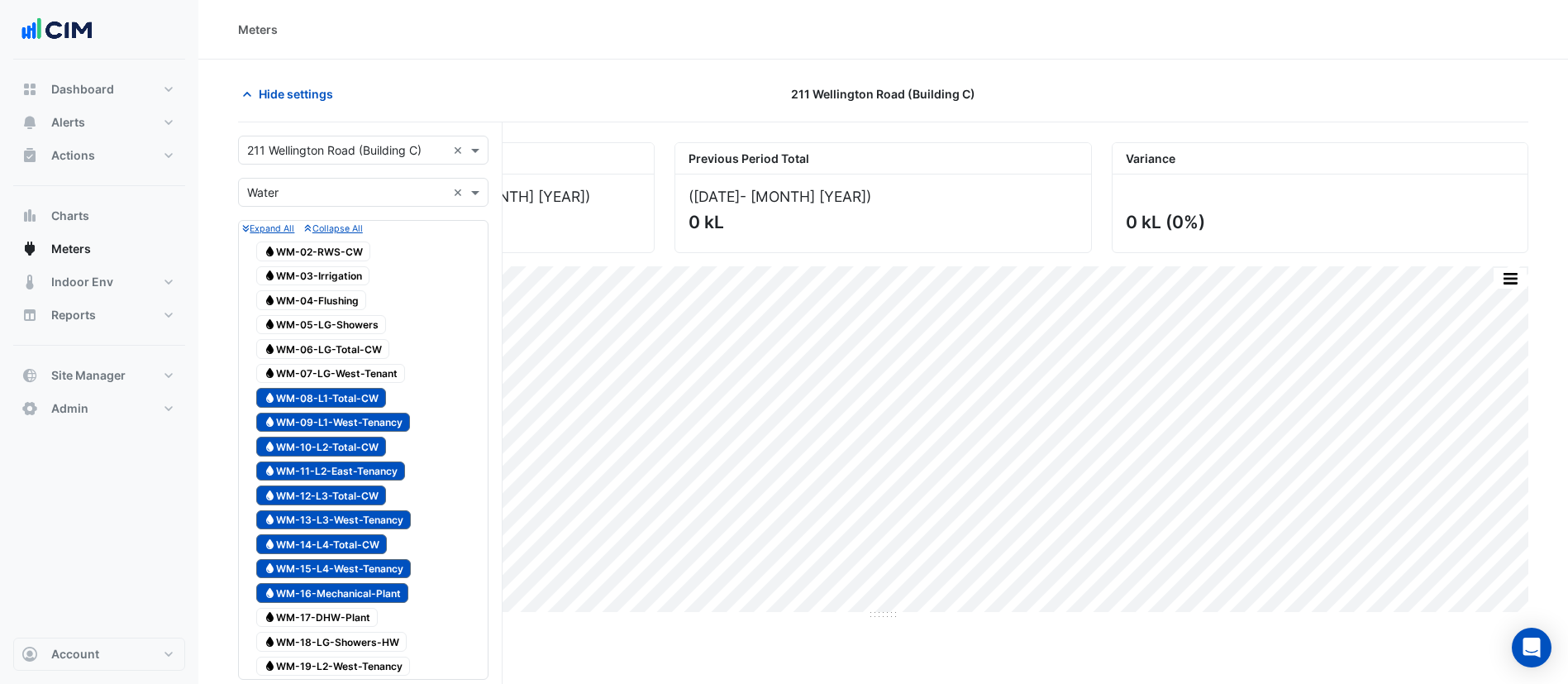 click on "Water
WM-07-LG-West-Tenant" at bounding box center [331, 374] 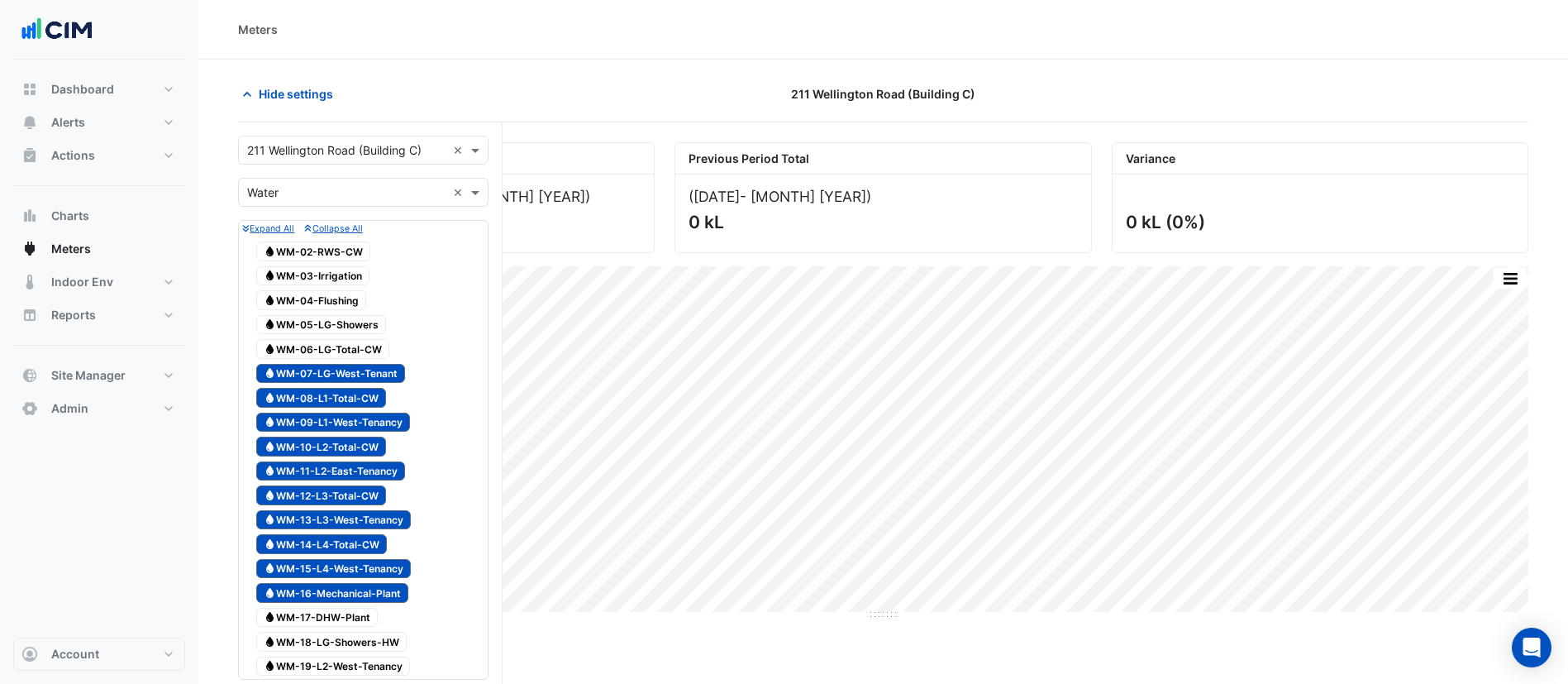 click on "Water
WM-06-LG-Total-CW" at bounding box center (322, 349) 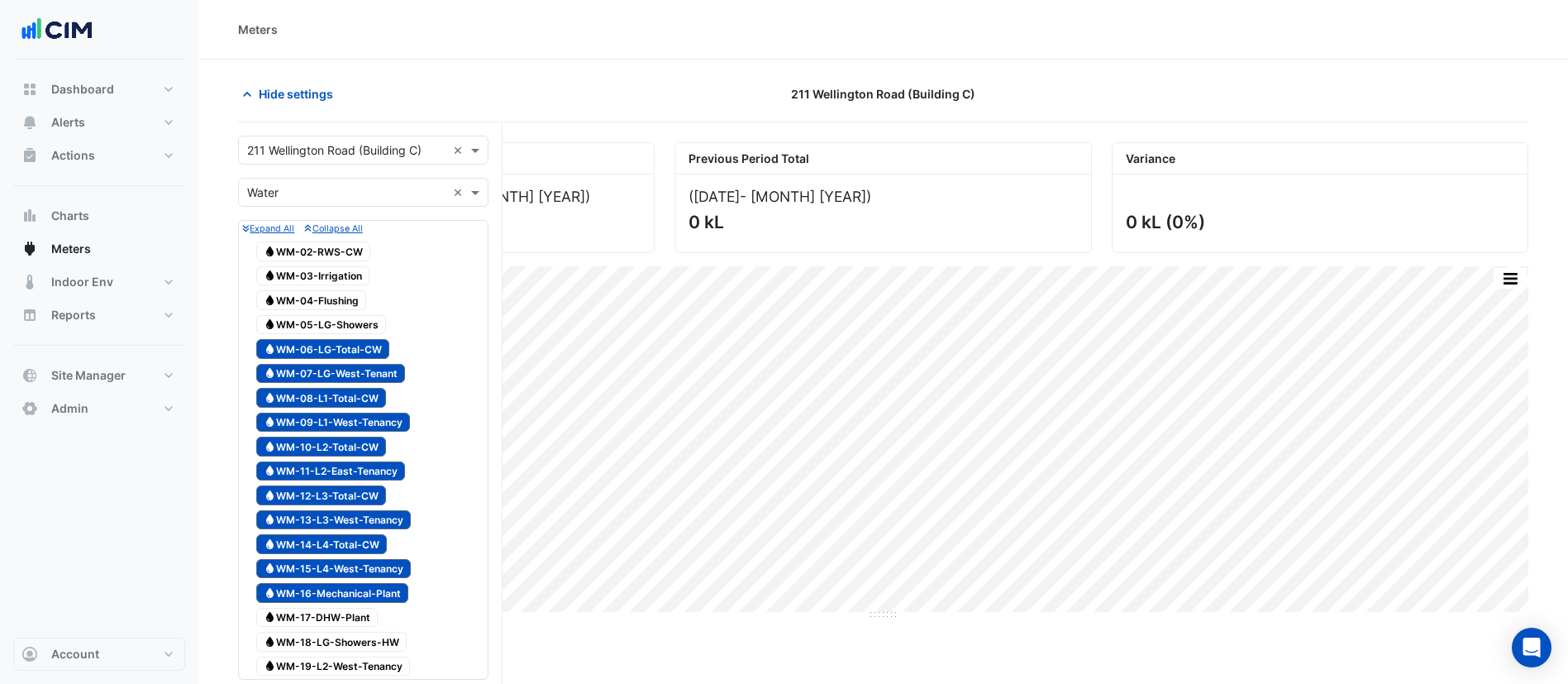 click on "Water
WM-05-LG-Showers" at bounding box center (321, 325) 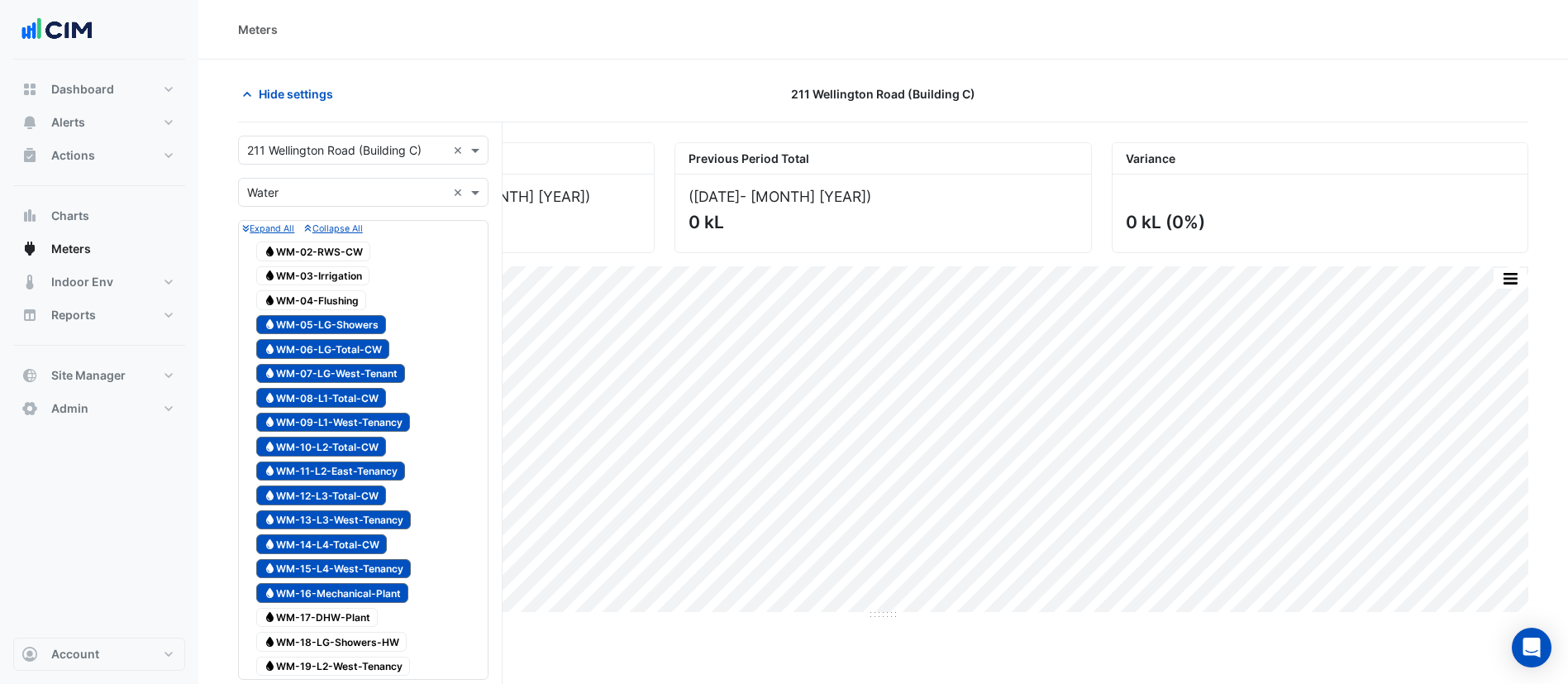 drag, startPoint x: 309, startPoint y: 303, endPoint x: 309, endPoint y: 270, distance: 33 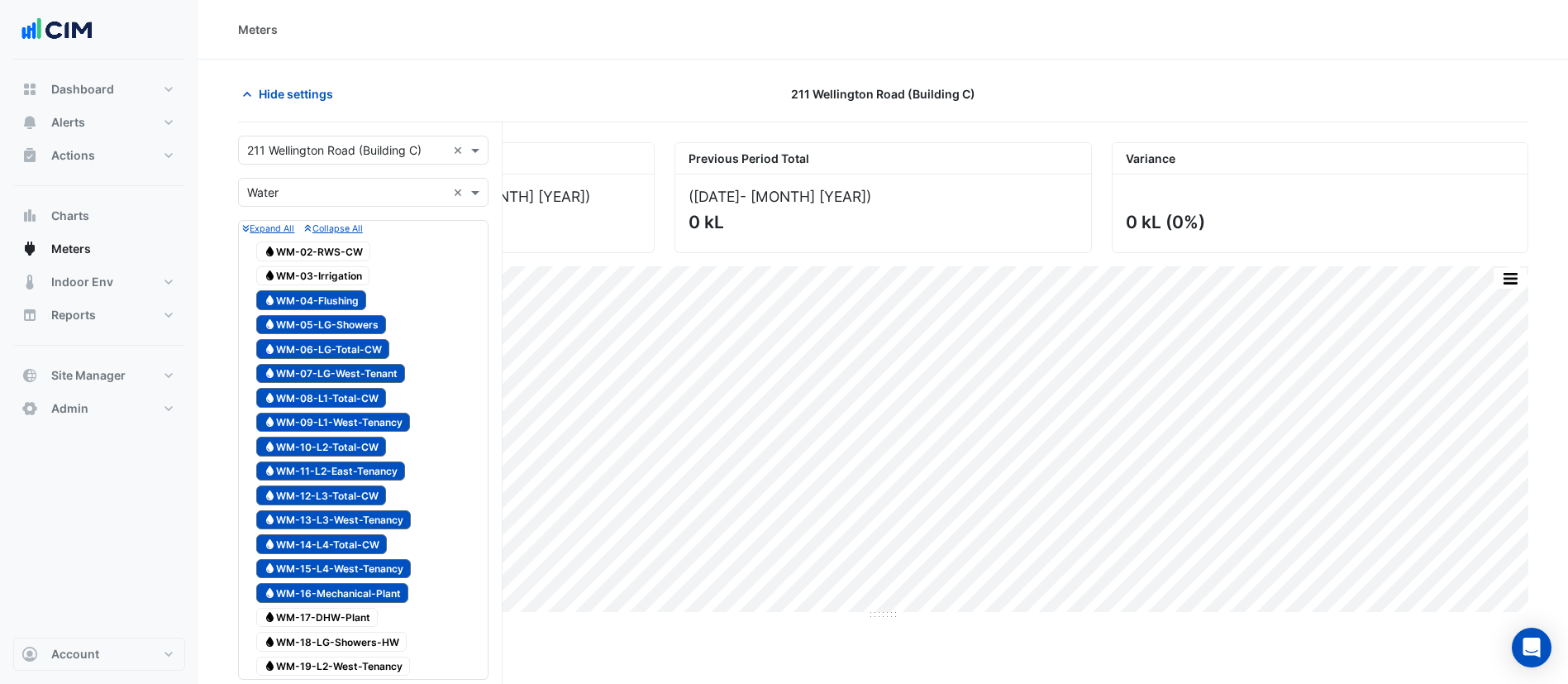 drag, startPoint x: 309, startPoint y: 270, endPoint x: 309, endPoint y: 252, distance: 18 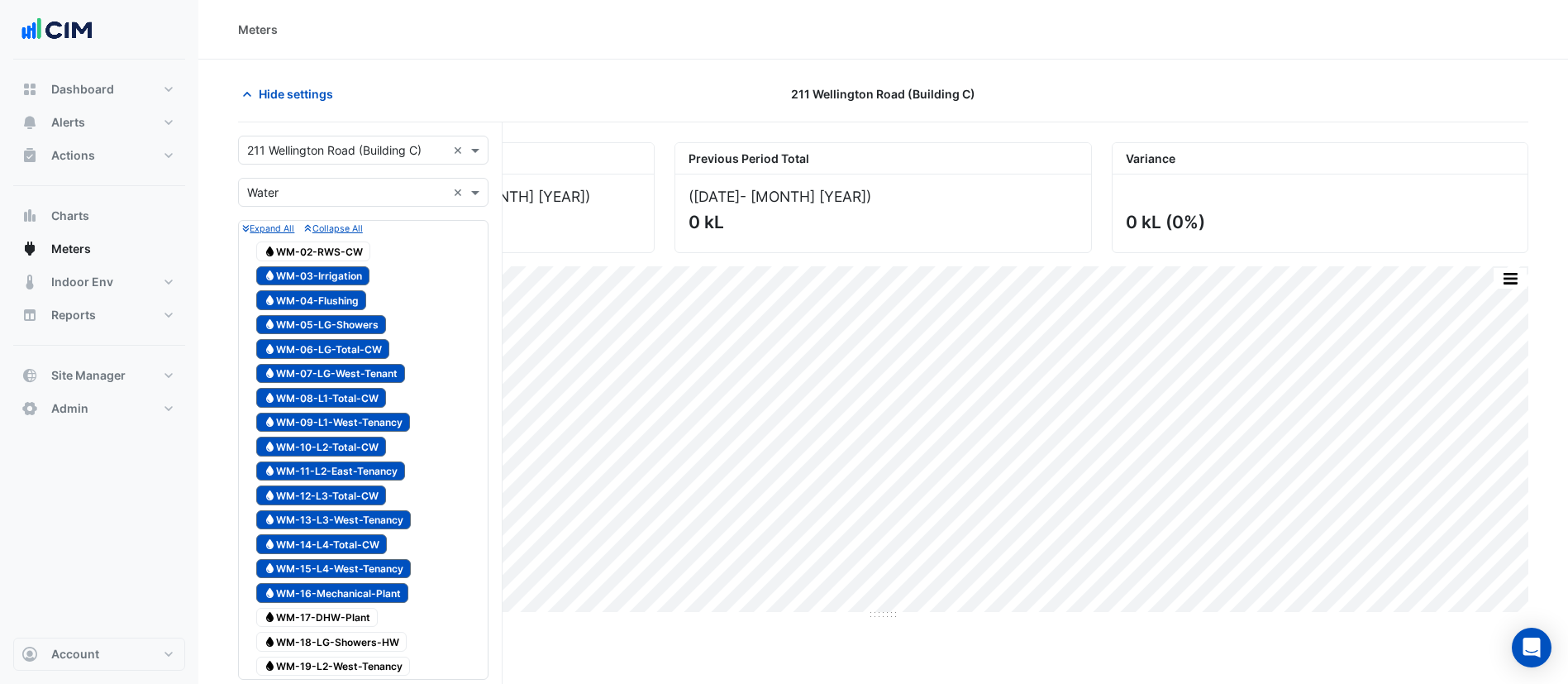 click on "Water
WM-02-RWS-CW" 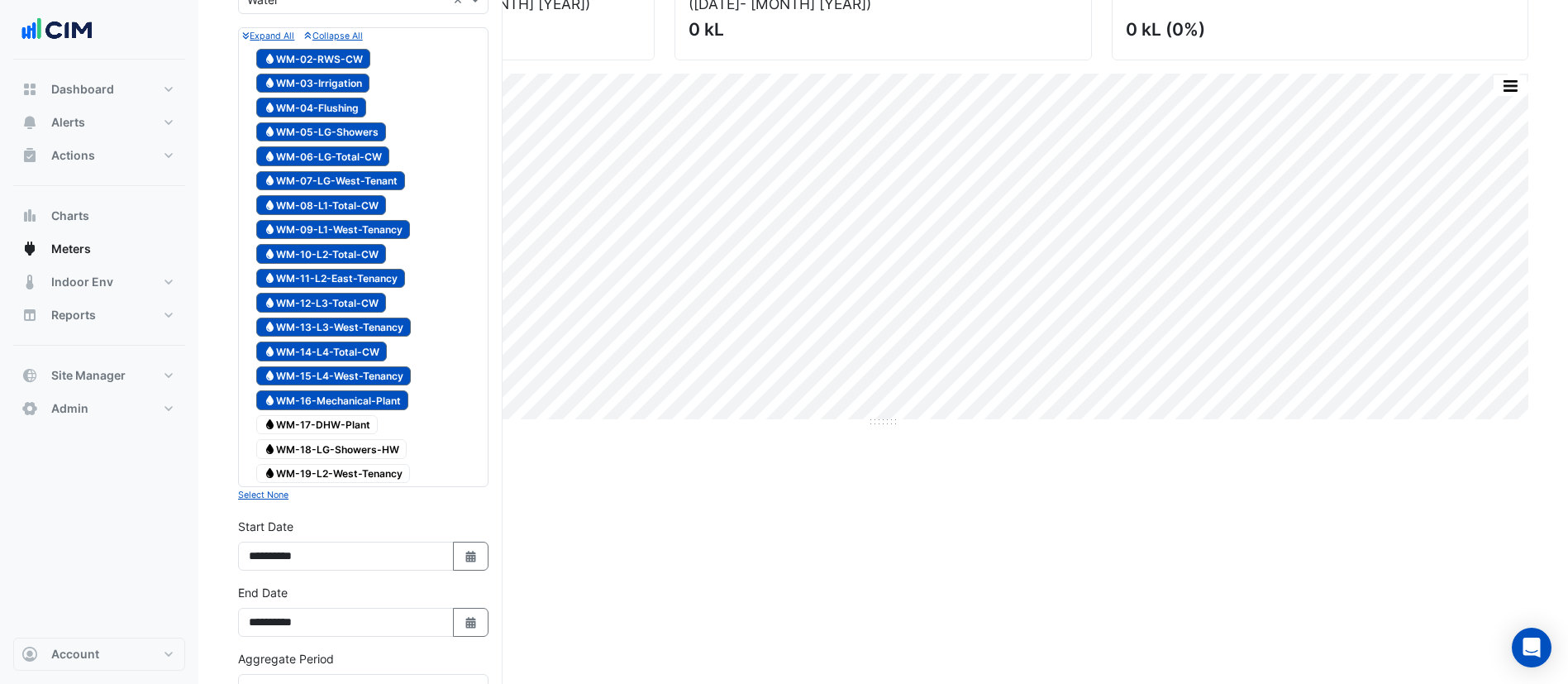 scroll, scrollTop: 331, scrollLeft: 0, axis: vertical 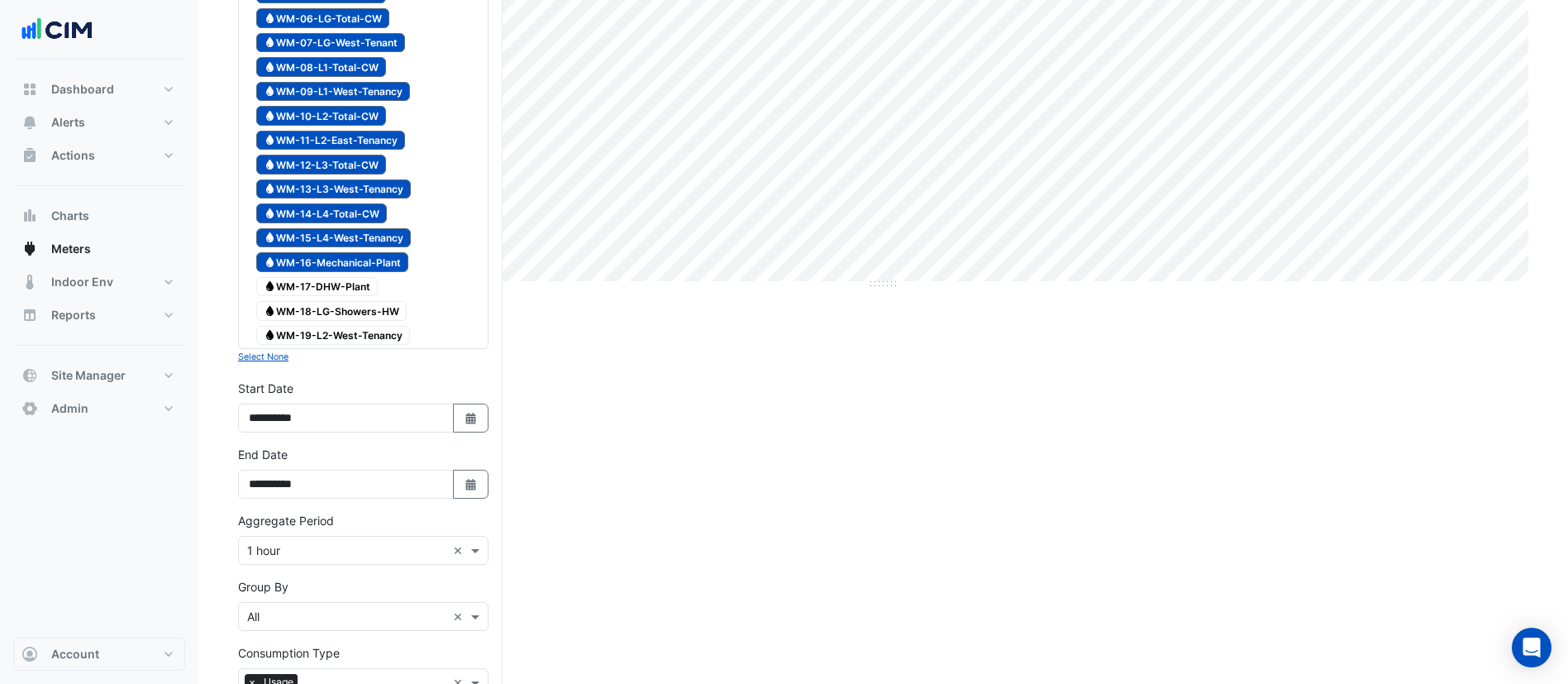 click on "Water
WM-17-DHW-Plant" at bounding box center [317, 287] 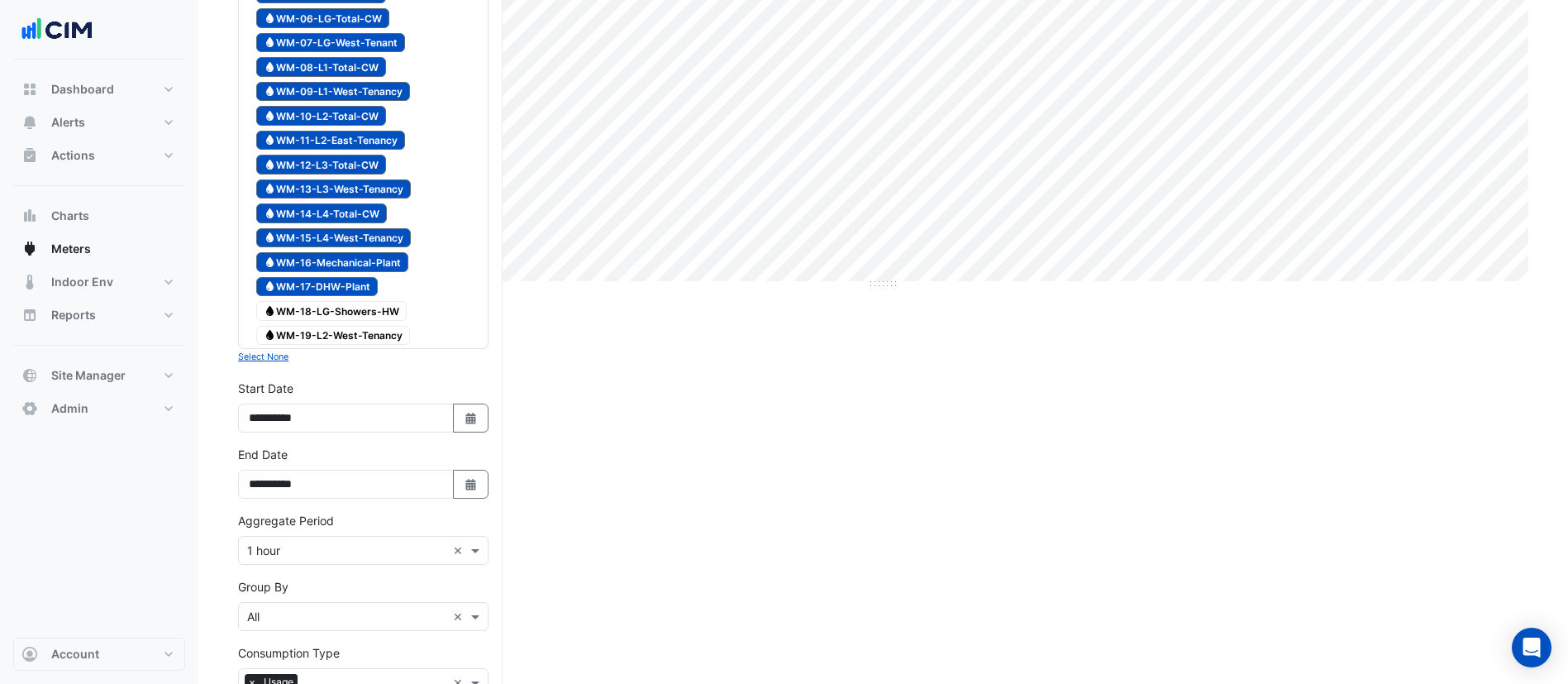click on "Water
WM-18-LG-Showers-HW" at bounding box center [331, 311] 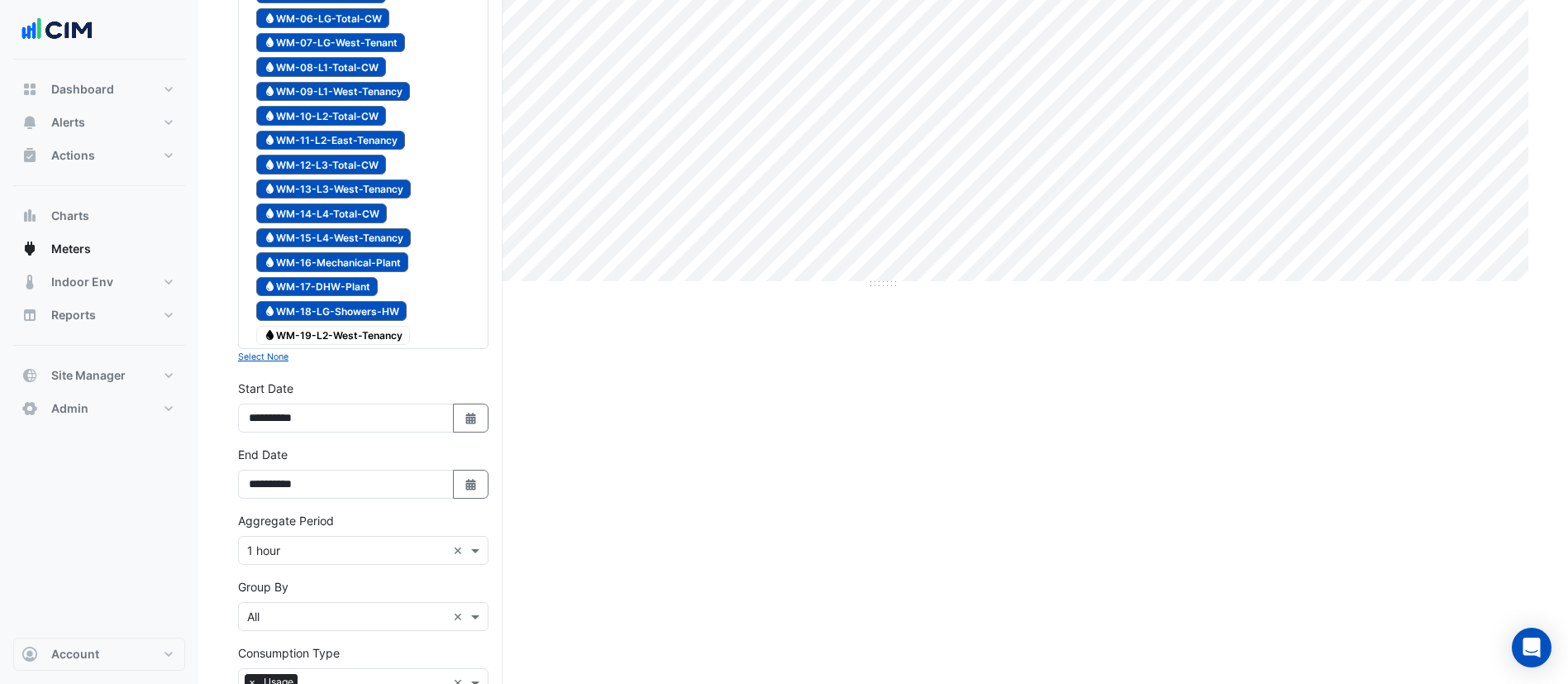 click on "Water
WM-19-L2-West-Tenancy" at bounding box center [333, 336] 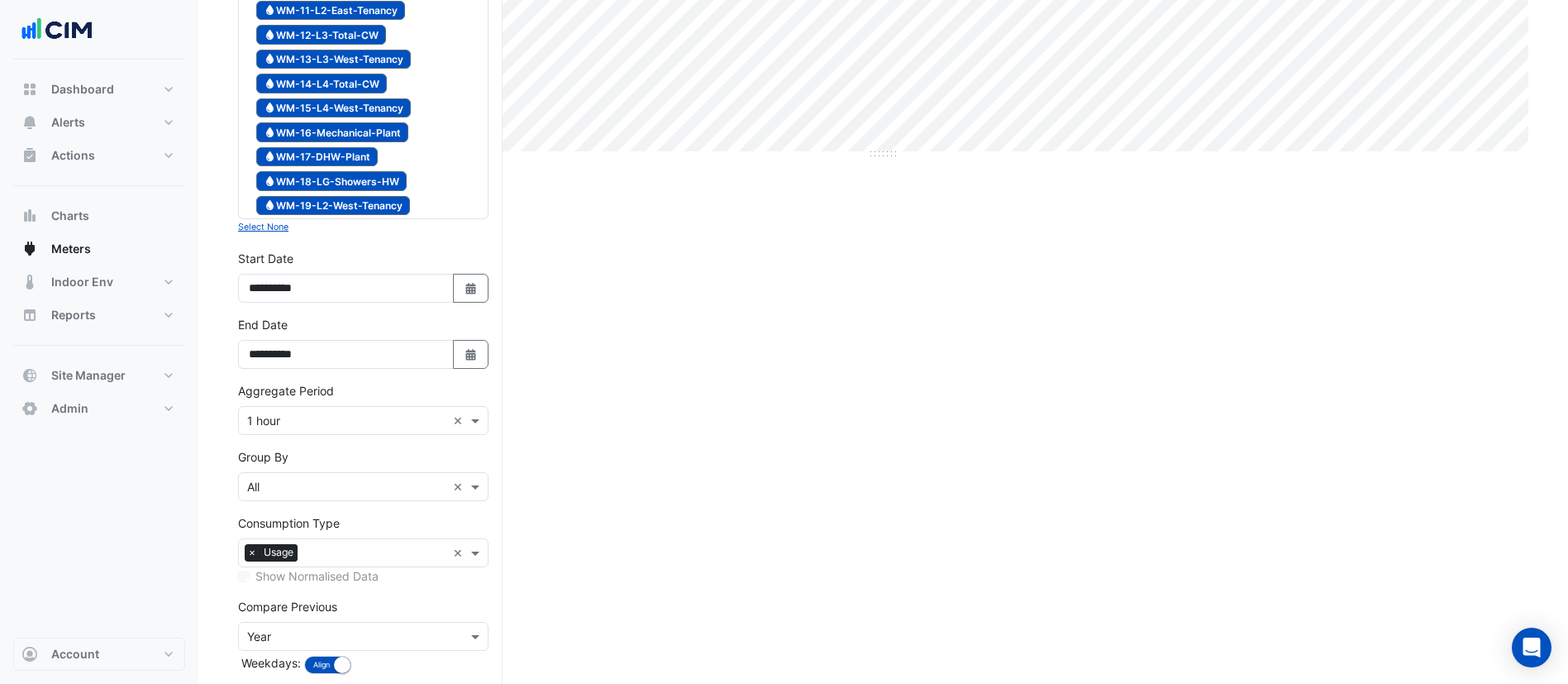 scroll, scrollTop: 543, scrollLeft: 0, axis: vertical 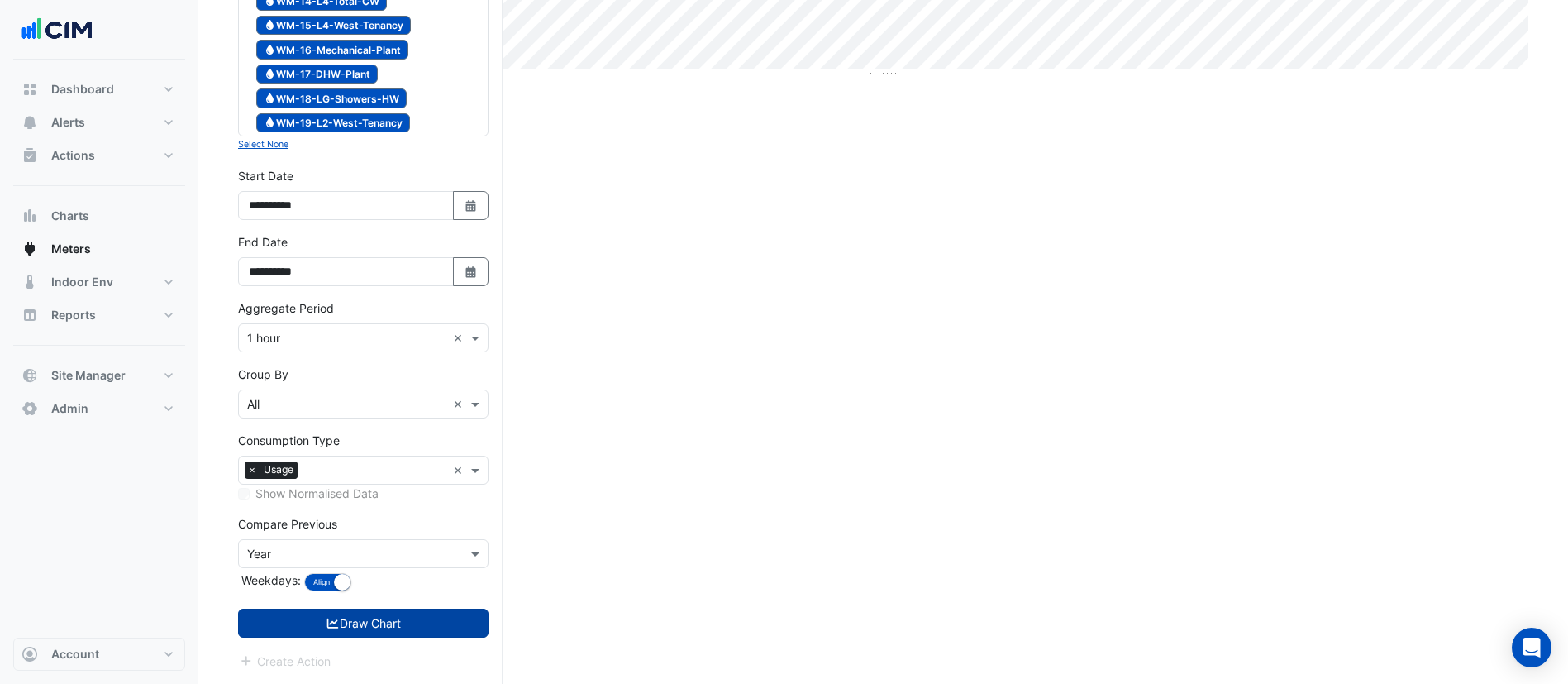 click on "Draw Chart" at bounding box center (363, 623) 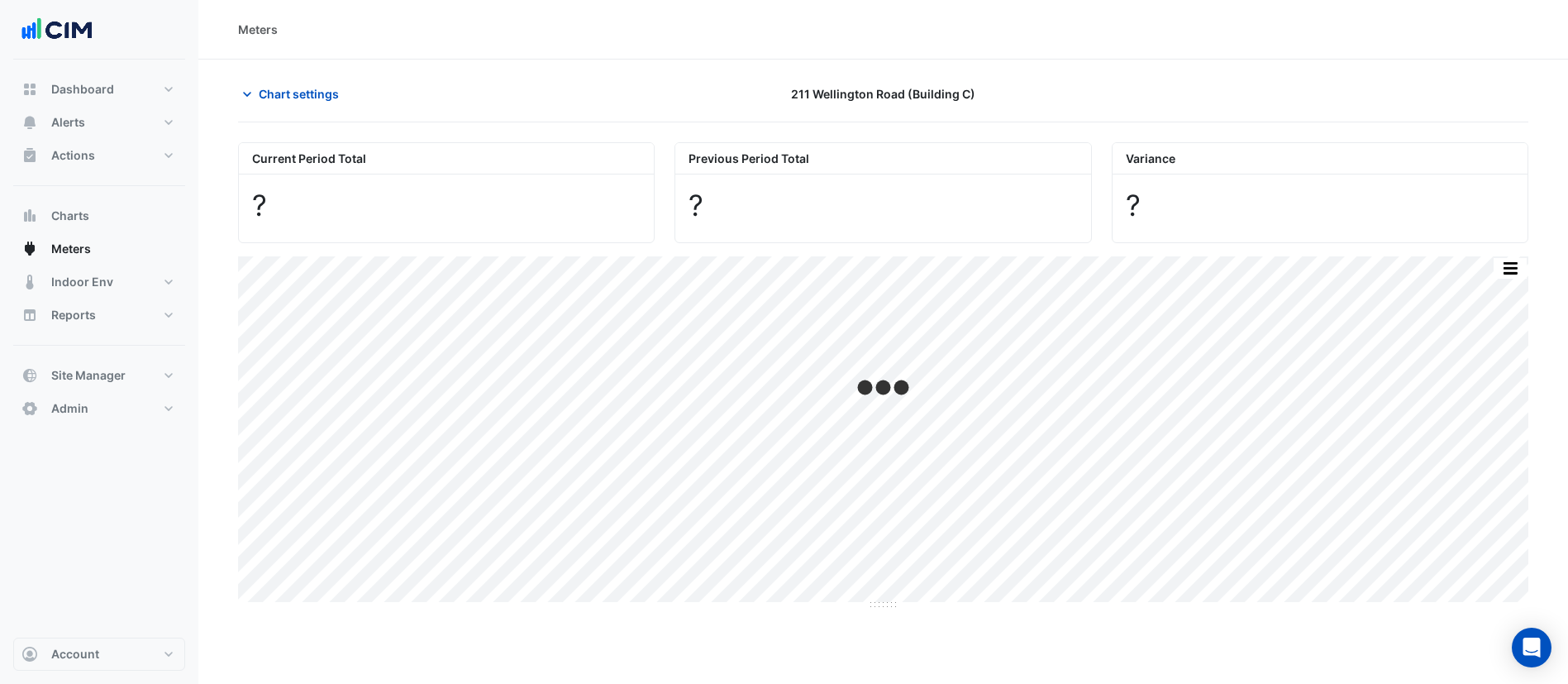 scroll, scrollTop: 0, scrollLeft: 0, axis: both 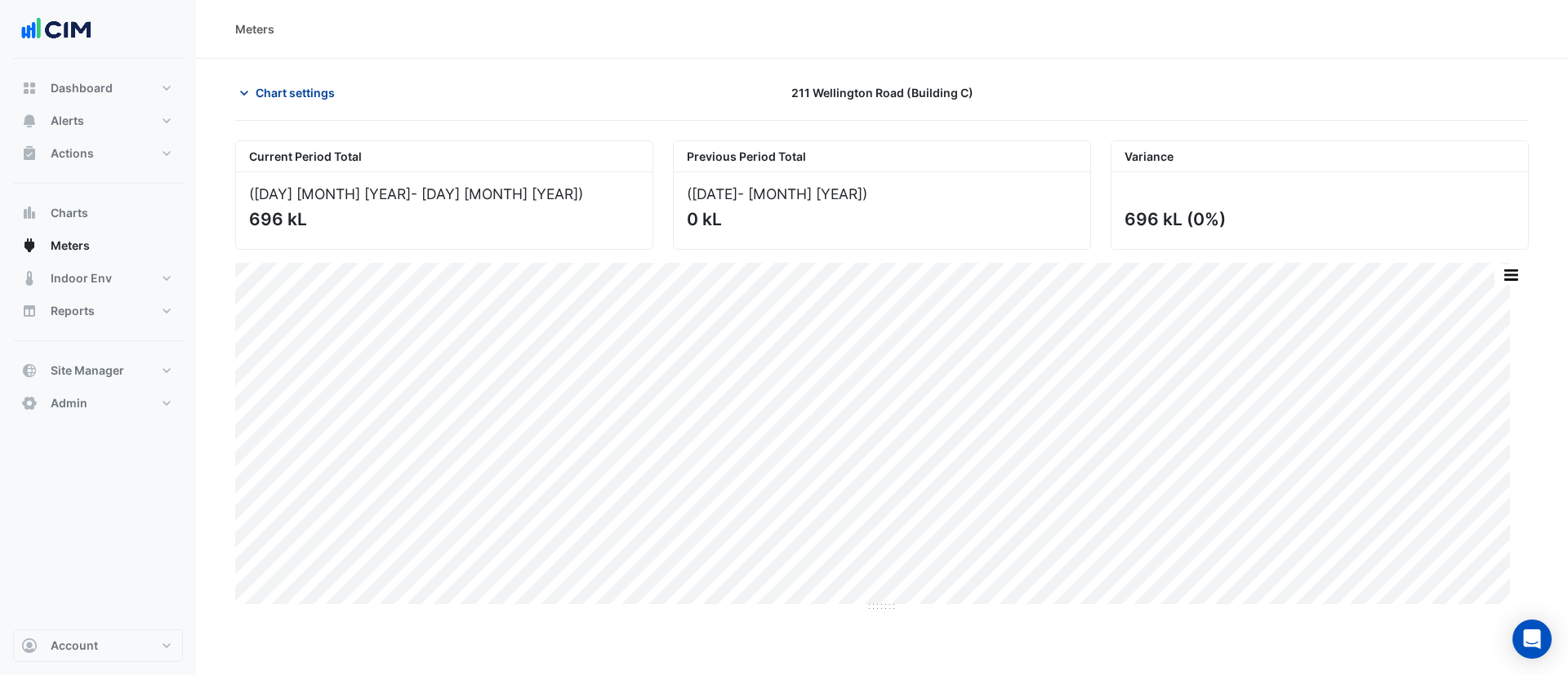 click on "Chart settings" 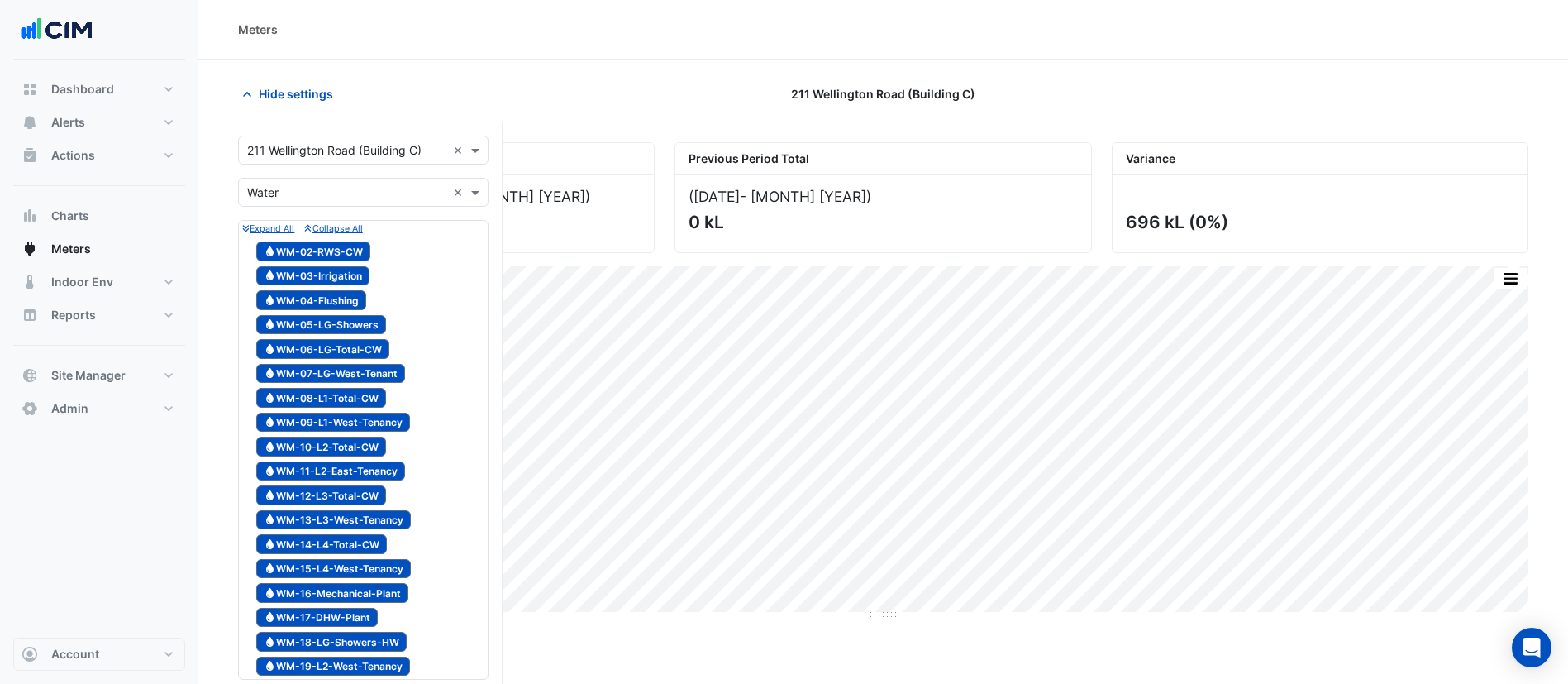 scroll, scrollTop: 543, scrollLeft: 0, axis: vertical 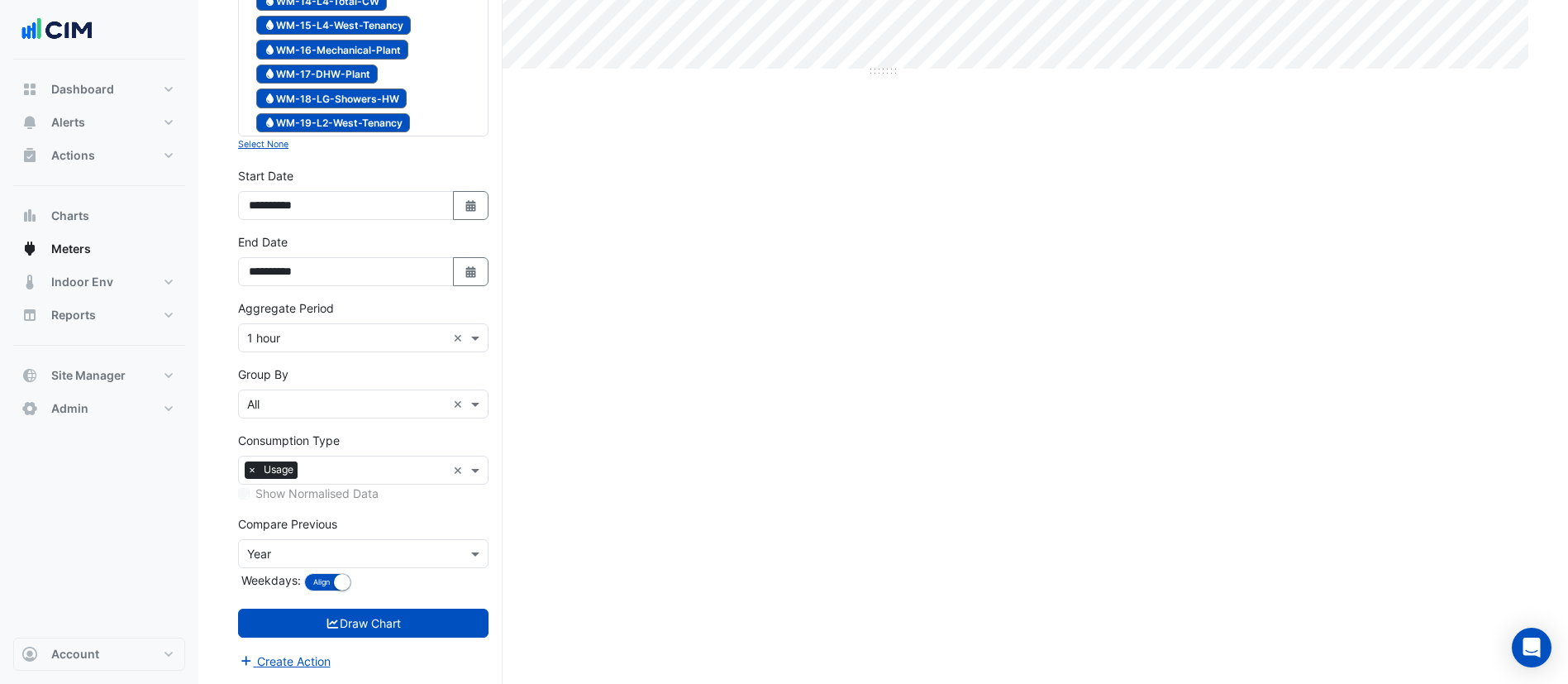 click on "**********" at bounding box center (363, 200) 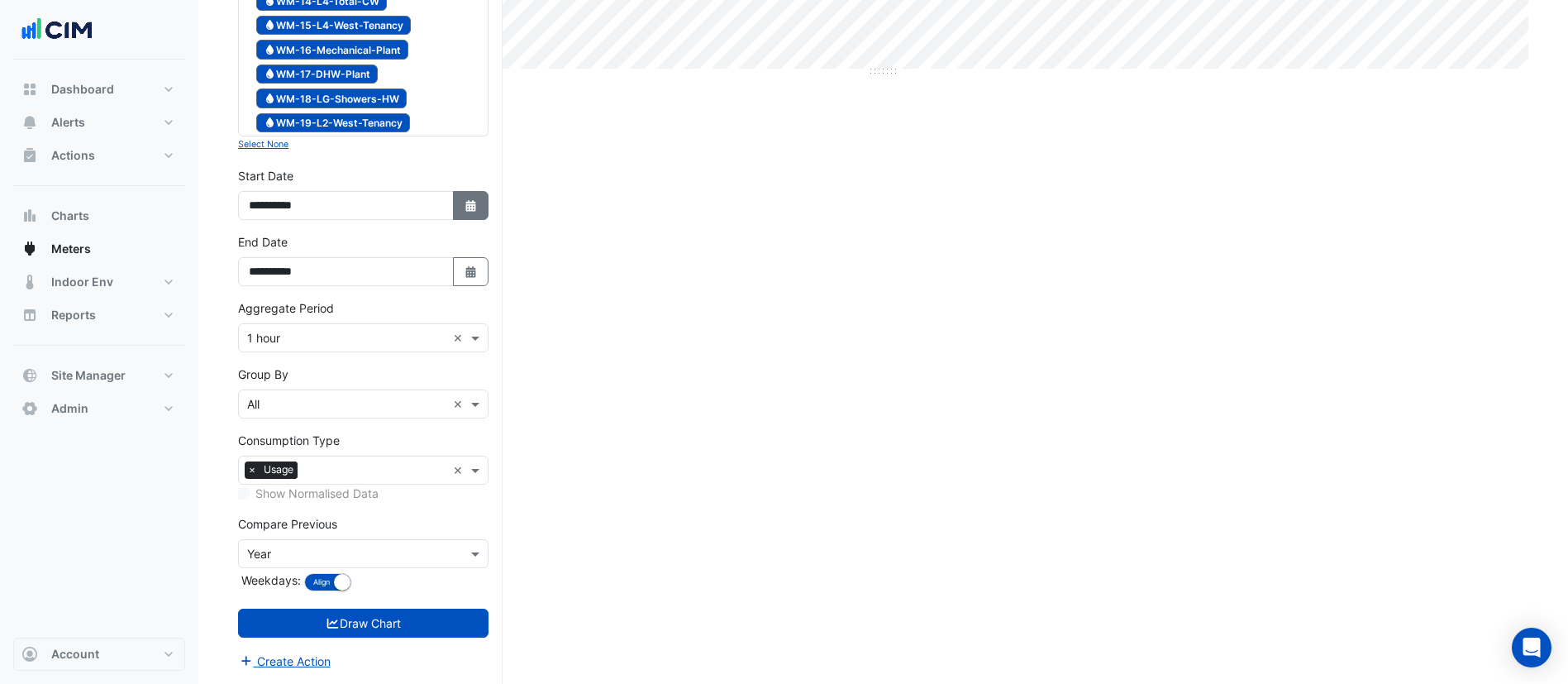 click on "Select Date" at bounding box center [471, 205] 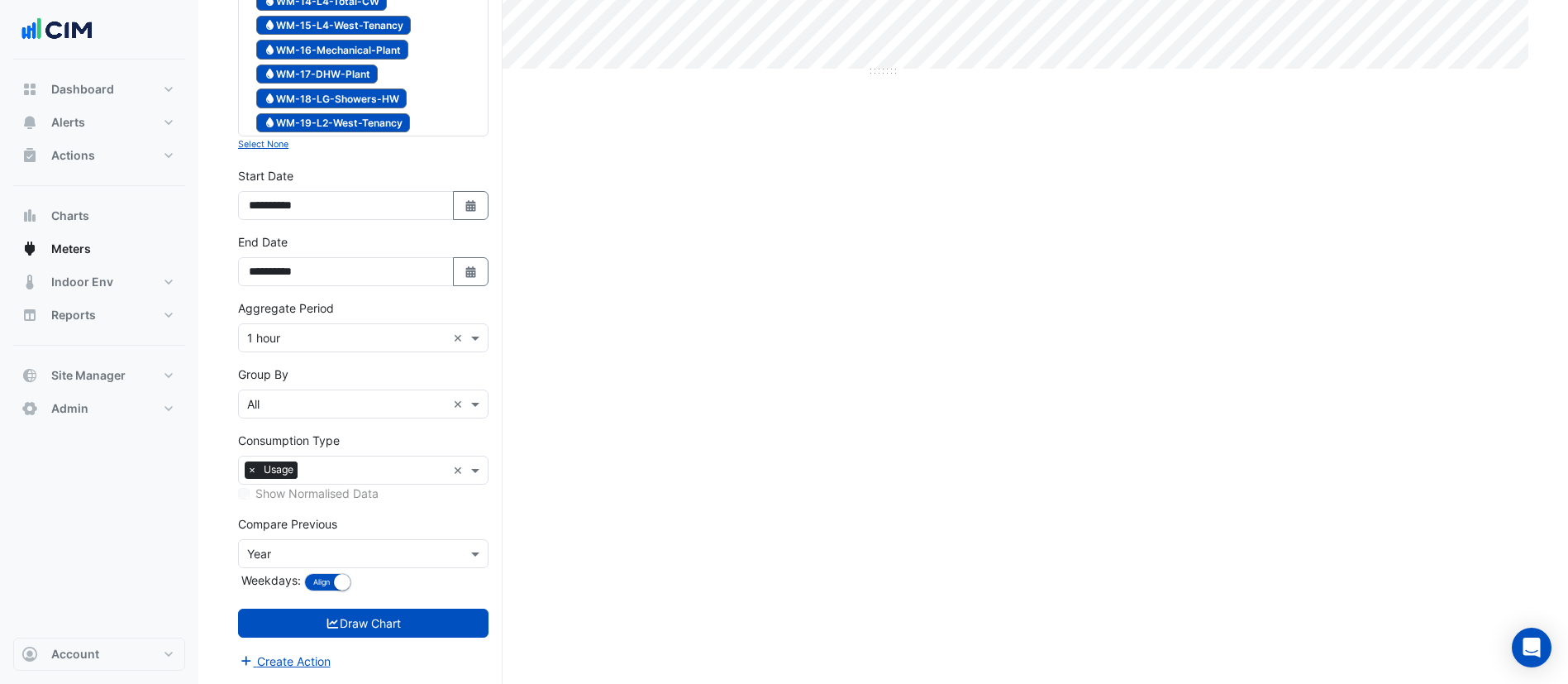 select on "*" 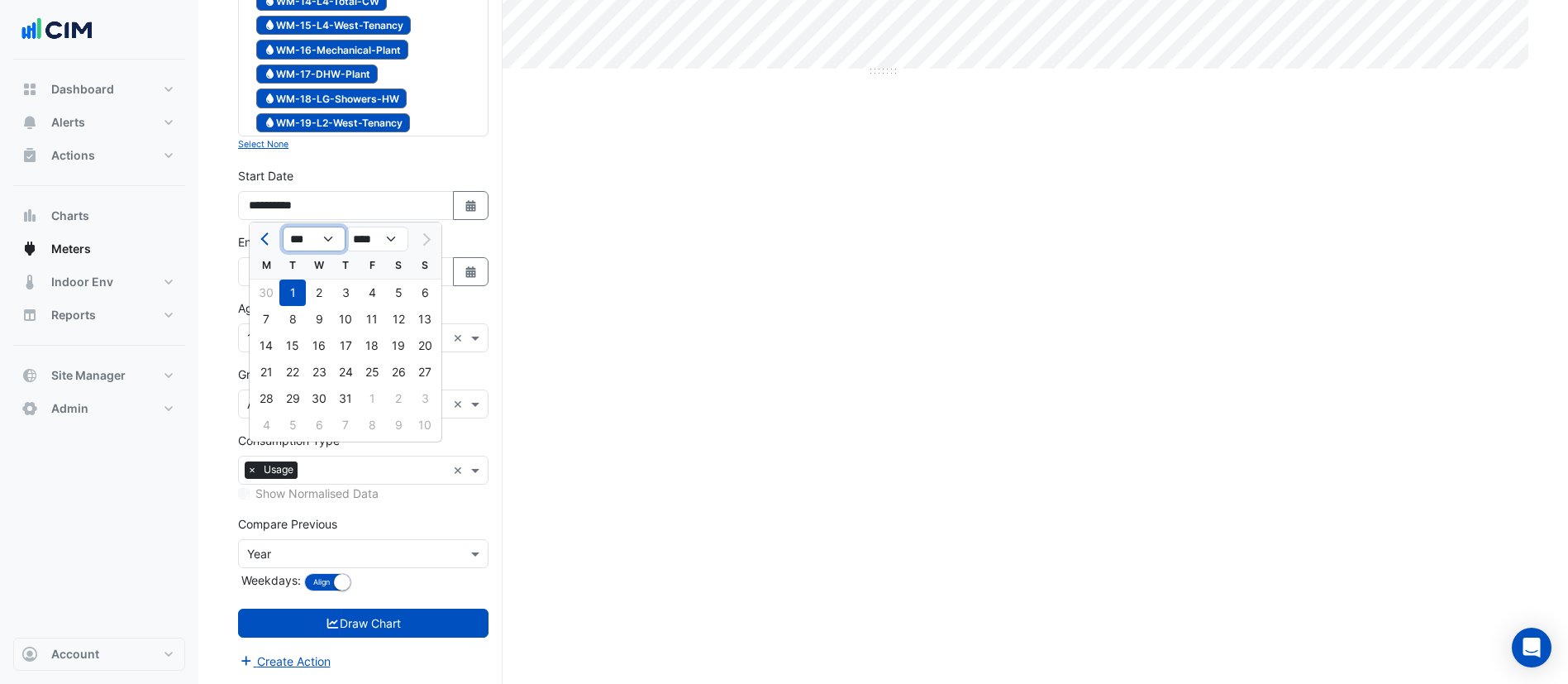 click on "*** *** *** *** *** *** ***" 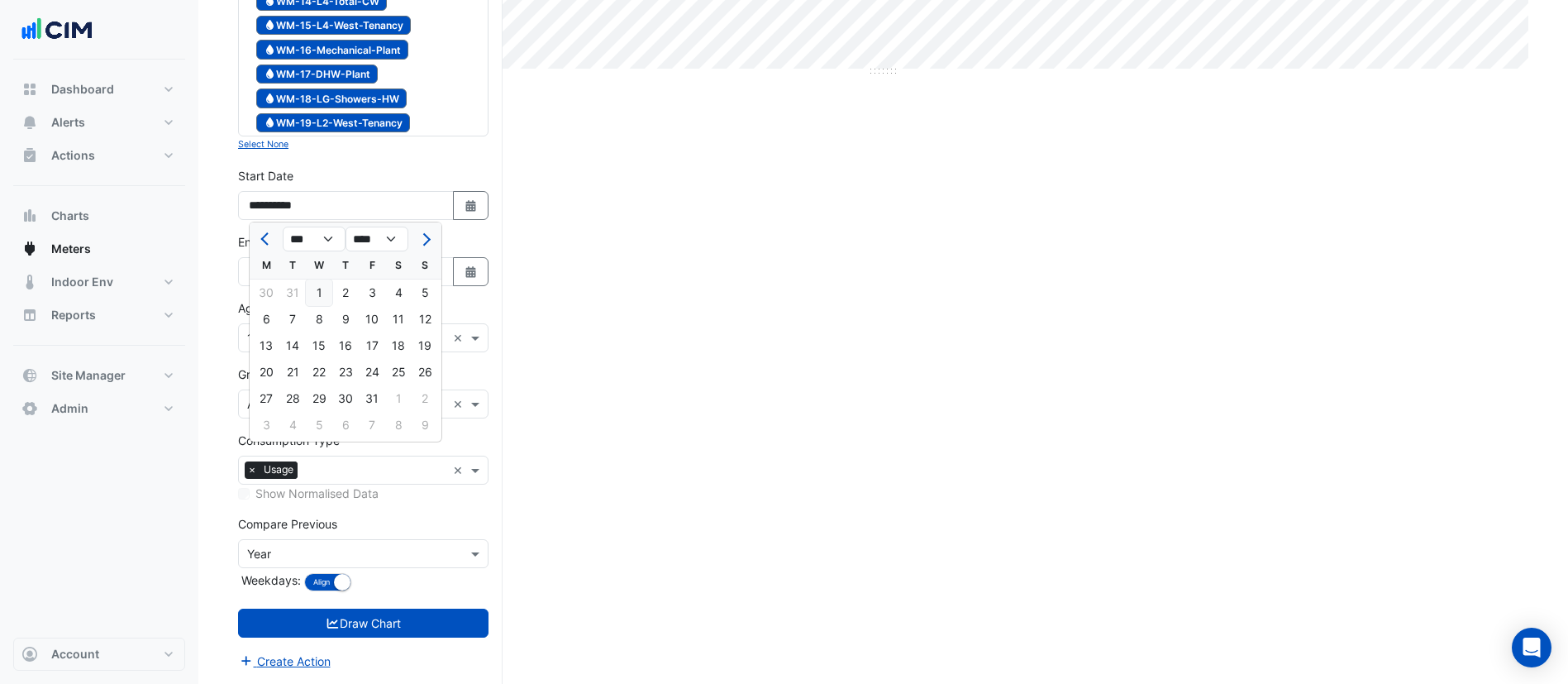 click on "1" 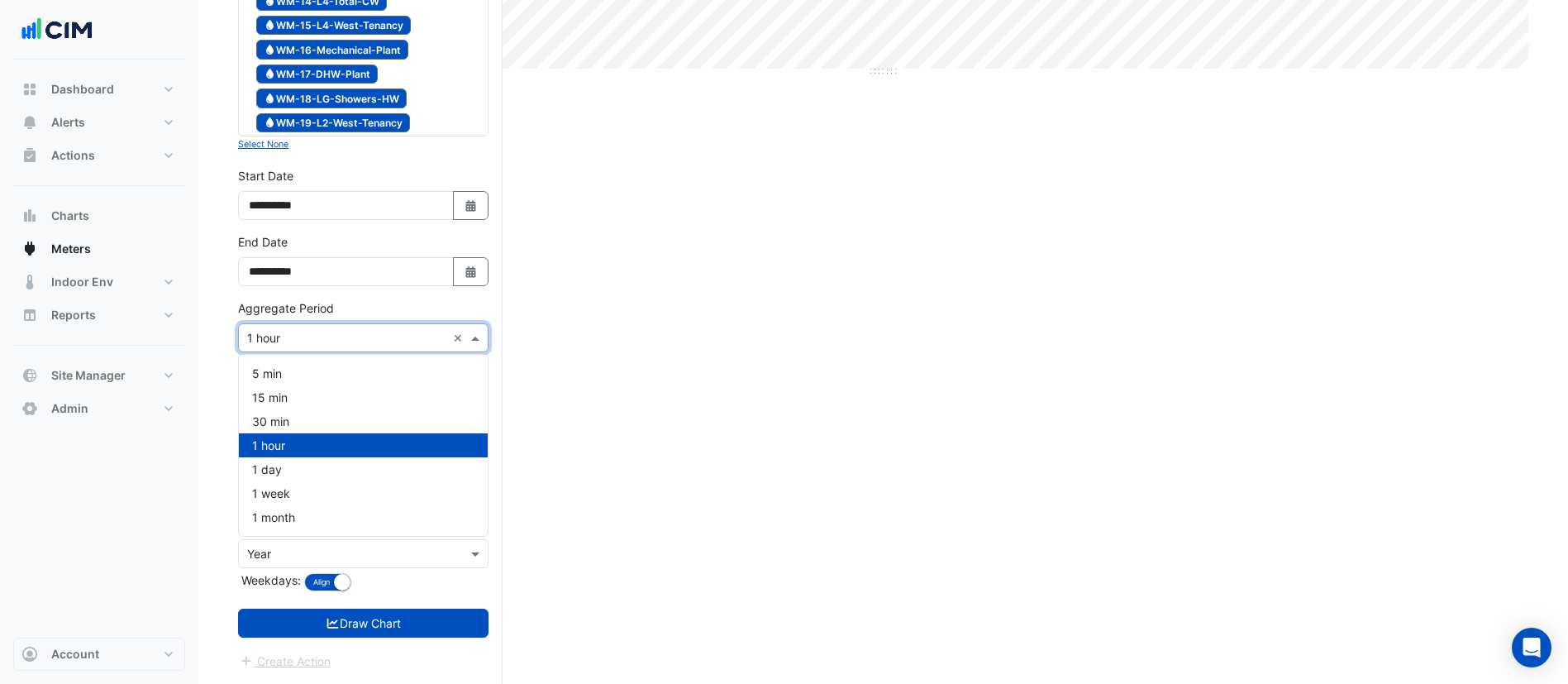 click on "Aggregate Period × 1 hour ×" at bounding box center (363, 337) 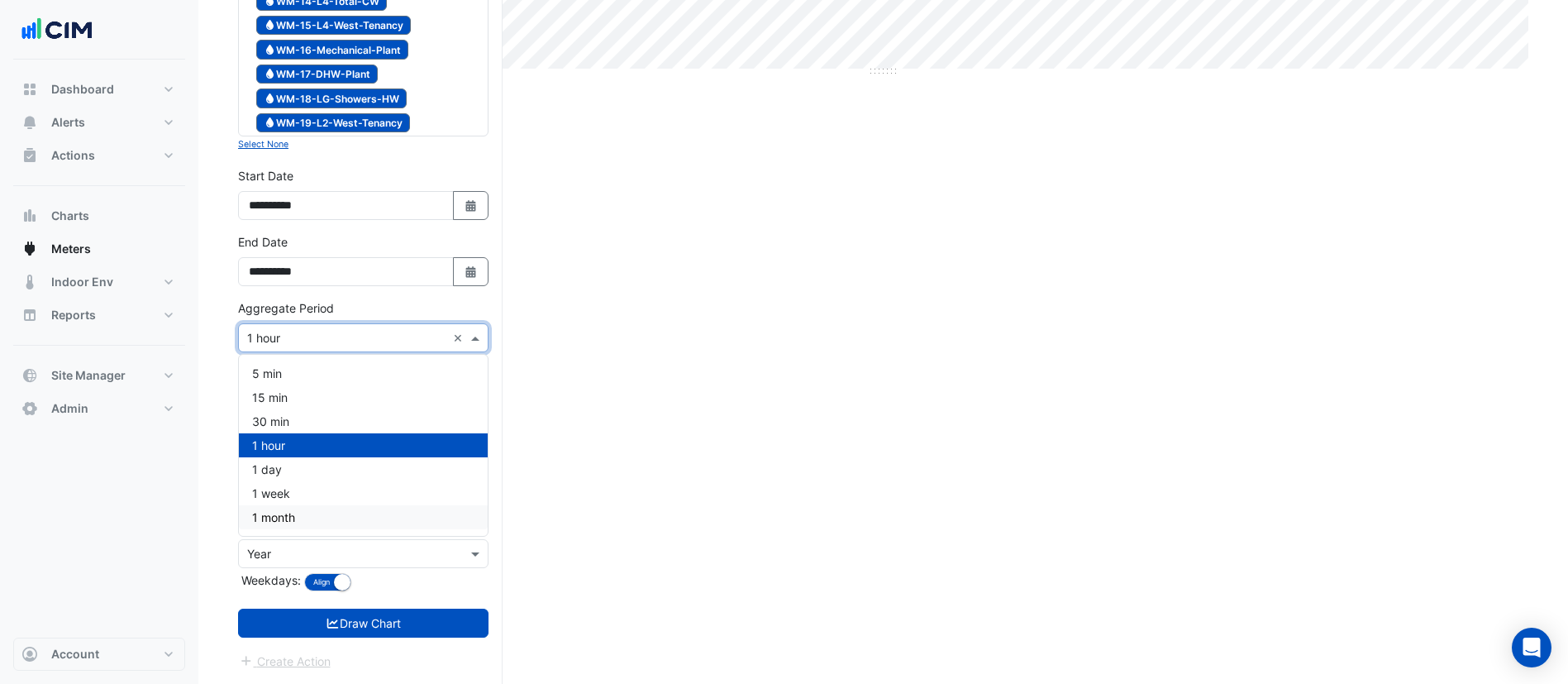 click on "1 month" at bounding box center (363, 517) 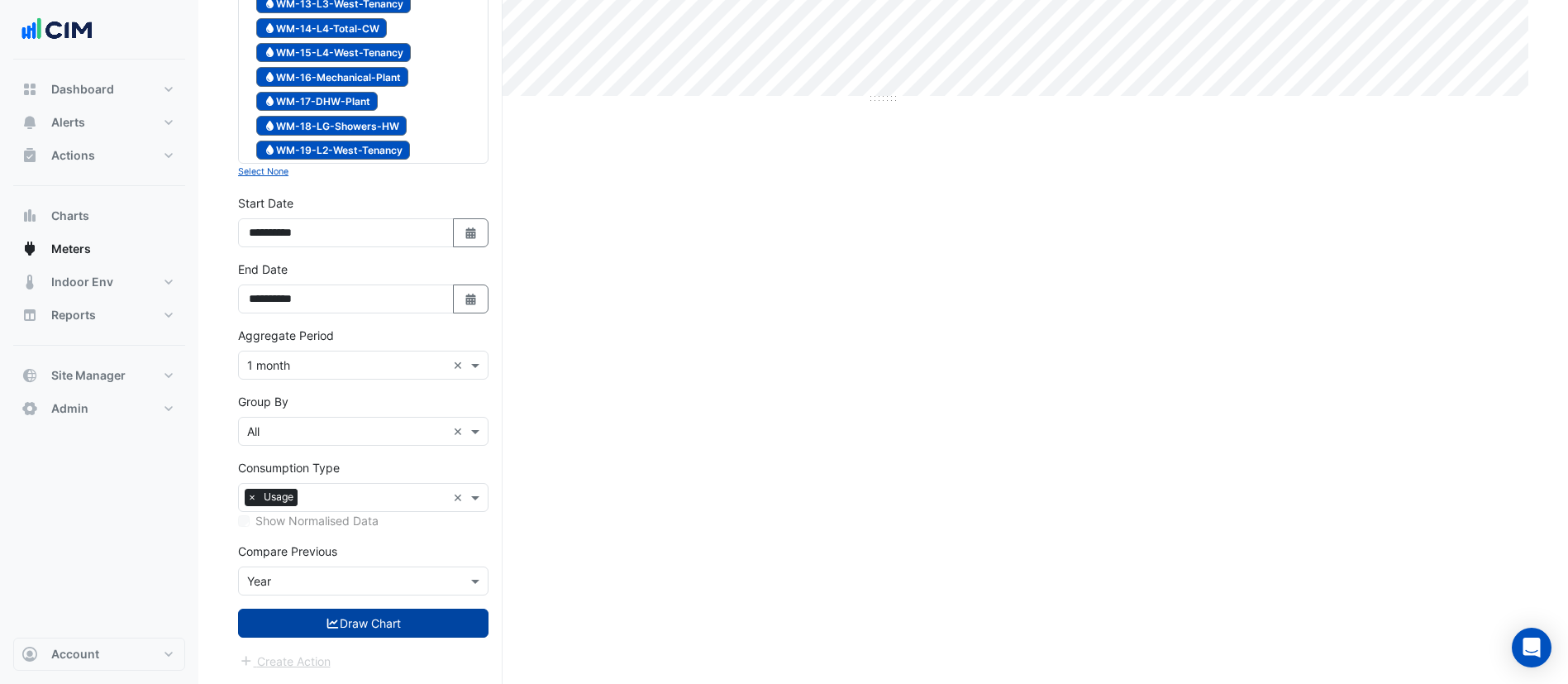 click on "Draw Chart" at bounding box center (363, 623) 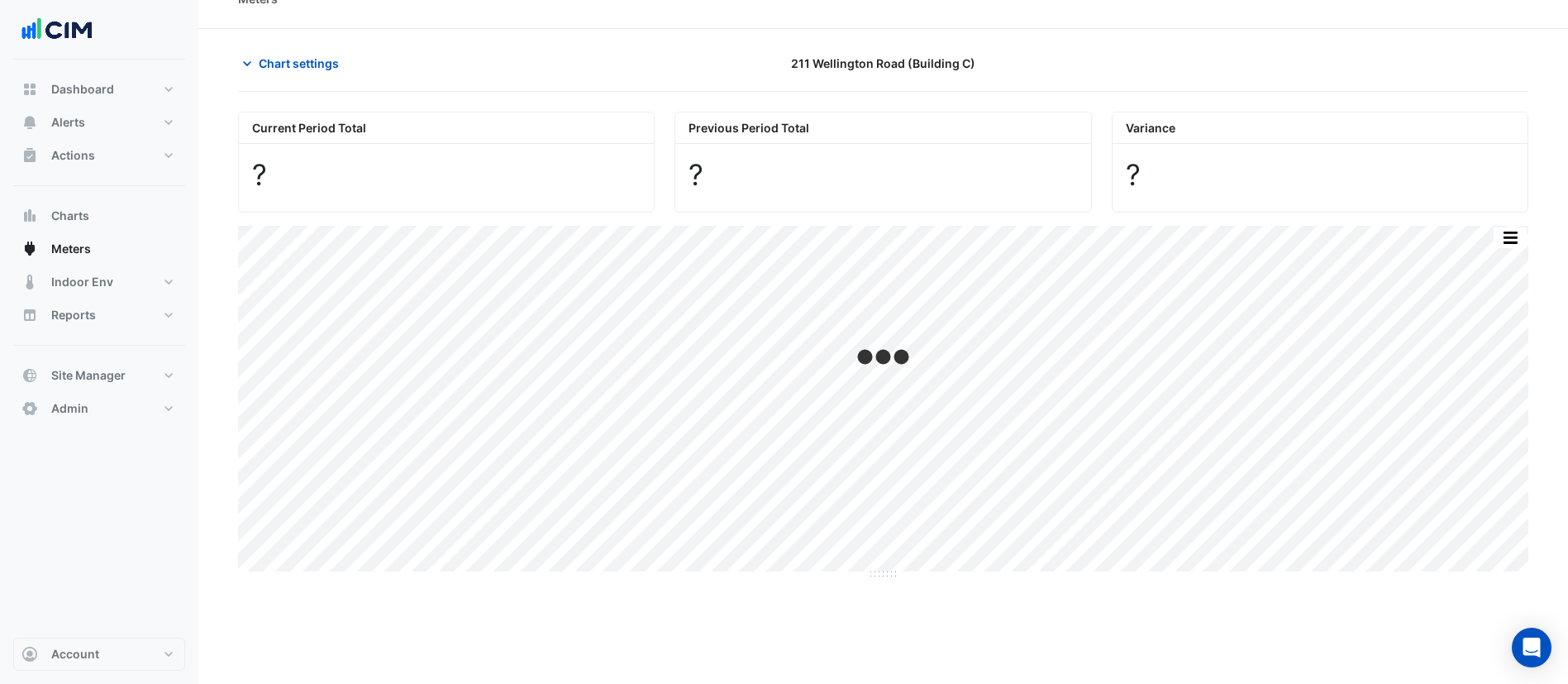 scroll, scrollTop: 0, scrollLeft: 0, axis: both 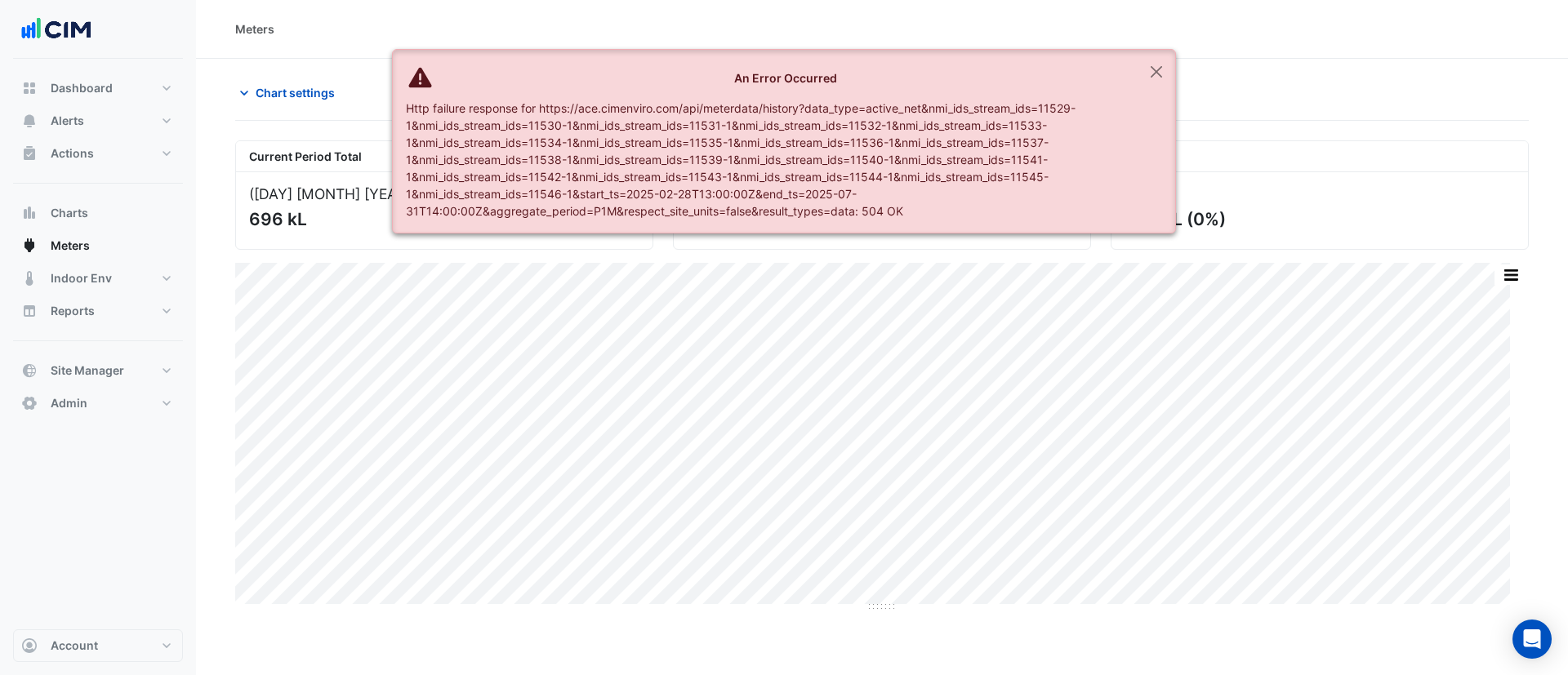 click on "Chart settings
[NUMBER] [STREET] (Building C)
Current Period Total
([DATE]  - [DATE] )
696 kL
Previous Period Total
([DATE]  - [DATE] )
0 kL
Variance
696 kL
(0%)
Print Save as JPEG Save as PNG Pivot Data Table Export CSV - Flat Export CSV - Pivot Select Chart Type  Sample Tooltip" 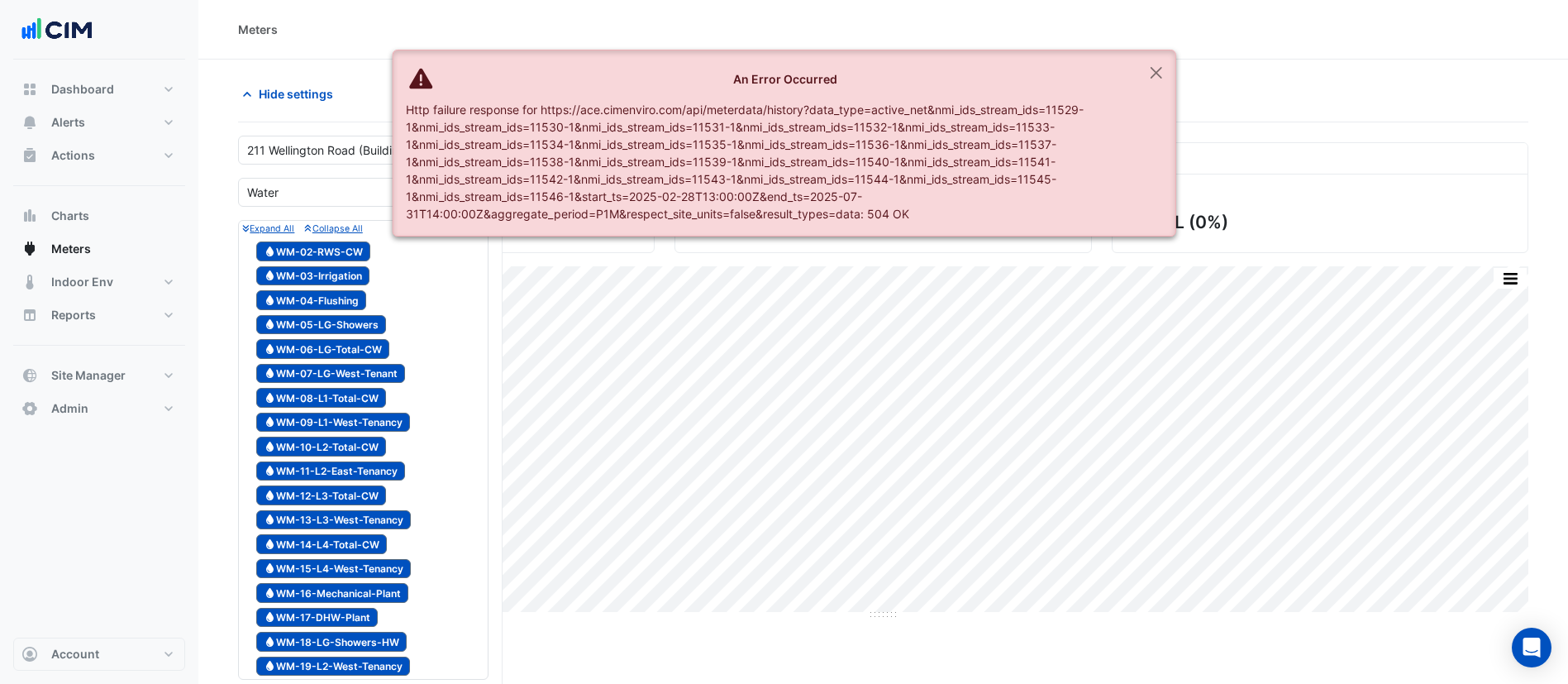 scroll, scrollTop: 516, scrollLeft: 0, axis: vertical 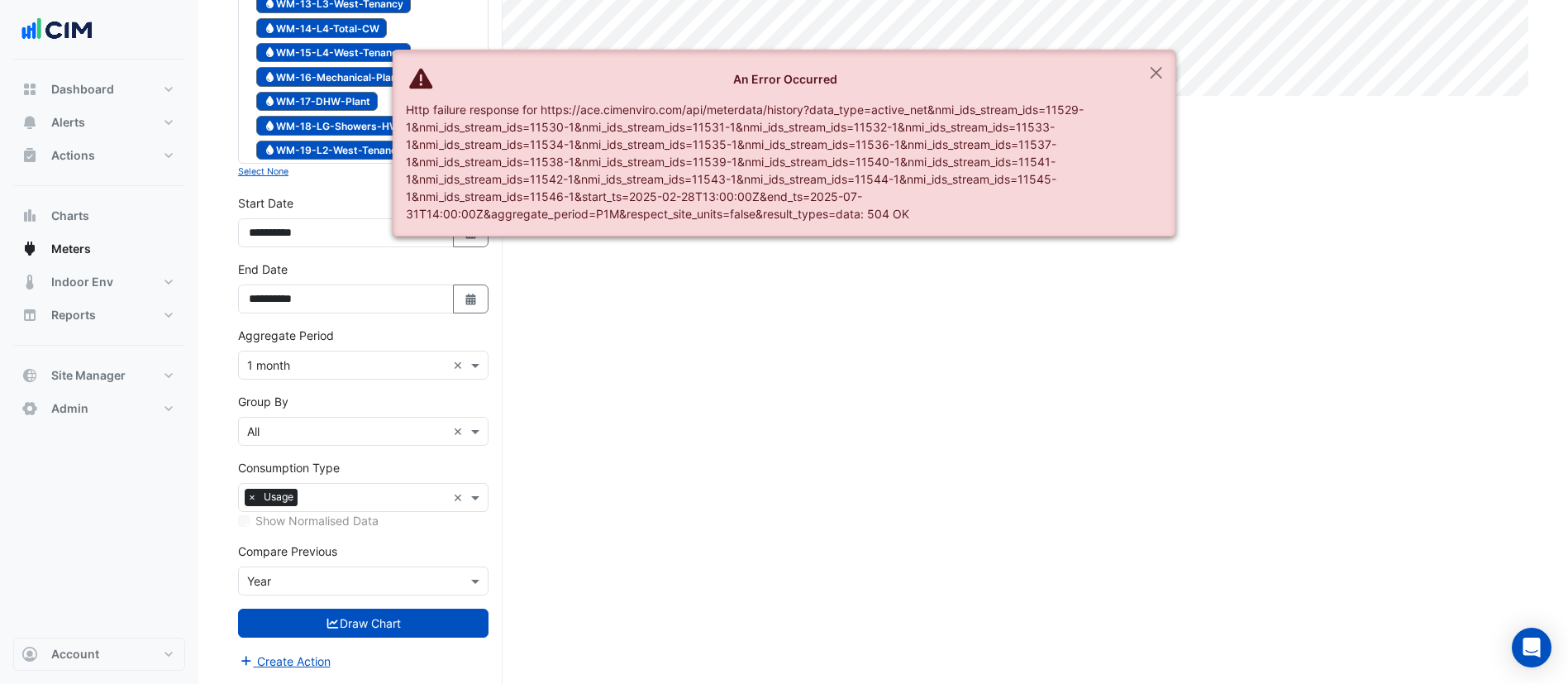 click on "An Error Occurred
Http failure response for https://ace.cimenviro.com/api/meterdata/history?data_type=active_net&nmi_ids_stream_ids=11529-1&nmi_ids_stream_ids=11530-1&nmi_ids_stream_ids=11531-1&nmi_ids_stream_ids=11532-1&nmi_ids_stream_ids=11533-1&nmi_ids_stream_ids=11534-1&nmi_ids_stream_ids=11535-1&nmi_ids_stream_ids=11536-1&nmi_ids_stream_ids=11537-1&nmi_ids_stream_ids=11538-1&nmi_ids_stream_ids=11539-1&nmi_ids_stream_ids=11540-1&nmi_ids_stream_ids=11541-1&nmi_ids_stream_ids=11542-1&nmi_ids_stream_ids=11543-1&nmi_ids_stream_ids=11544-1&nmi_ids_stream_ids=11545-1&nmi_ids_stream_ids=11546-1&start_ts=2025-02-28T13:00:00Z&end_ts=2025-07-31T14:00:00Z&aggregate_period=P1M&respect_site_units=false&result_types=data: 504 OK" 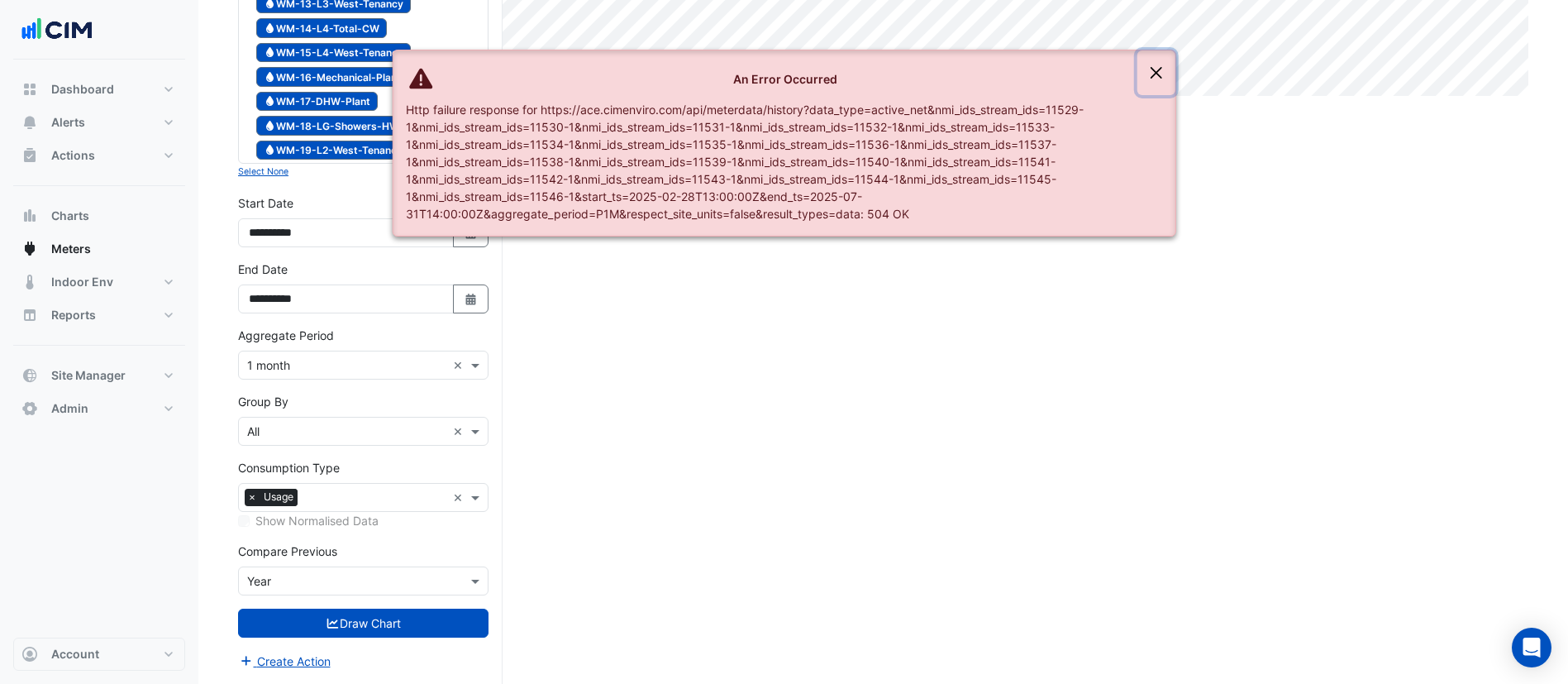 click 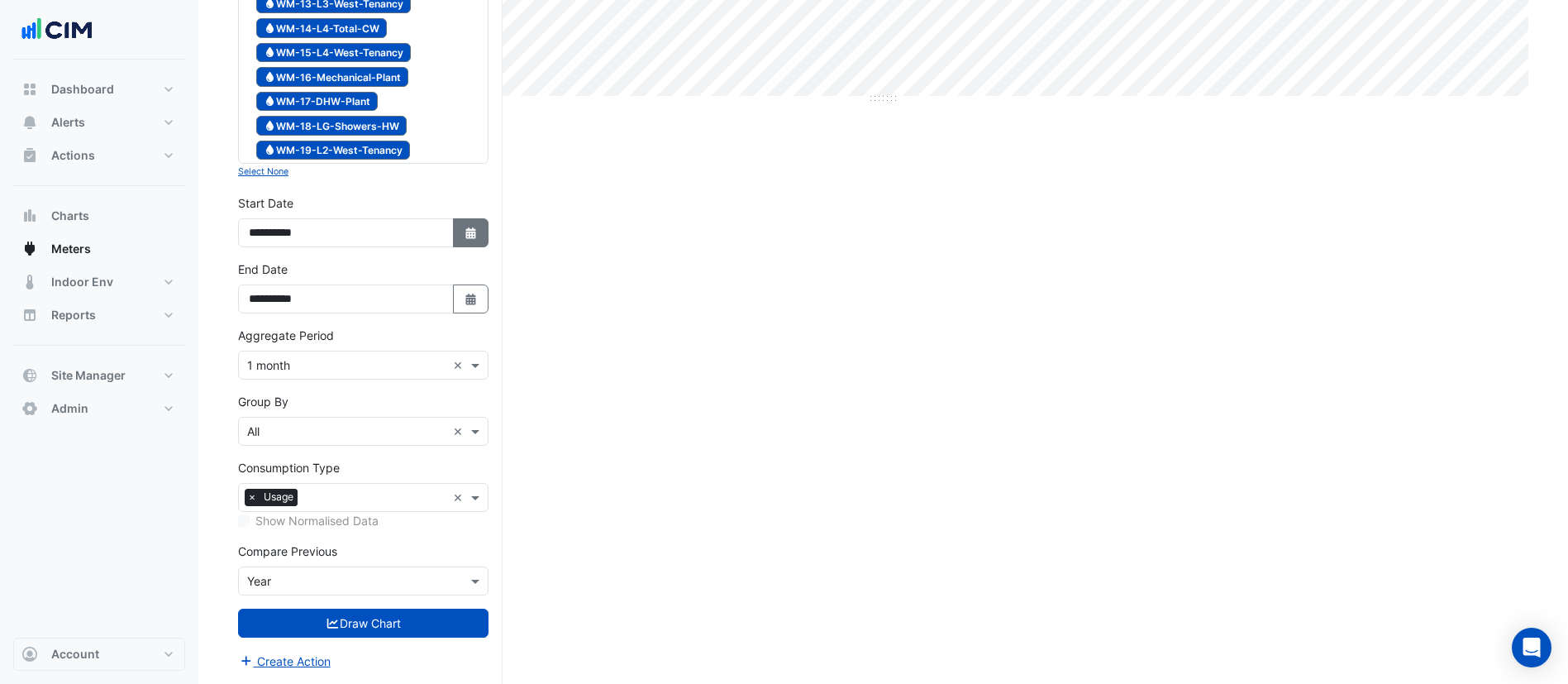 click on "Select Date" 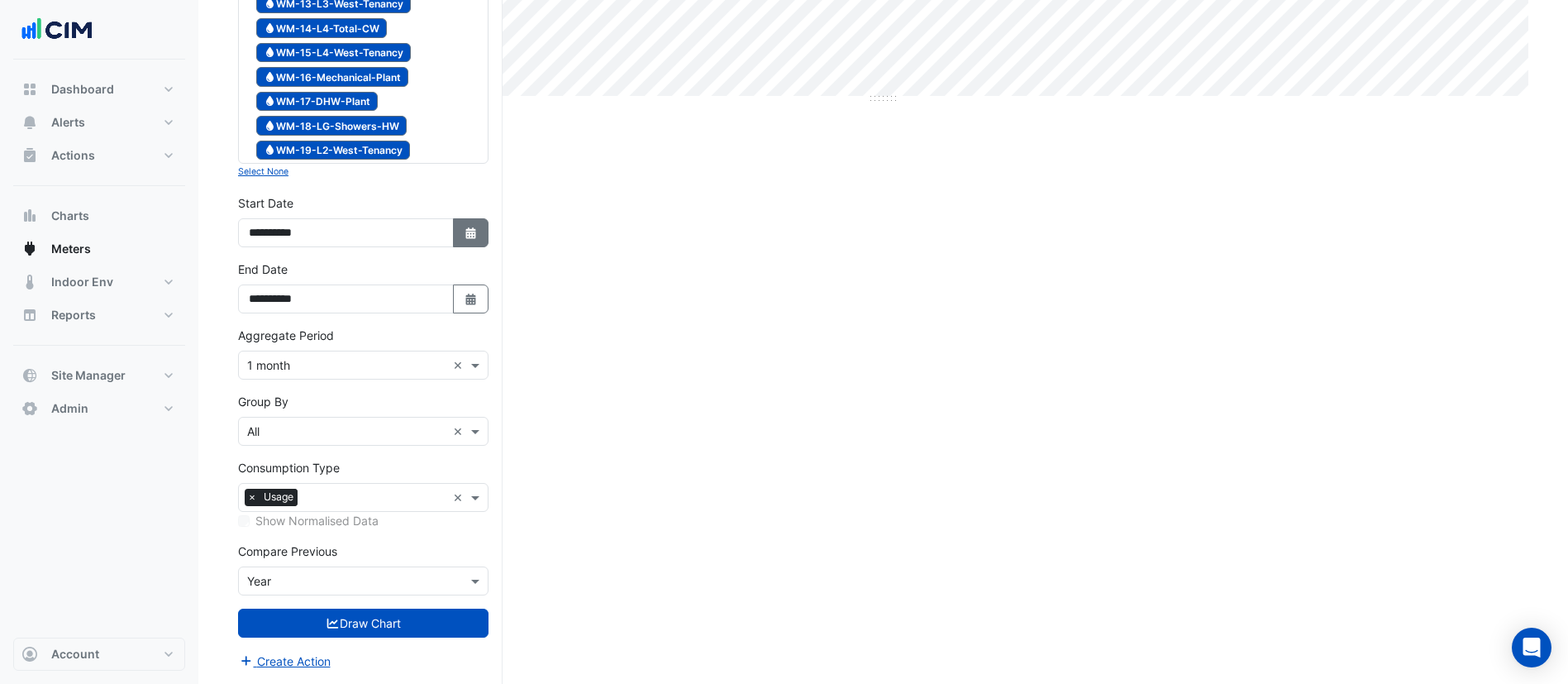 select on "****" 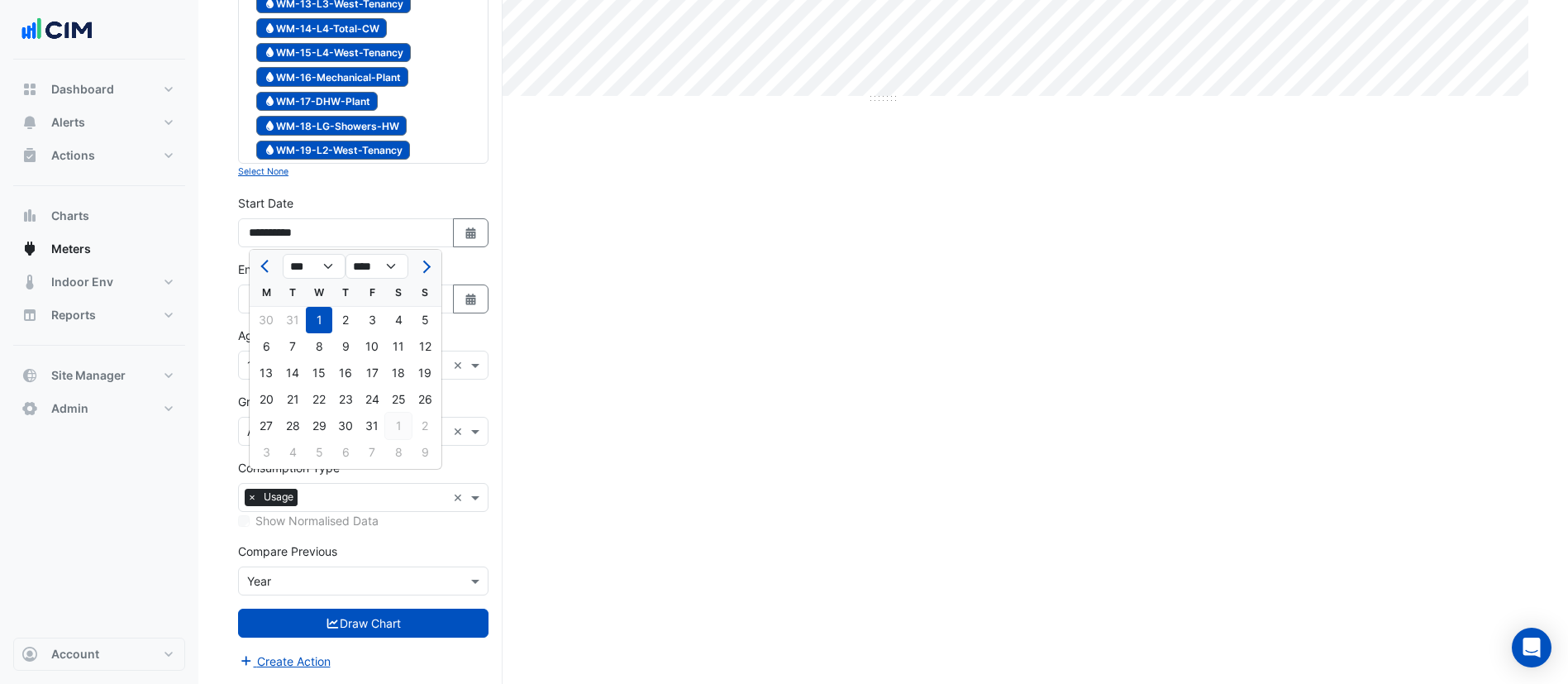 click on "1" 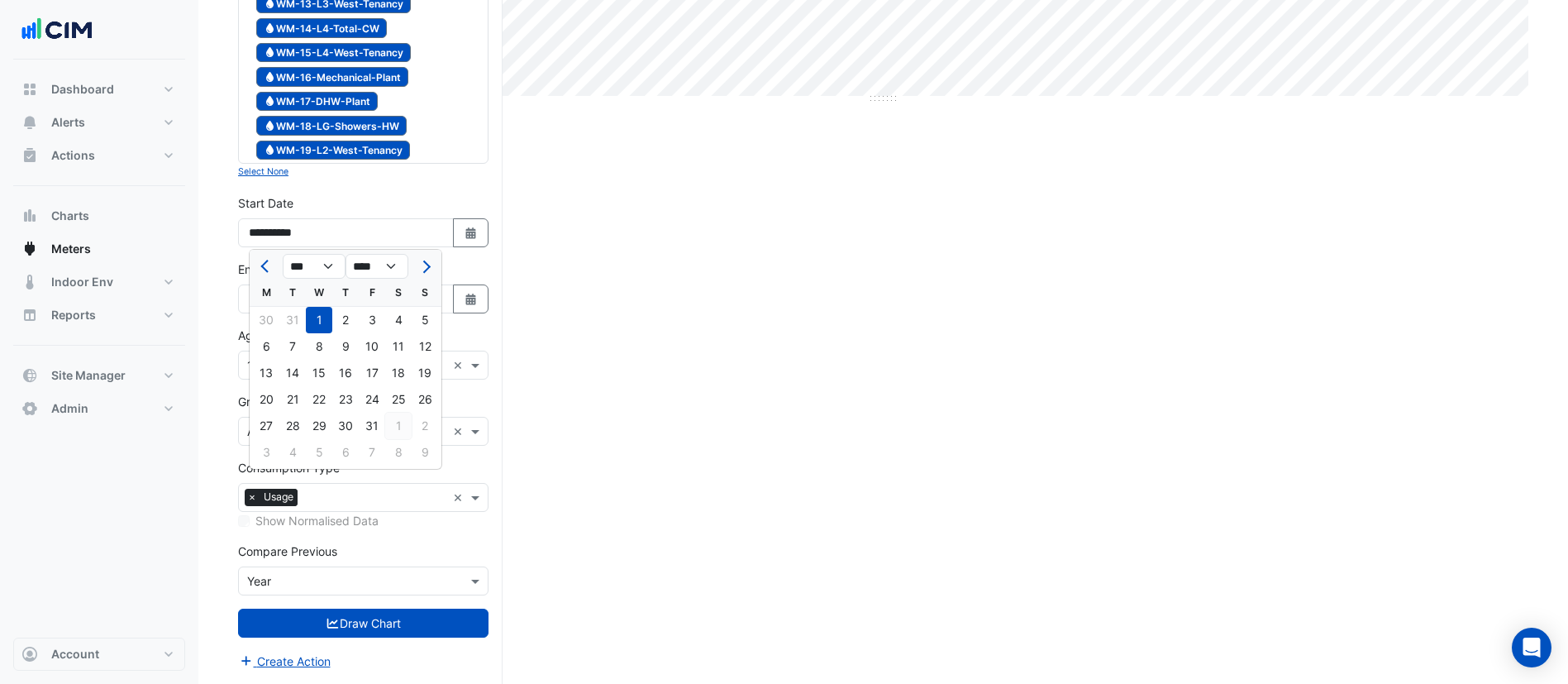 type on "**********" 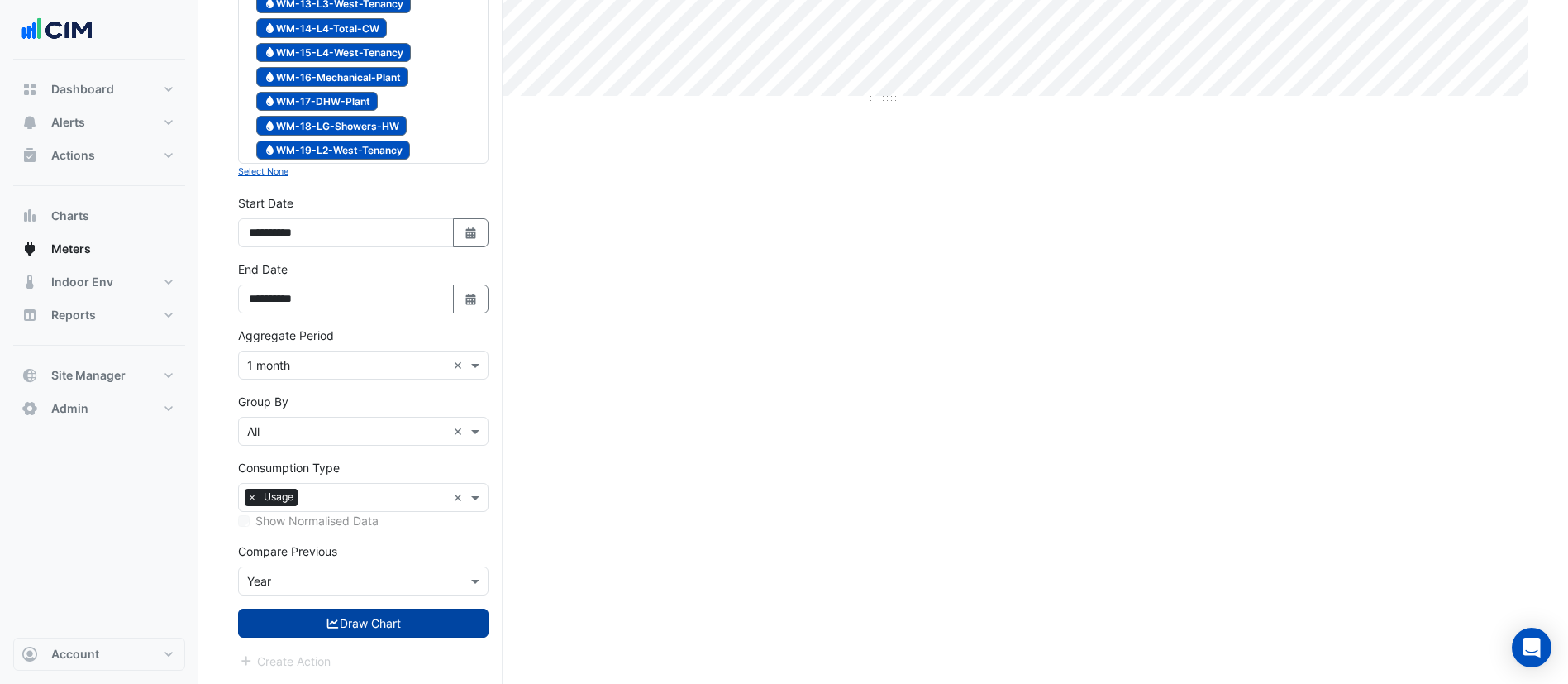 click on "Draw Chart" at bounding box center (363, 623) 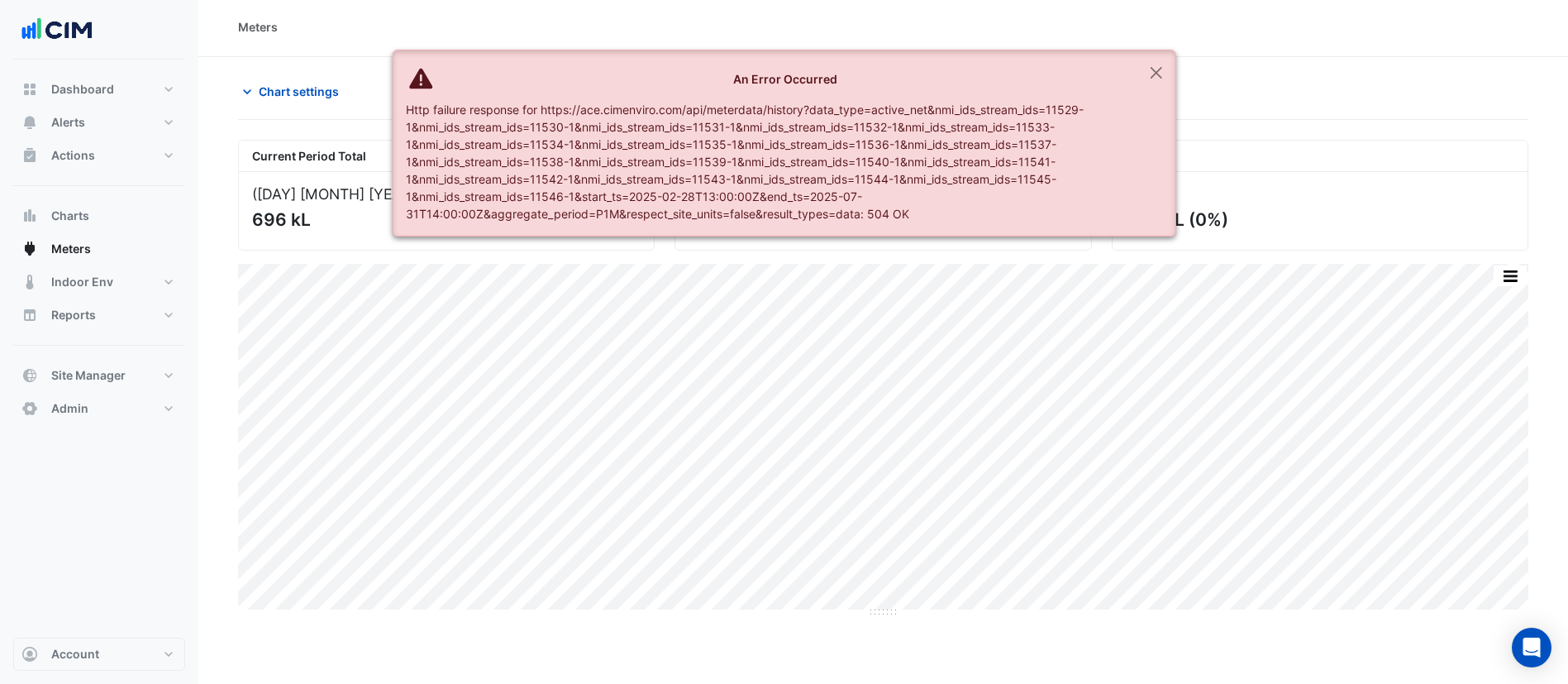 scroll, scrollTop: 0, scrollLeft: 0, axis: both 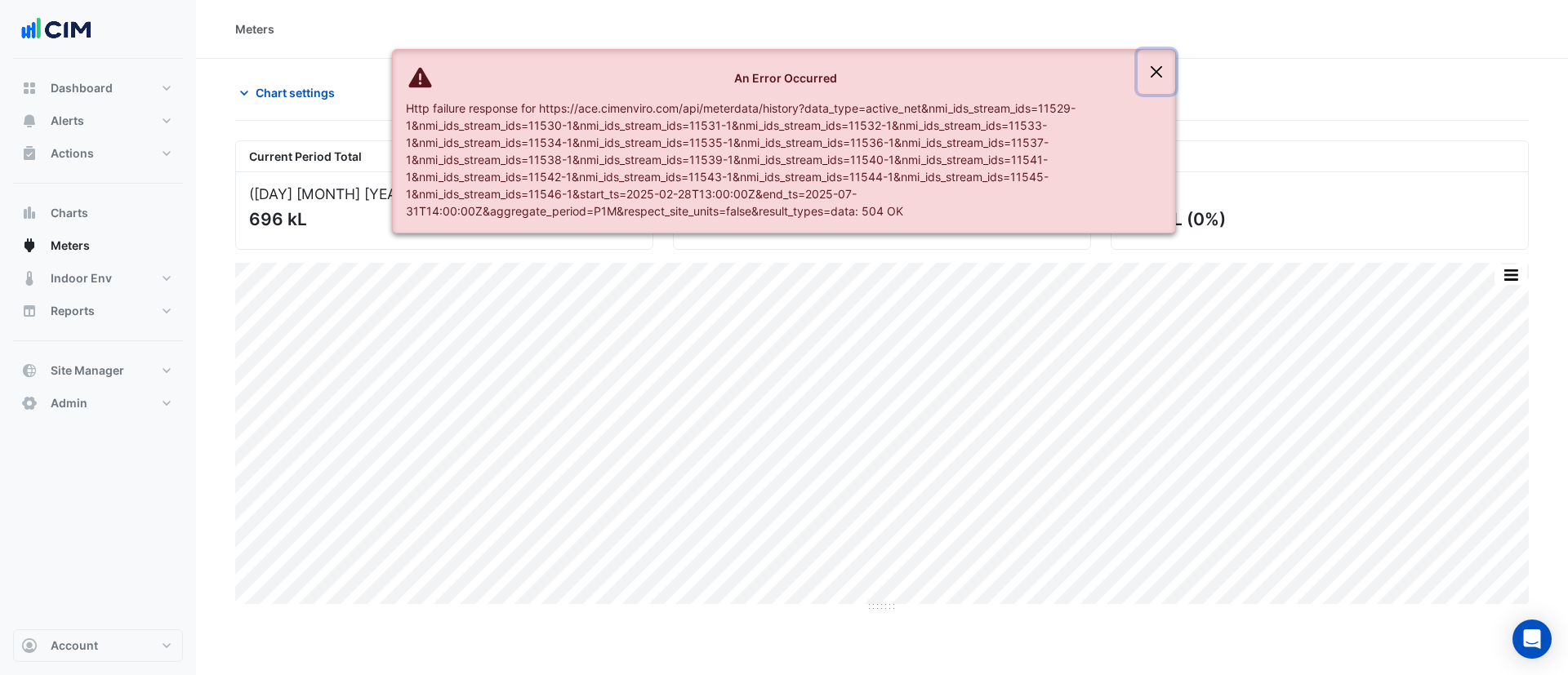 click 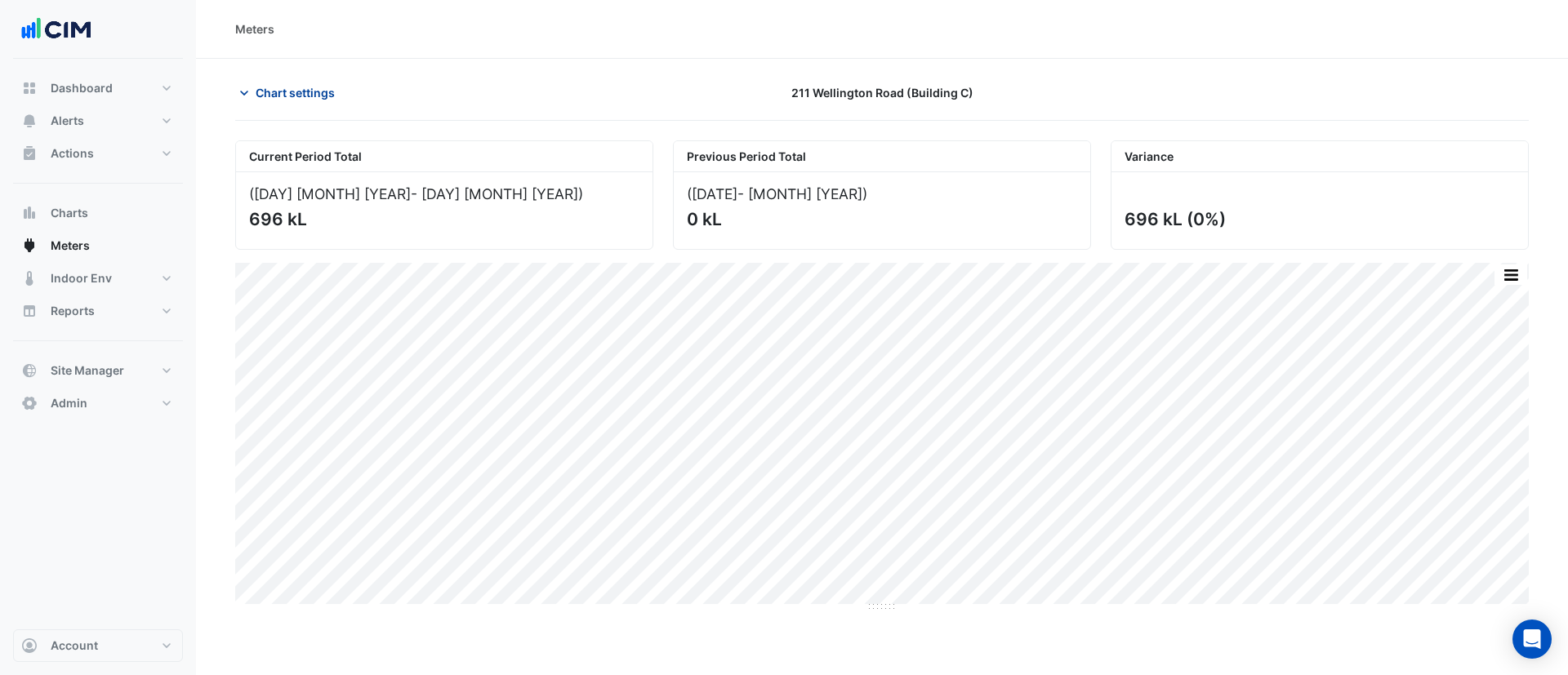 click on "Chart settings" 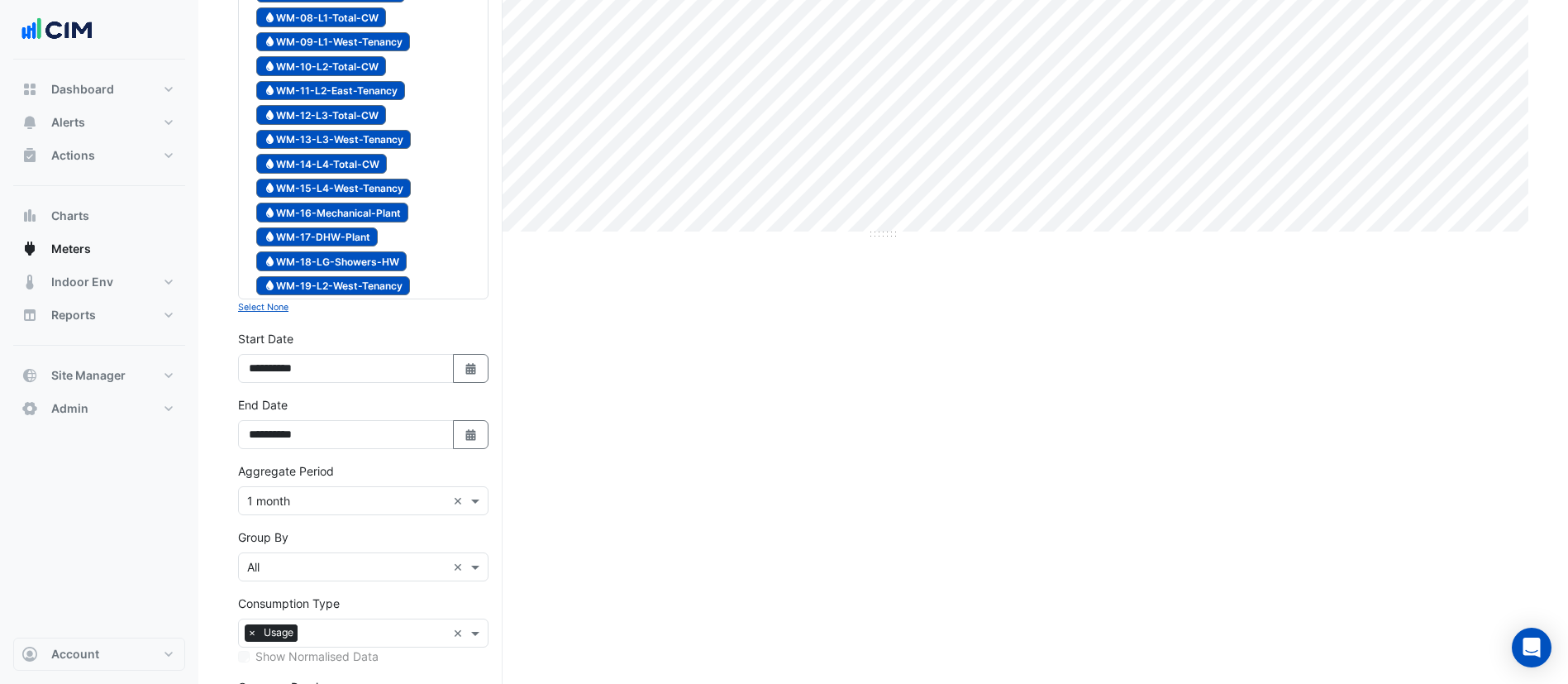 scroll, scrollTop: 516, scrollLeft: 0, axis: vertical 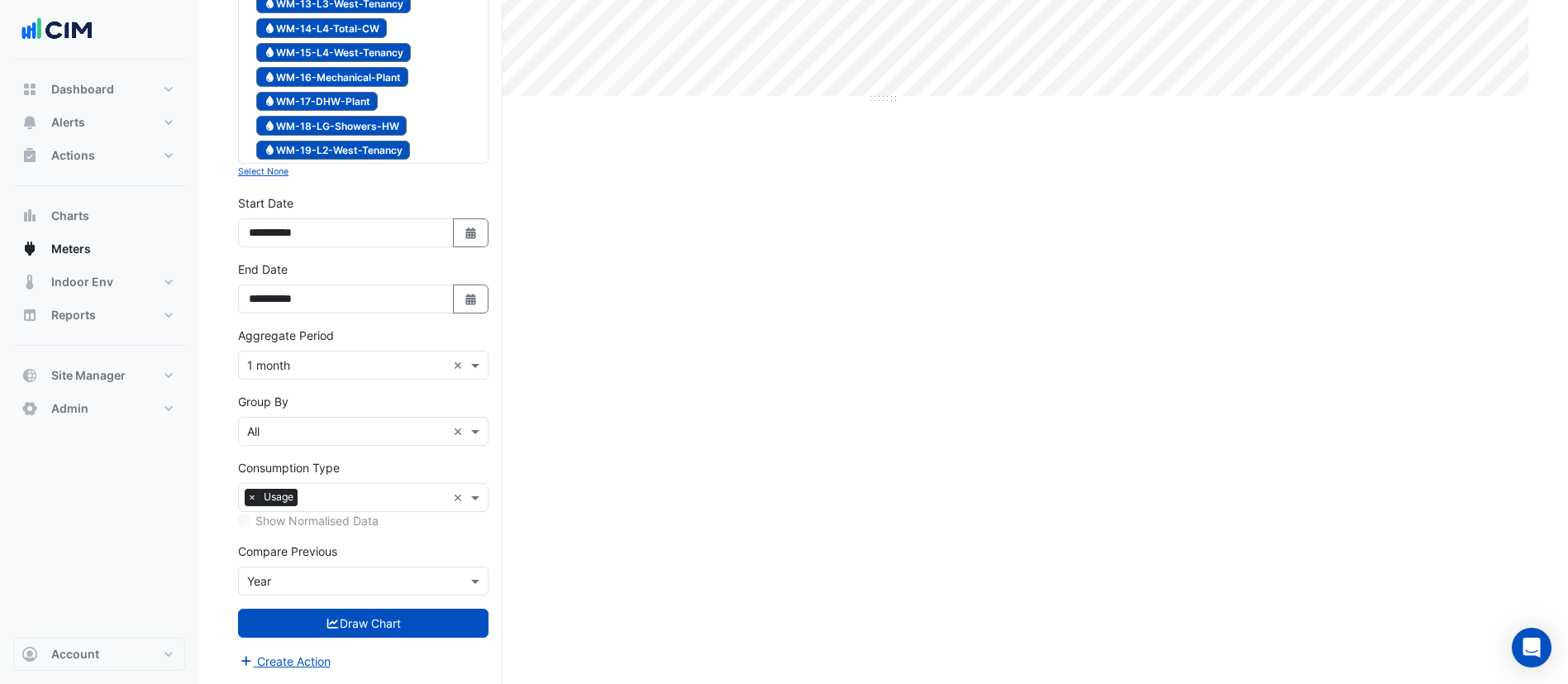 click on "Select a Site × [NUMBER] [STREET] (Building C) ×
Utility Type × Water ×
Expand All
Collapse All
Water
WM-02-RWS-CW
Water
WM-03-Irrigation
Water
WM-04-Flushing
Water
WM-05-LG-Showers
Water" at bounding box center [363, 145] 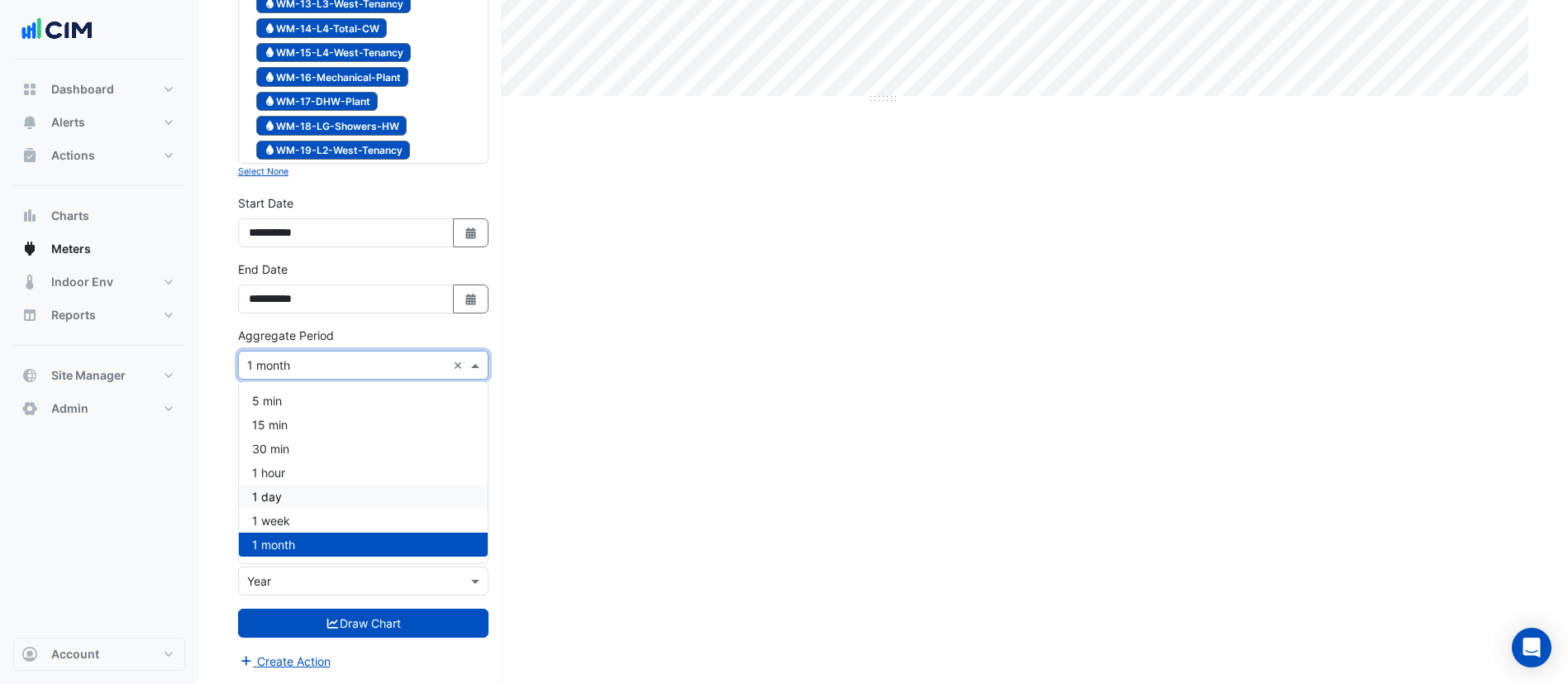drag, startPoint x: 273, startPoint y: 498, endPoint x: 293, endPoint y: 543, distance: 49.2443 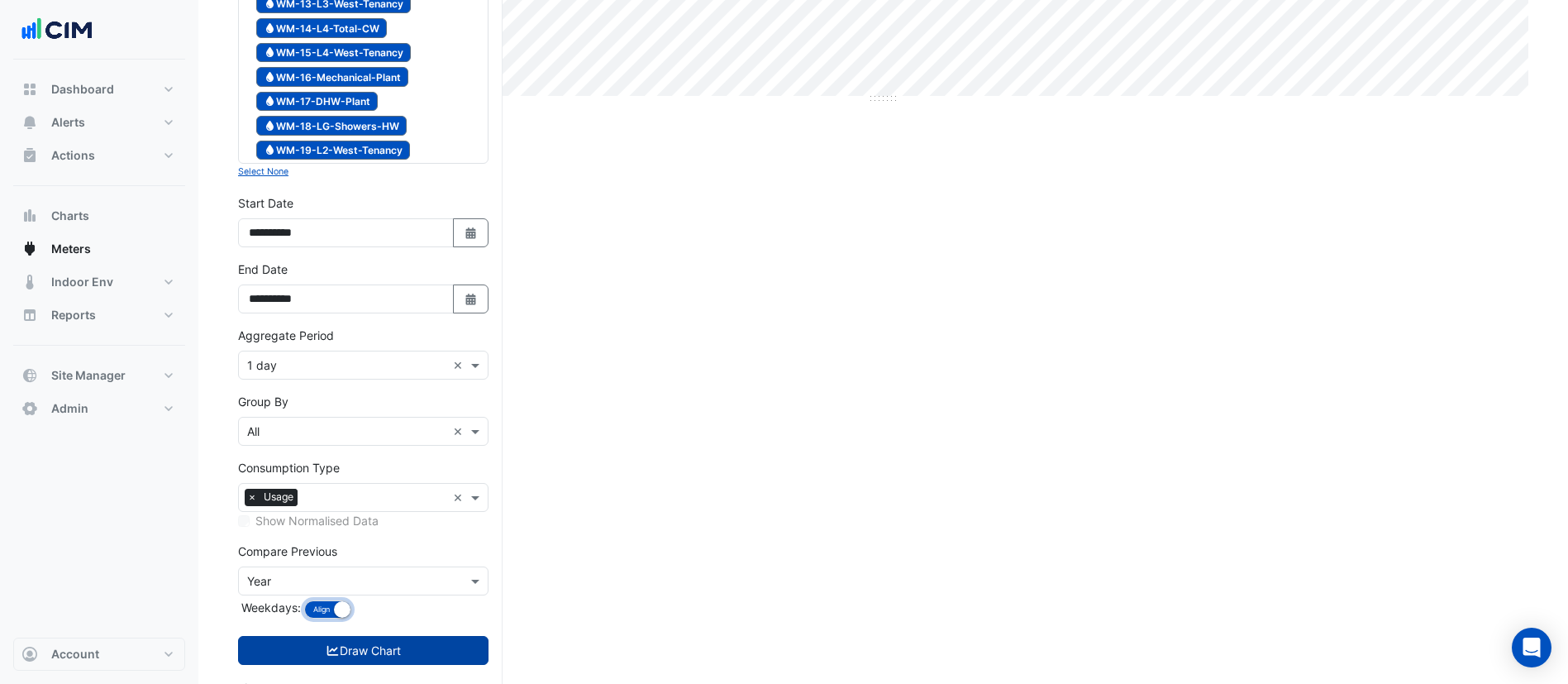 drag, startPoint x: 335, startPoint y: 609, endPoint x: 344, endPoint y: 645, distance: 37.10795 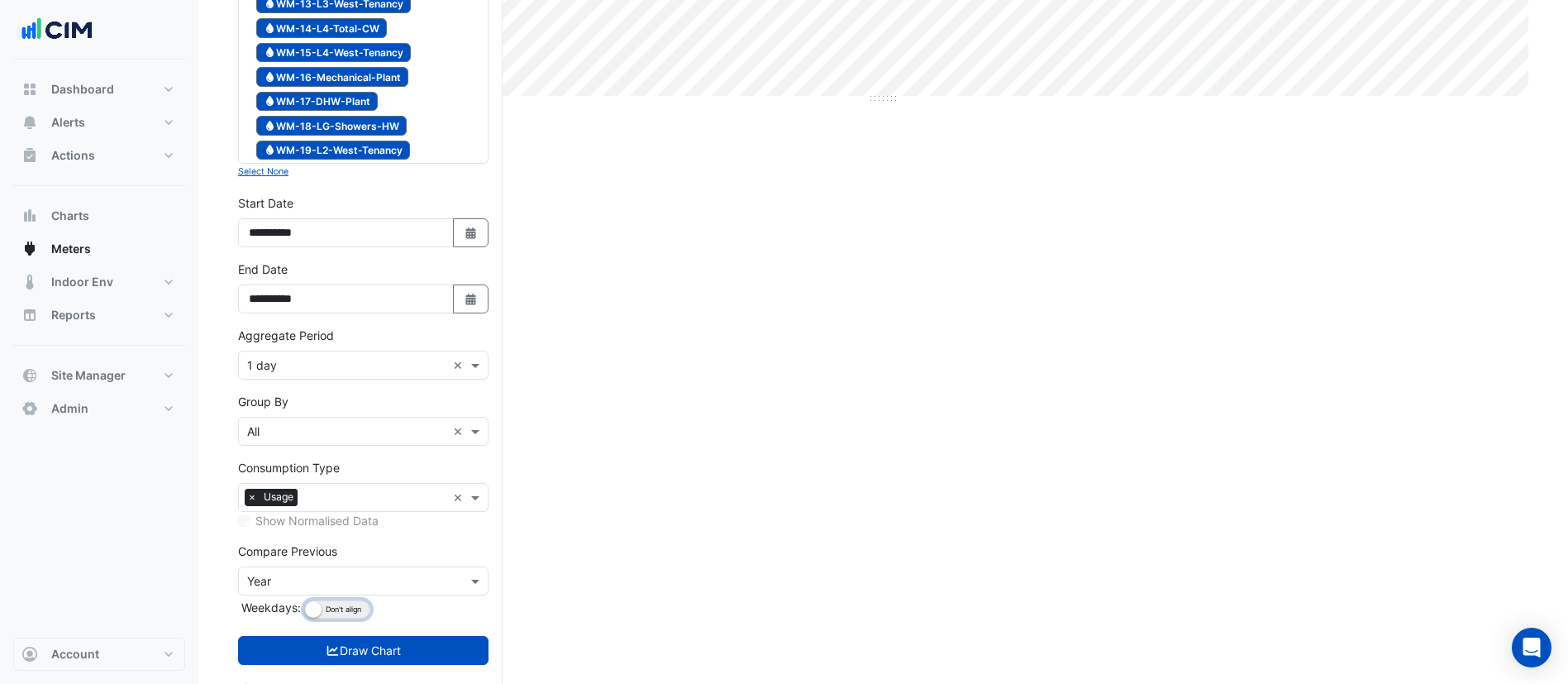 click on "Align Don't align" at bounding box center [337, 610] 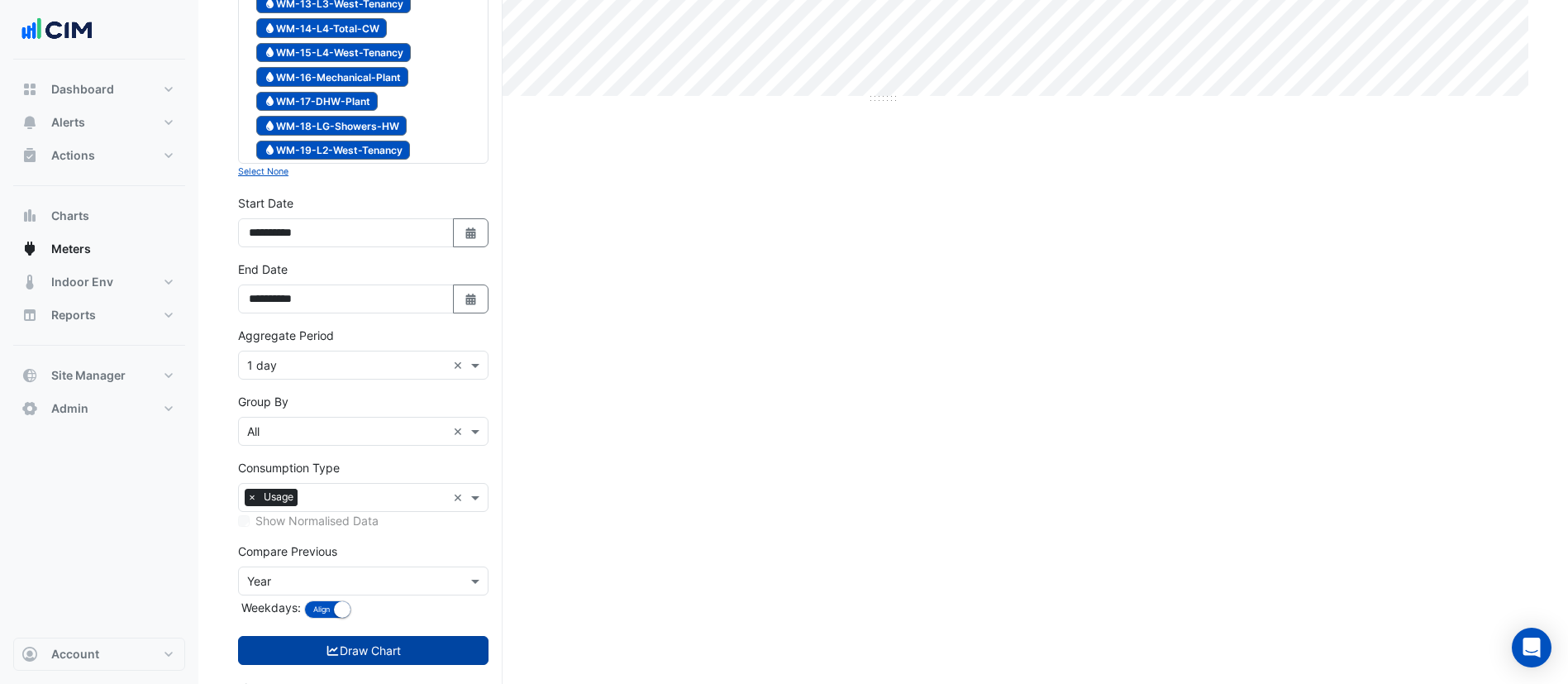 click on "Draw Chart" at bounding box center [363, 650] 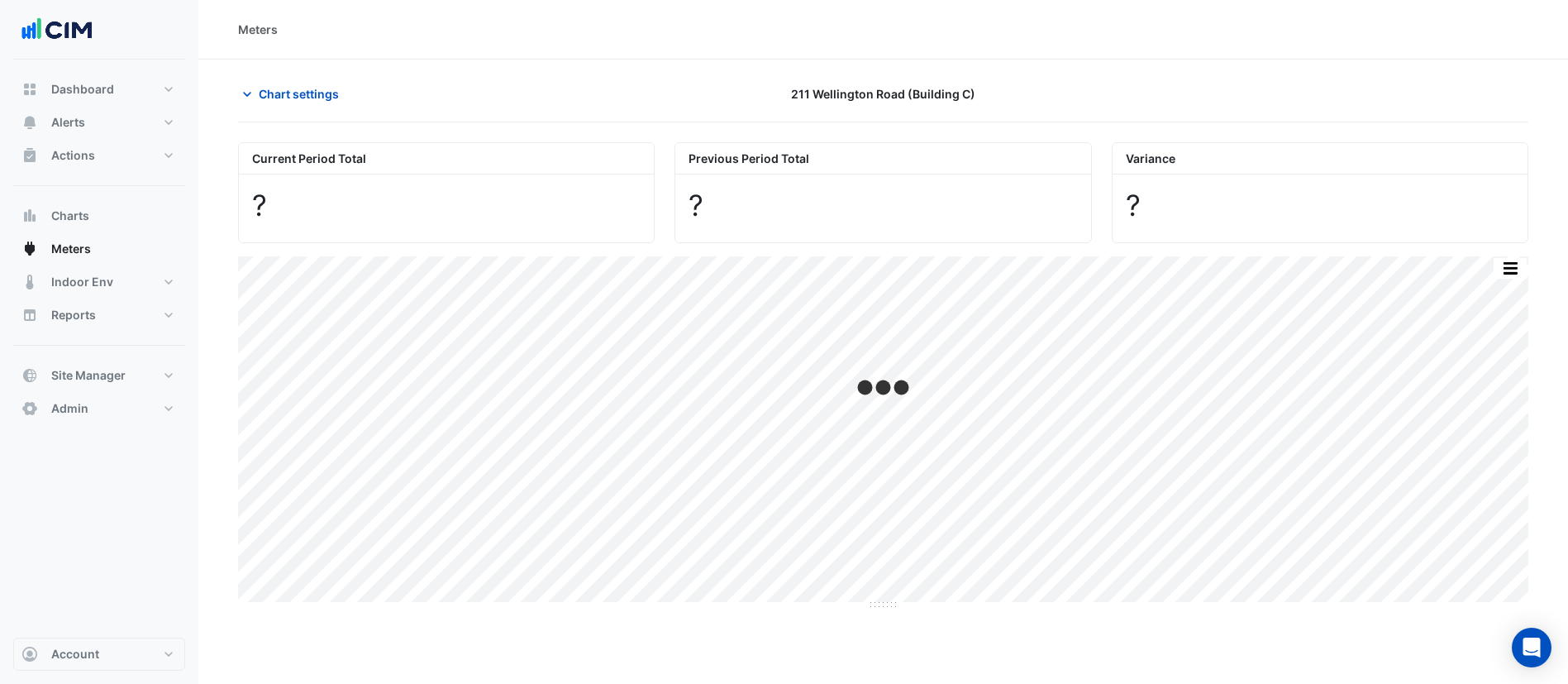 scroll, scrollTop: 0, scrollLeft: 0, axis: both 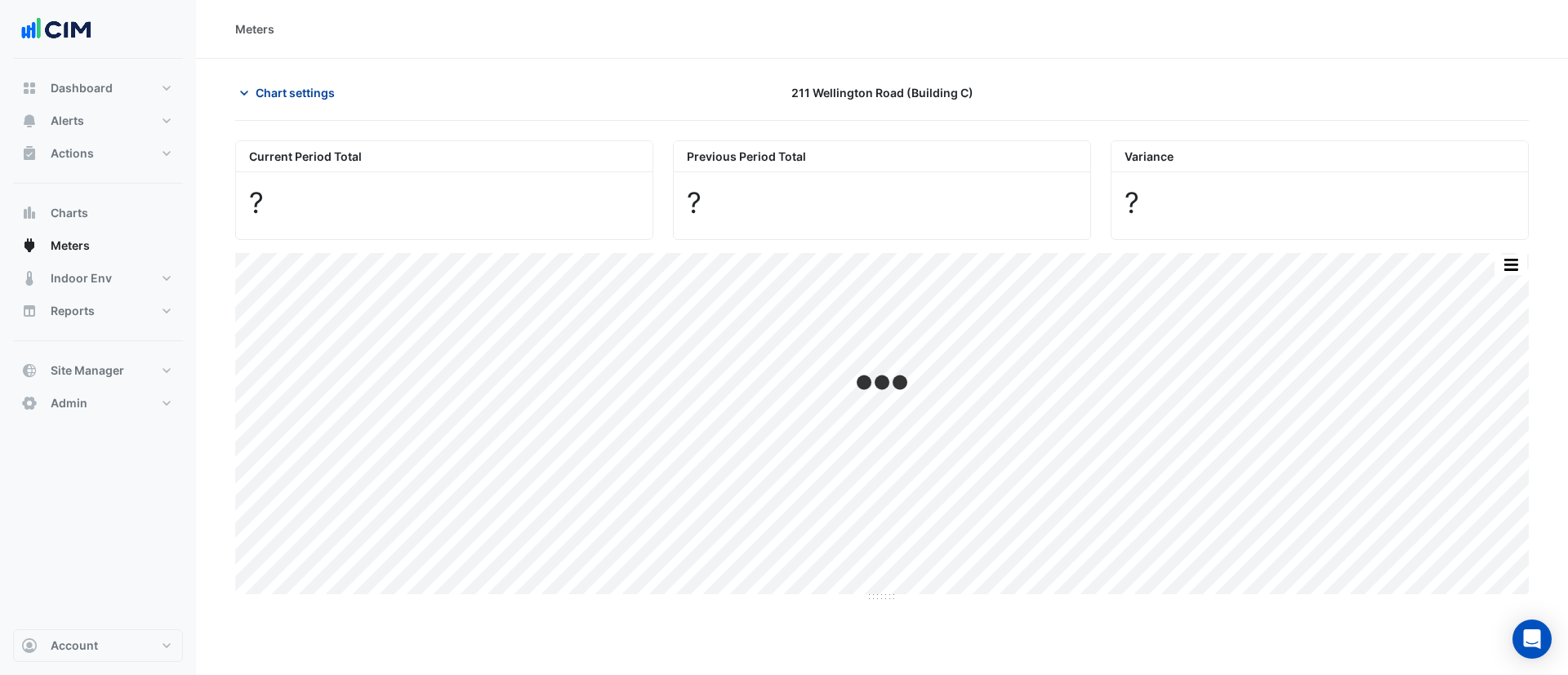 click on "Chart settings" 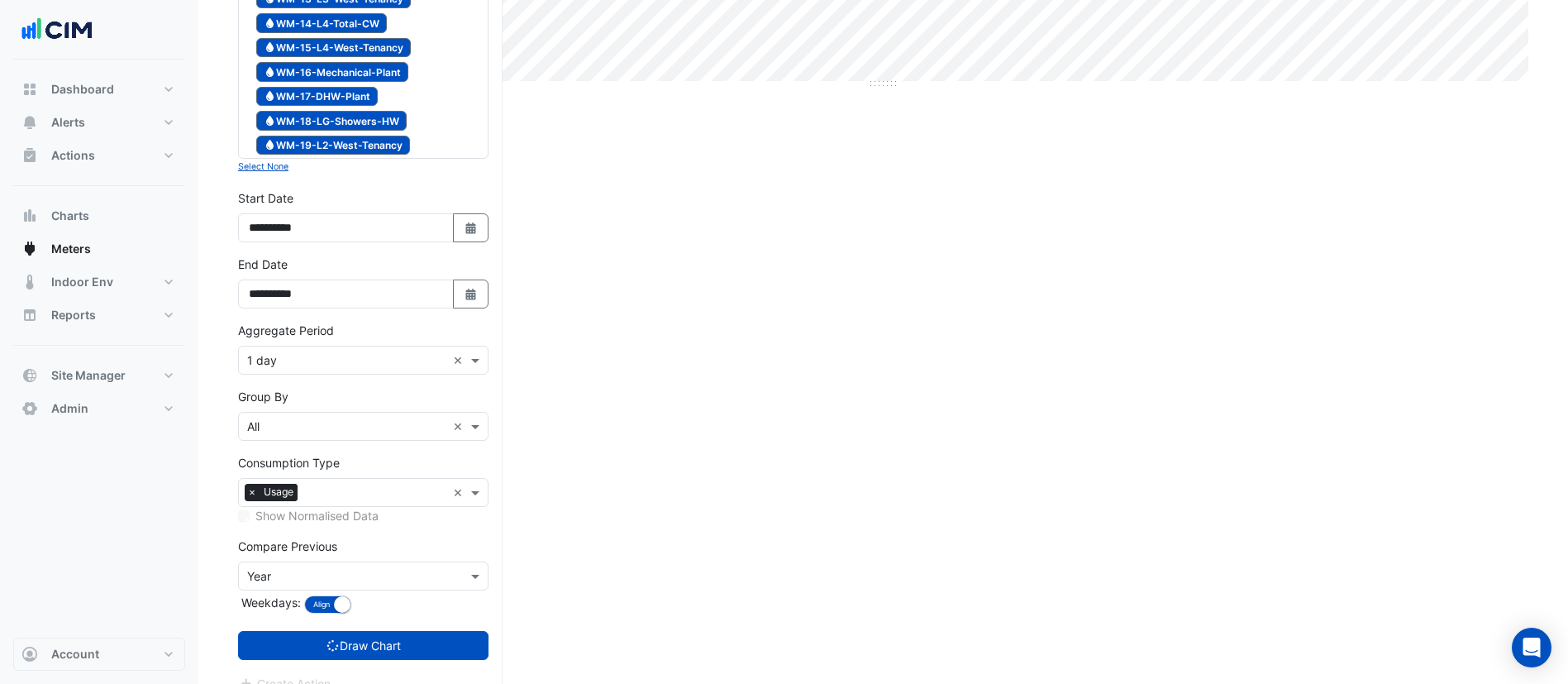 scroll, scrollTop: 543, scrollLeft: 0, axis: vertical 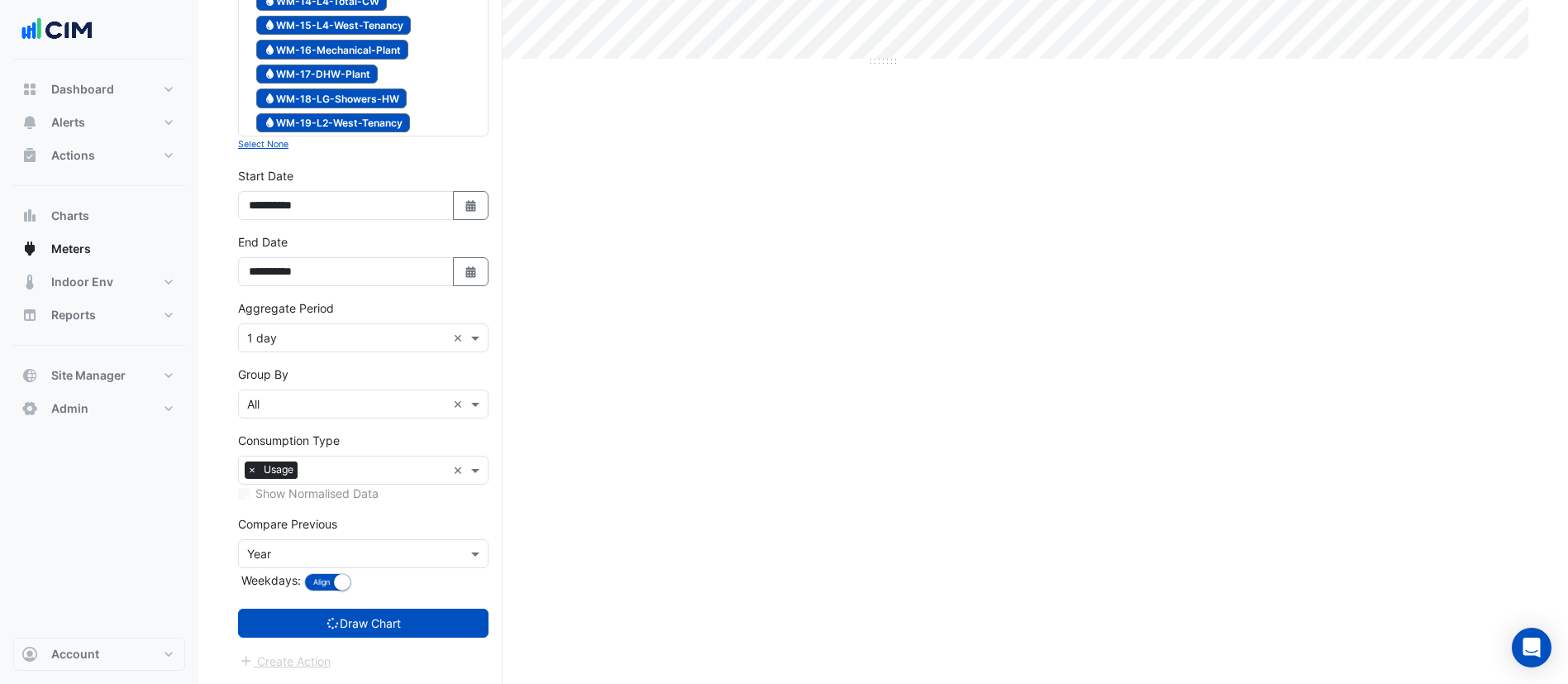 click on "Select a Site × [NUMBER] [STREET] (Building C) ×
Utility Type × Water ×
Expand All
Collapse All
Water
WM-02-RWS-CW
Water
WM-03-Irrigation
Water
WM-04-Flushing
Water
WM-05-LG-Showers" at bounding box center [370, 132] 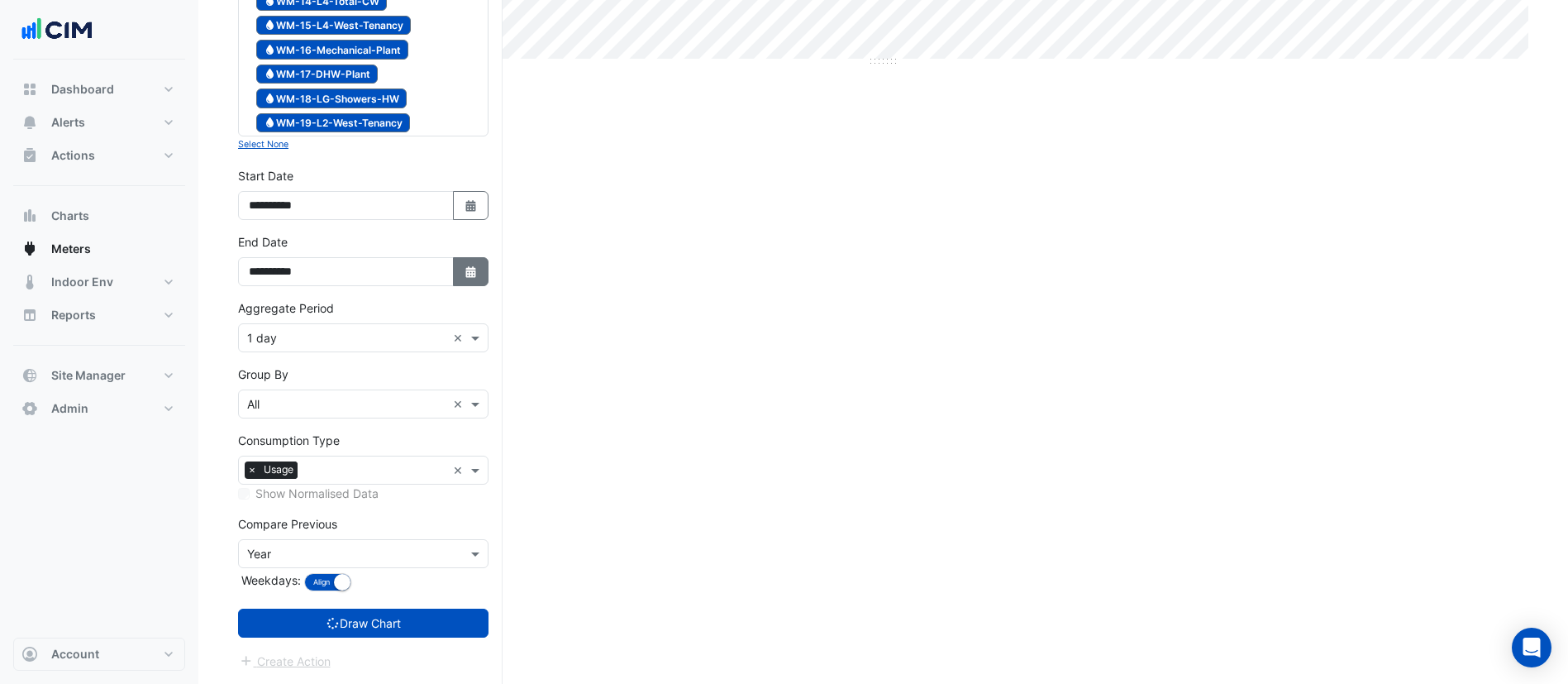 click on "Select Date" at bounding box center [471, 271] 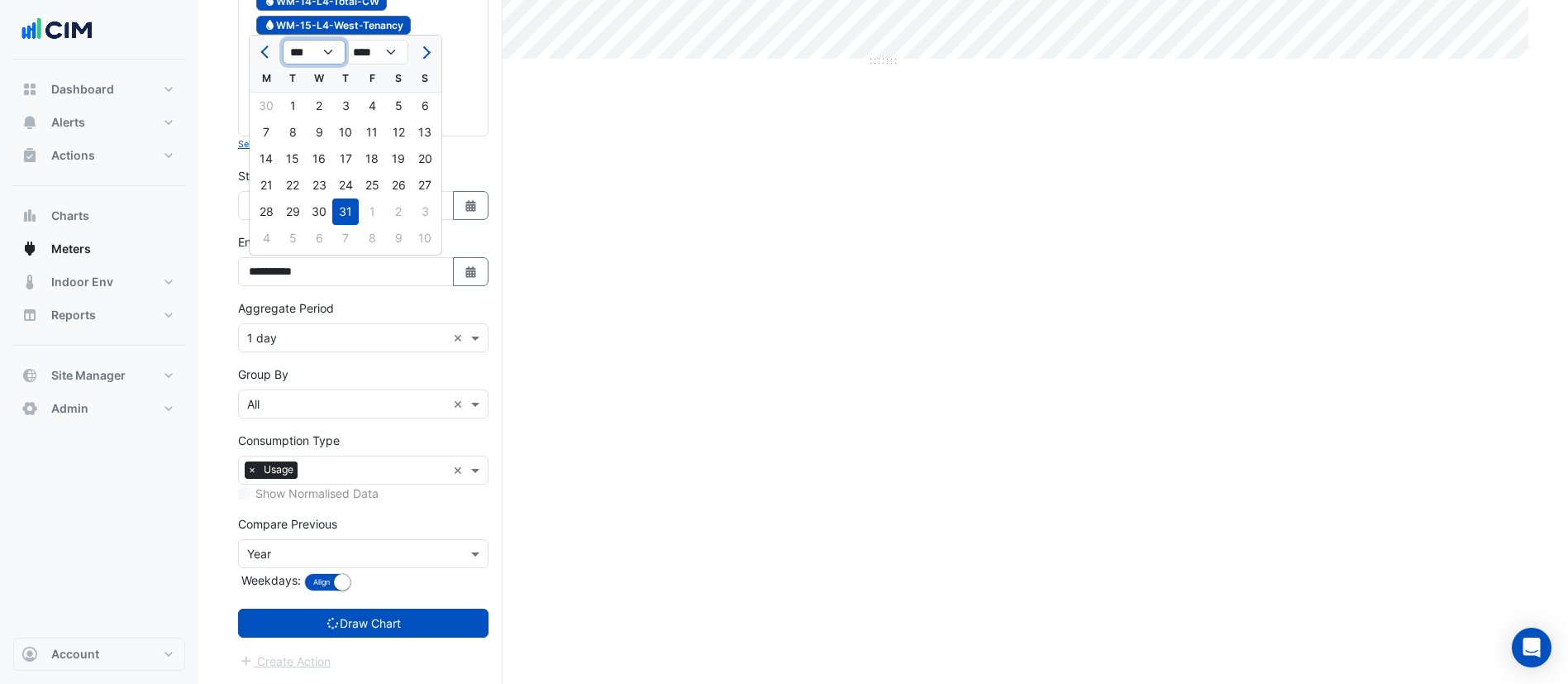 click on "*** *** *** *** *** *** *** *** *** *** ***" 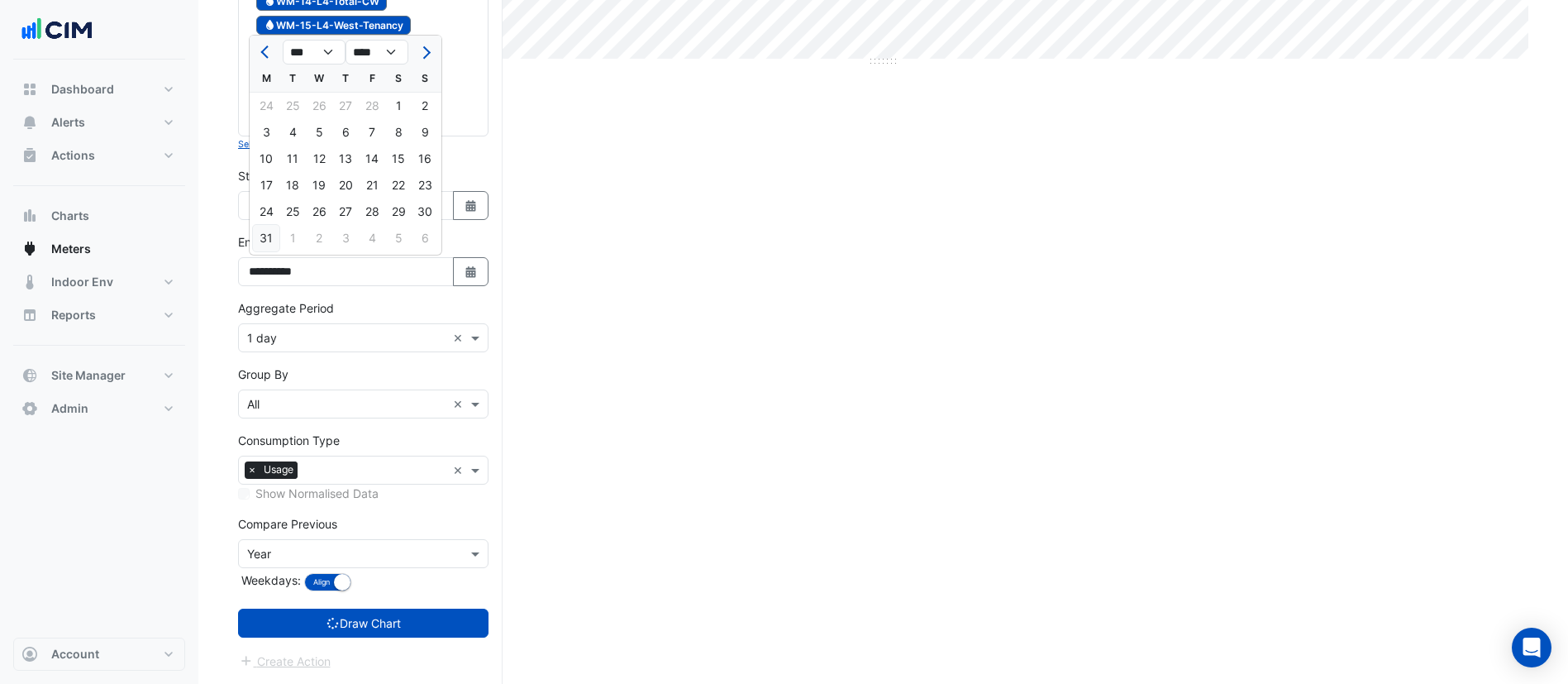 click on "31" 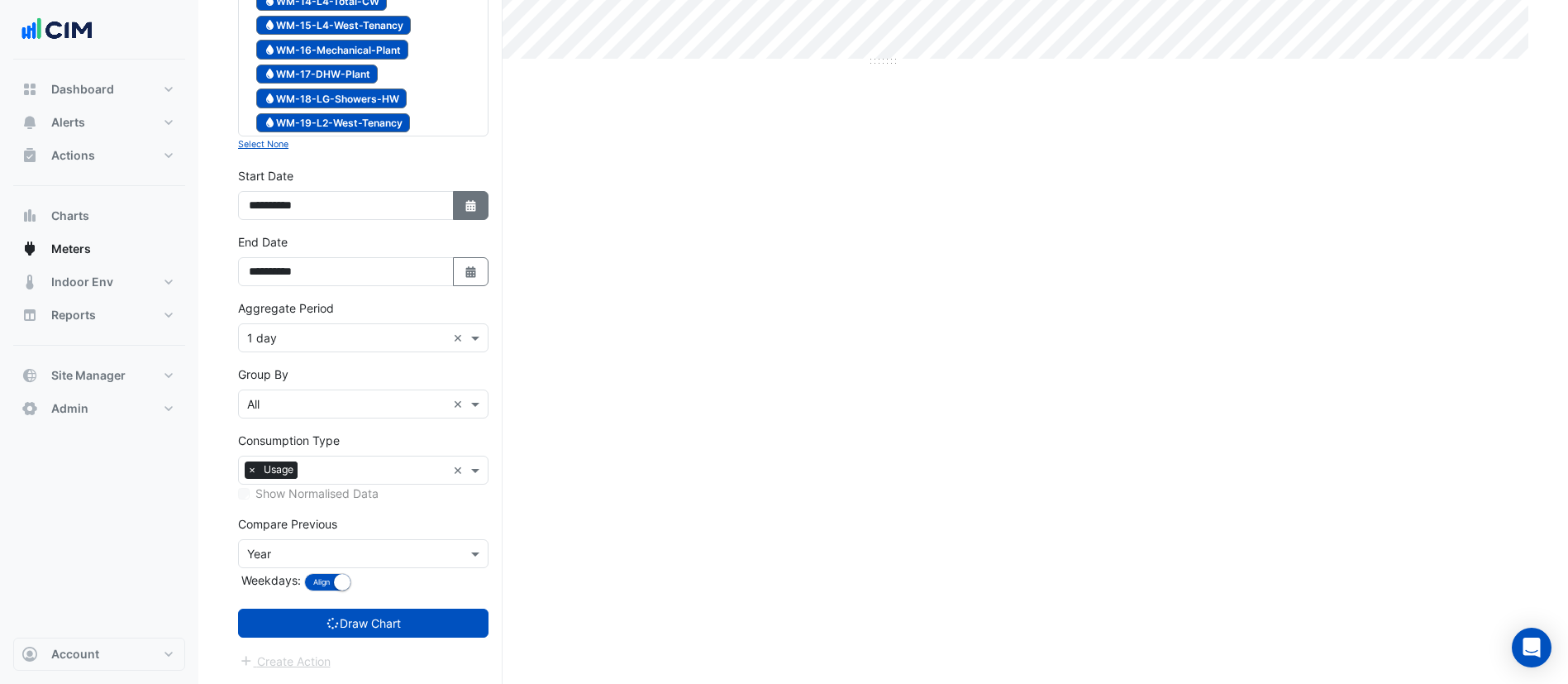 click on "Select Date" at bounding box center [471, 205] 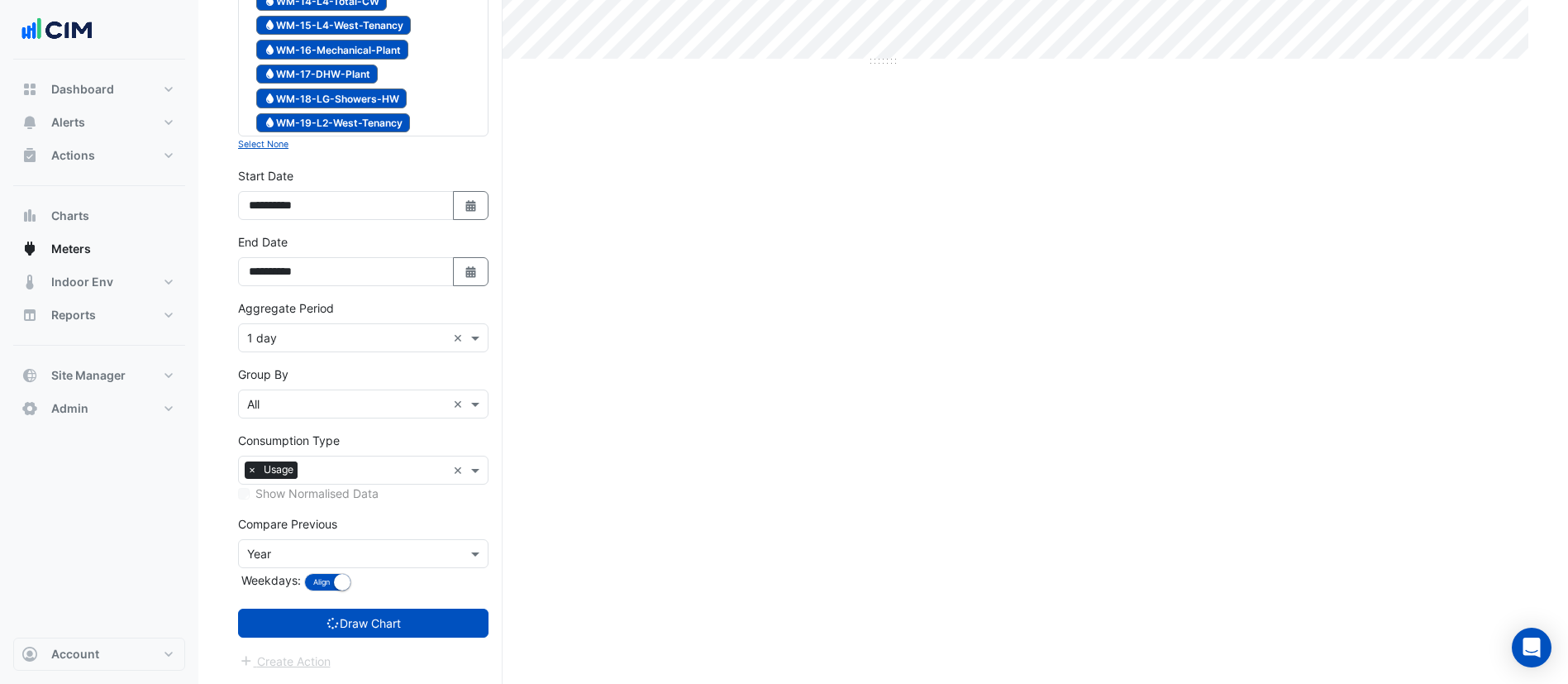 select on "*" 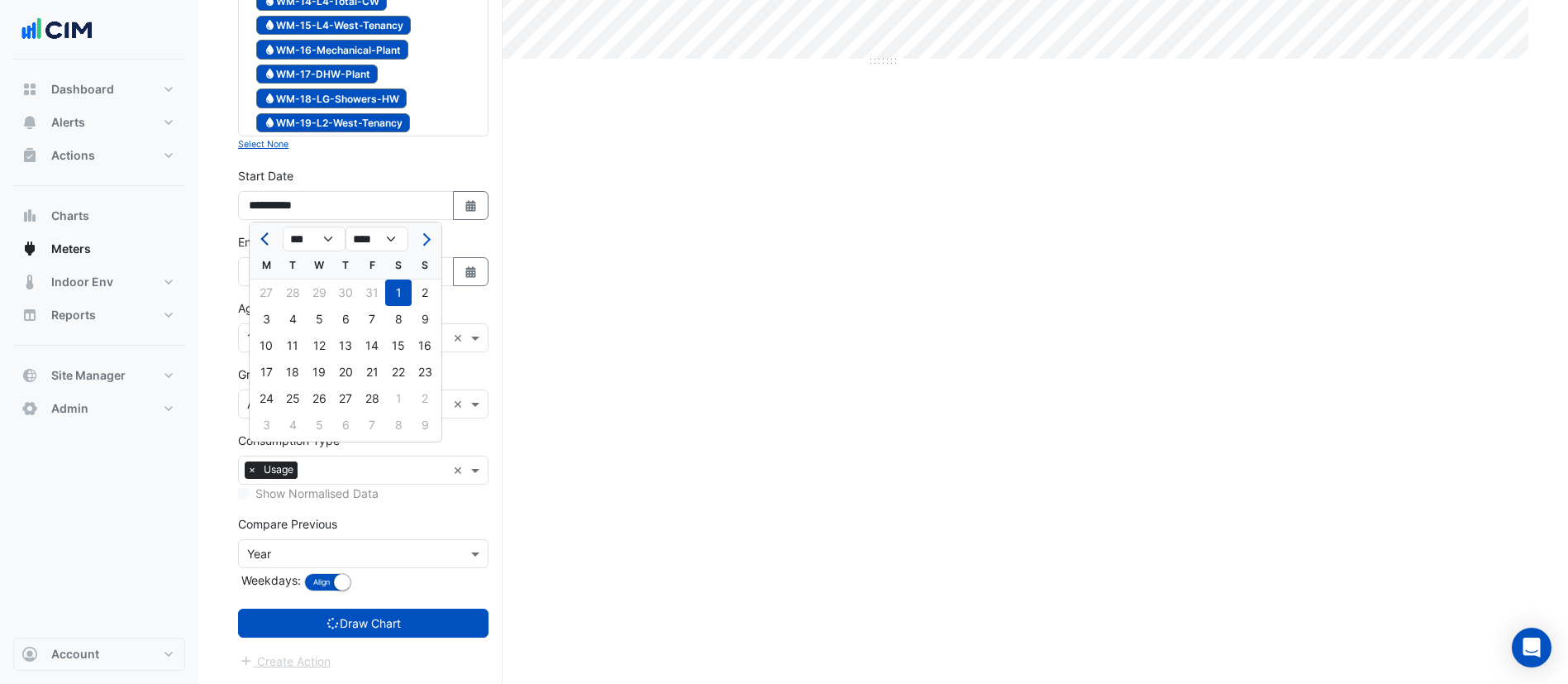 click 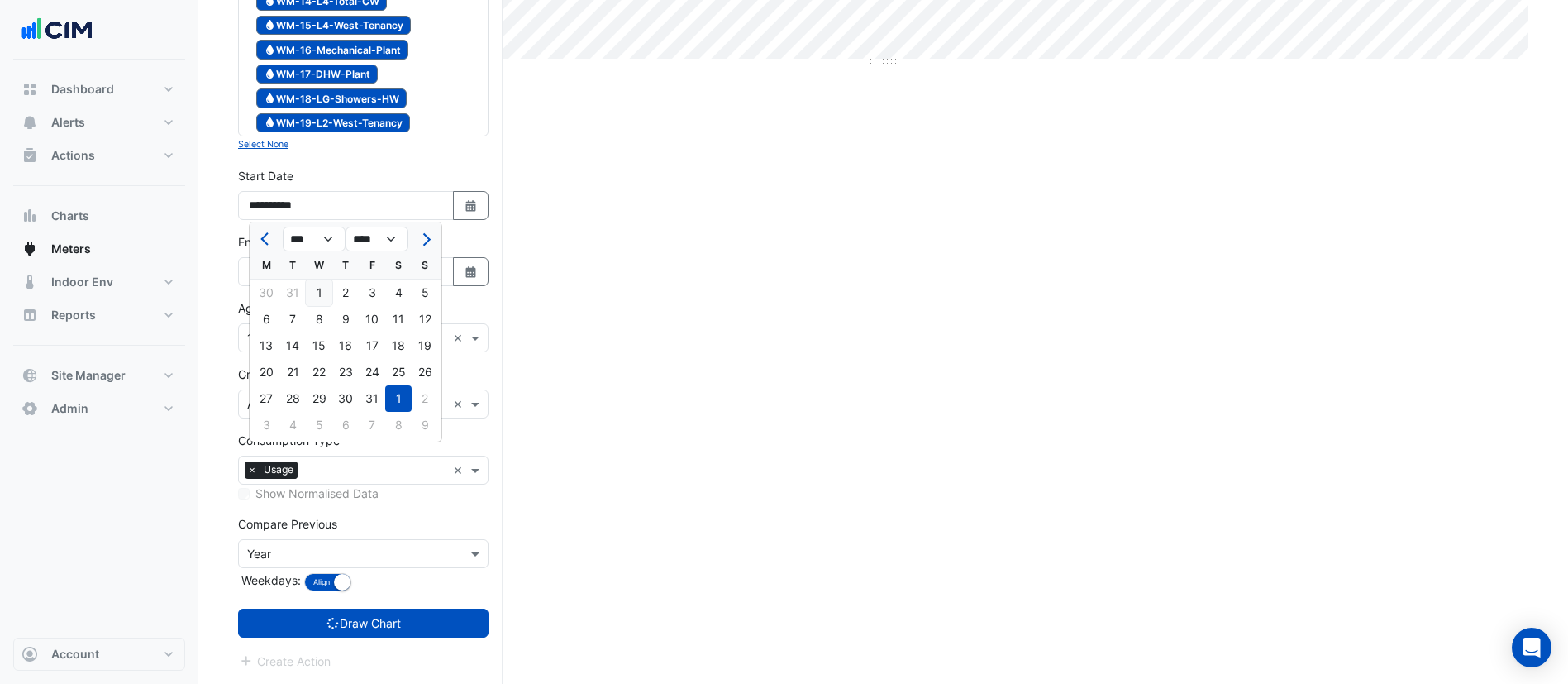 click on "1" 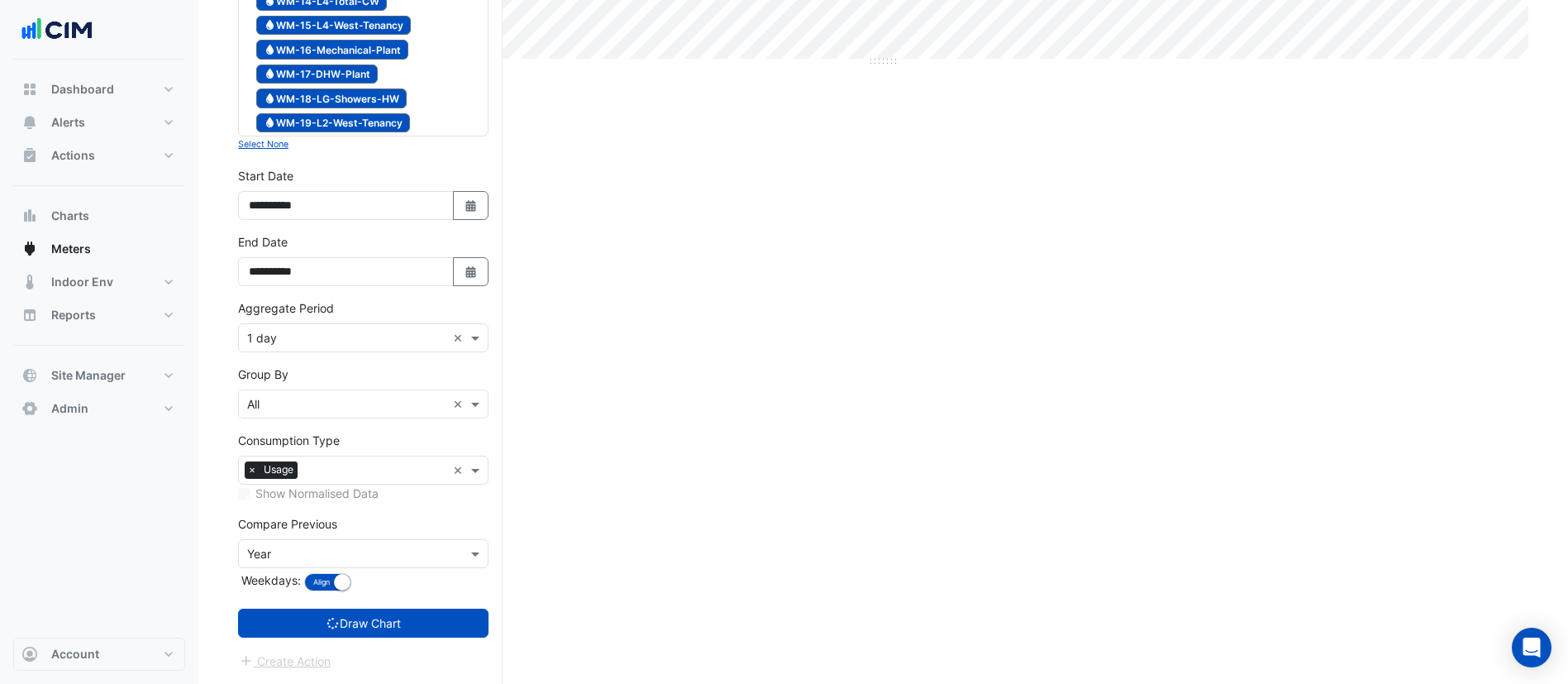click on "Select a Site × [NUMBER] [STREET] (Building C) ×
Utility Type × Water ×
Expand All
Collapse All
Water
WM-02-RWS-CW
Water
WM-03-Irrigation
Water
WM-04-Flushing
Water
WM-05-LG-Showers
Water" at bounding box center (363, 132) 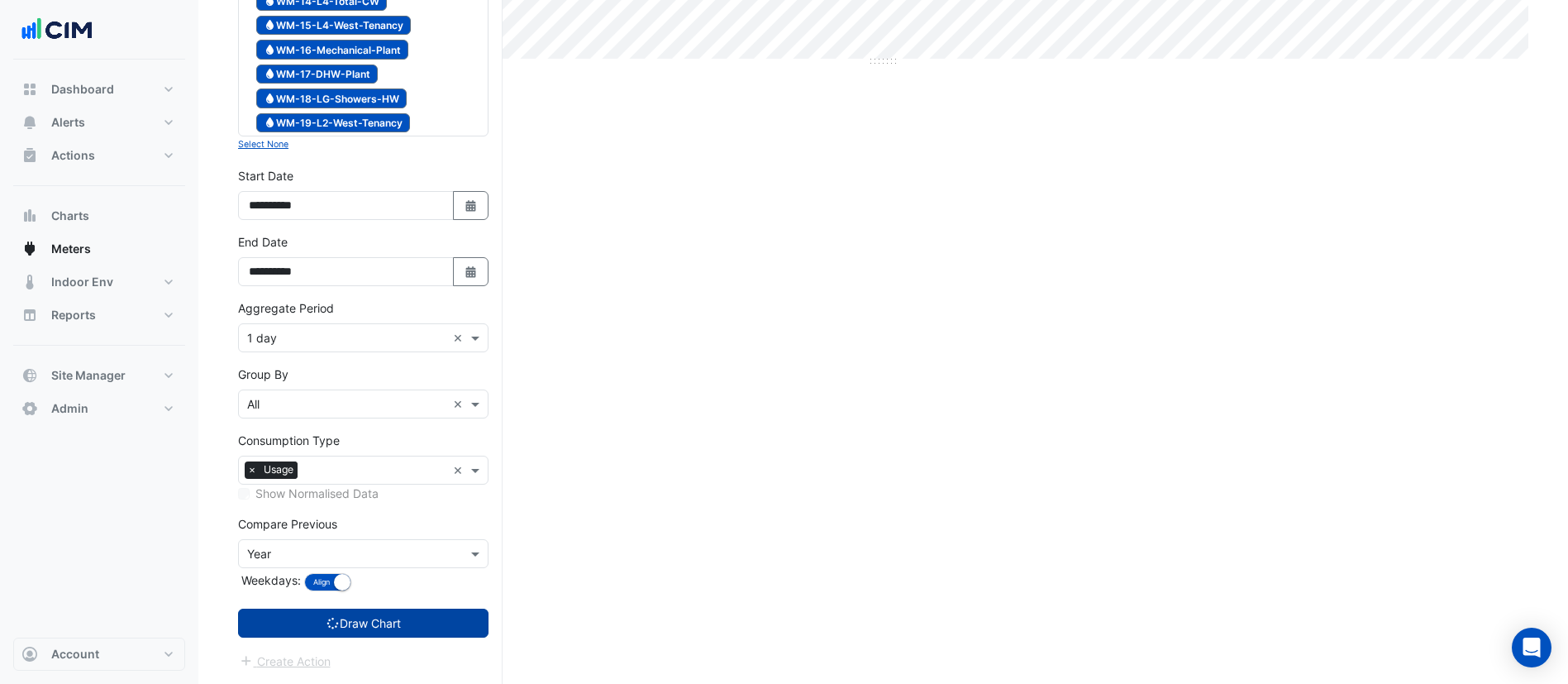 click on "Draw Chart" at bounding box center [363, 623] 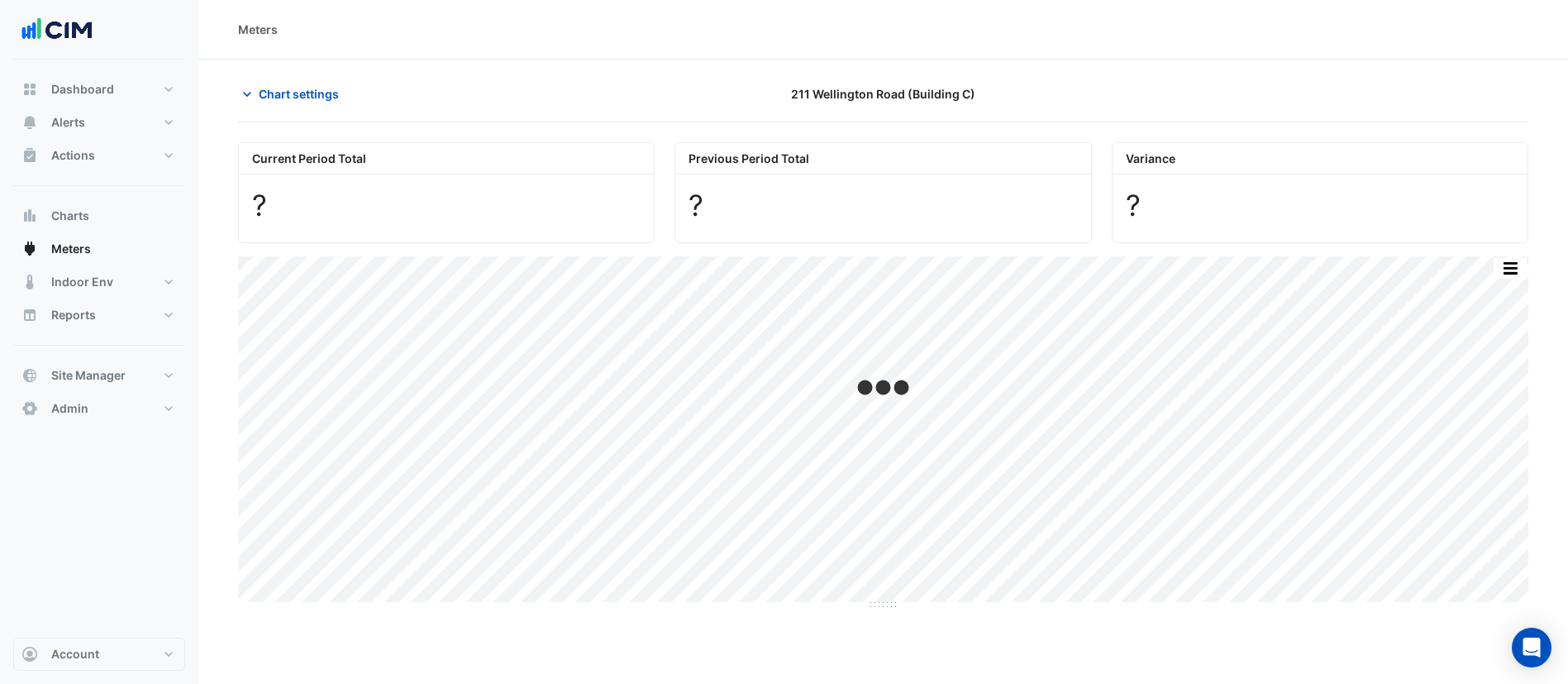 scroll, scrollTop: 0, scrollLeft: 0, axis: both 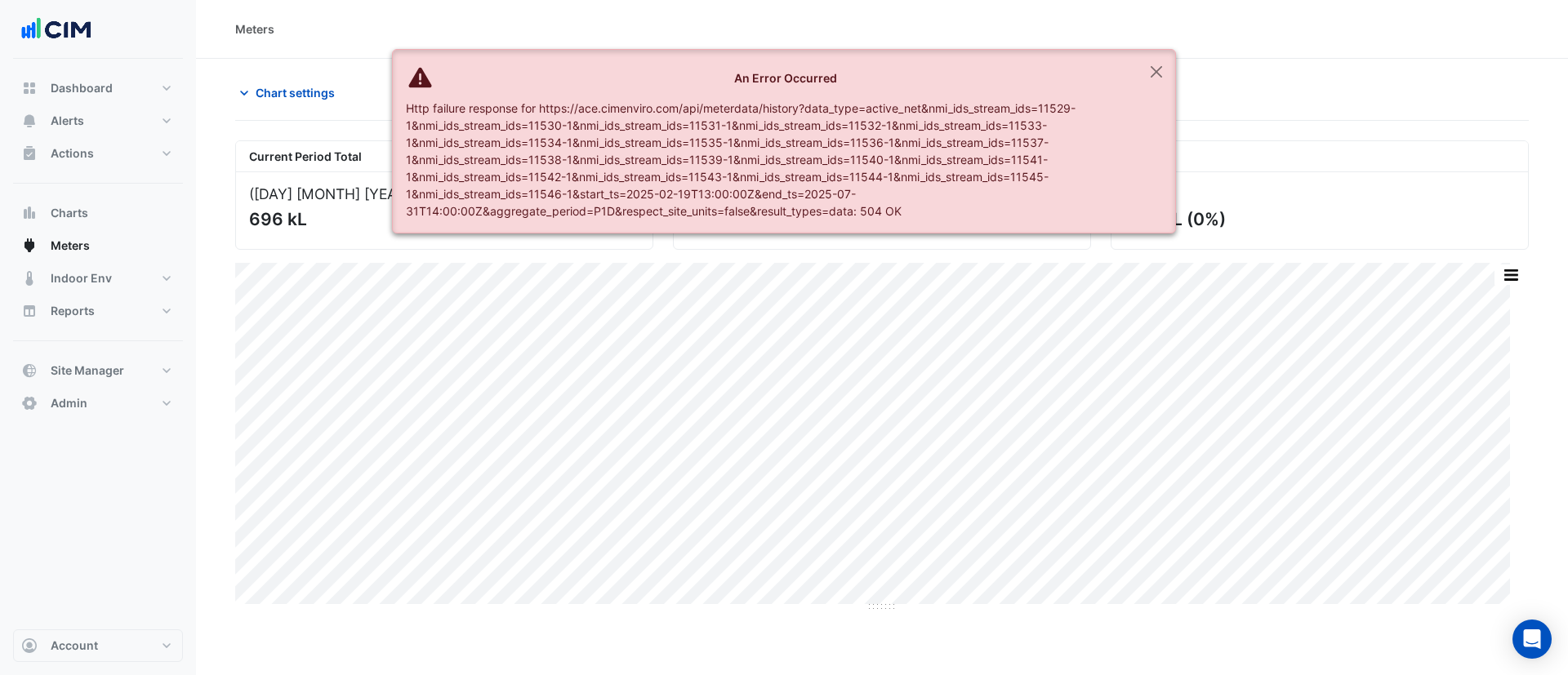 click on "An Error Occurred
Http failure response for https://ace.cimenviro.com/api/meterdata/history?data_type=active_net&nmi_ids_stream_ids=11529-1&nmi_ids_stream_ids=11530-1&nmi_ids_stream_ids=11531-1&nmi_ids_stream_ids=11532-1&nmi_ids_stream_ids=11533-1&nmi_ids_stream_ids=11534-1&nmi_ids_stream_ids=11535-1&nmi_ids_stream_ids=11536-1&nmi_ids_stream_ids=11537-1&nmi_ids_stream_ids=11538-1&nmi_ids_stream_ids=11539-1&nmi_ids_stream_ids=11540-1&nmi_ids_stream_ids=11541-1&nmi_ids_stream_ids=11542-1&nmi_ids_stream_ids=11543-1&nmi_ids_stream_ids=11544-1&nmi_ids_stream_ids=11545-1&nmi_ids_stream_ids=11546-1&start_ts=2025-02-19T13:00:00Z&end_ts=2025-07-31T14:00:00Z&aggregate_period=P1D&respect_site_units=false&result_types=data: 504 OK" 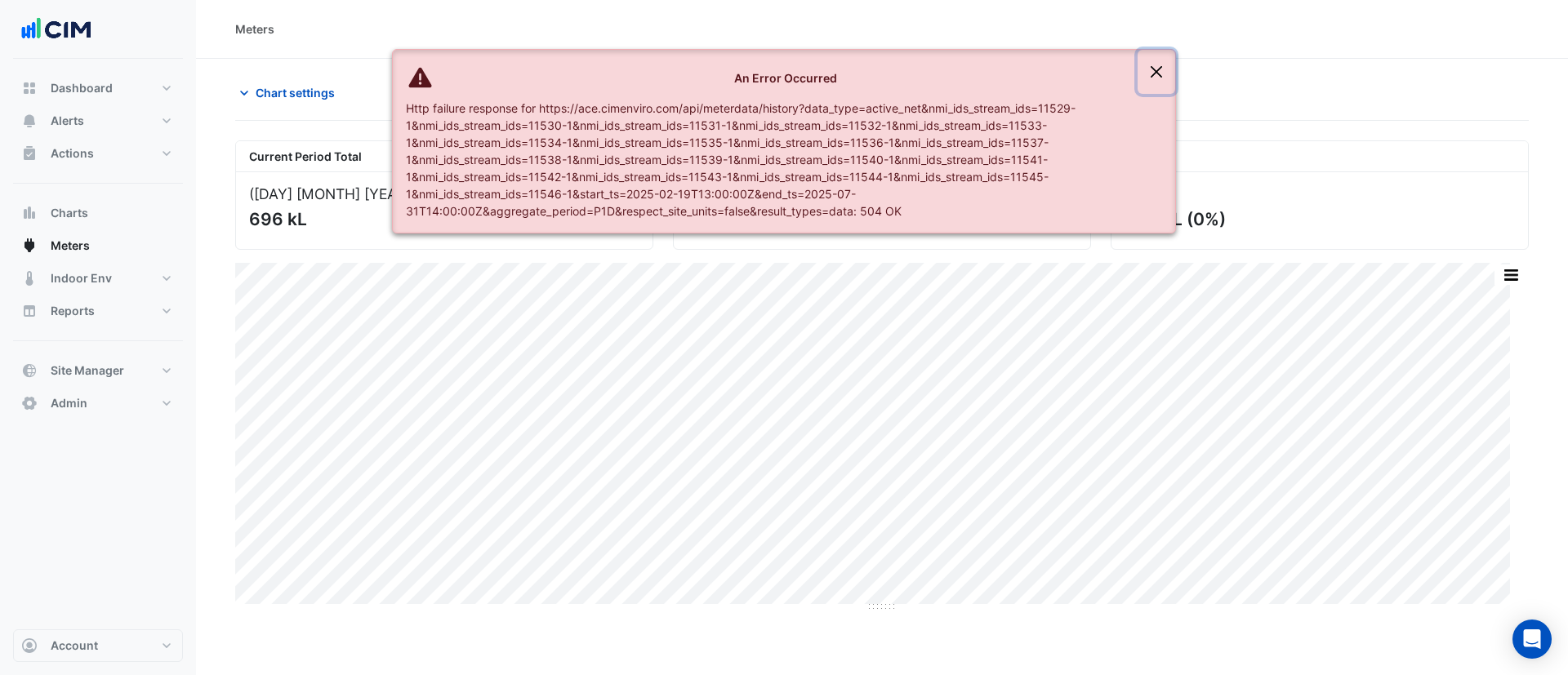 click on "An Error Occurred
Http failure response for https://ace.cimenviro.com/api/meterdata/history?data_type=active_net&nmi_ids_stream_ids=11529-1&nmi_ids_stream_ids=11530-1&nmi_ids_stream_ids=11531-1&nmi_ids_stream_ids=11532-1&nmi_ids_stream_ids=11533-1&nmi_ids_stream_ids=11534-1&nmi_ids_stream_ids=11535-1&nmi_ids_stream_ids=11536-1&nmi_ids_stream_ids=11537-1&nmi_ids_stream_ids=11538-1&nmi_ids_stream_ids=11539-1&nmi_ids_stream_ids=11540-1&nmi_ids_stream_ids=11541-1&nmi_ids_stream_ids=11542-1&nmi_ids_stream_ids=11543-1&nmi_ids_stream_ids=11544-1&nmi_ids_stream_ids=11545-1&nmi_ids_stream_ids=11546-1&start_ts=2025-02-19T13:00:00Z&end_ts=2025-07-31T14:00:00Z&aggregate_period=P1D&respect_site_units=false&result_types=data: 504 OK" 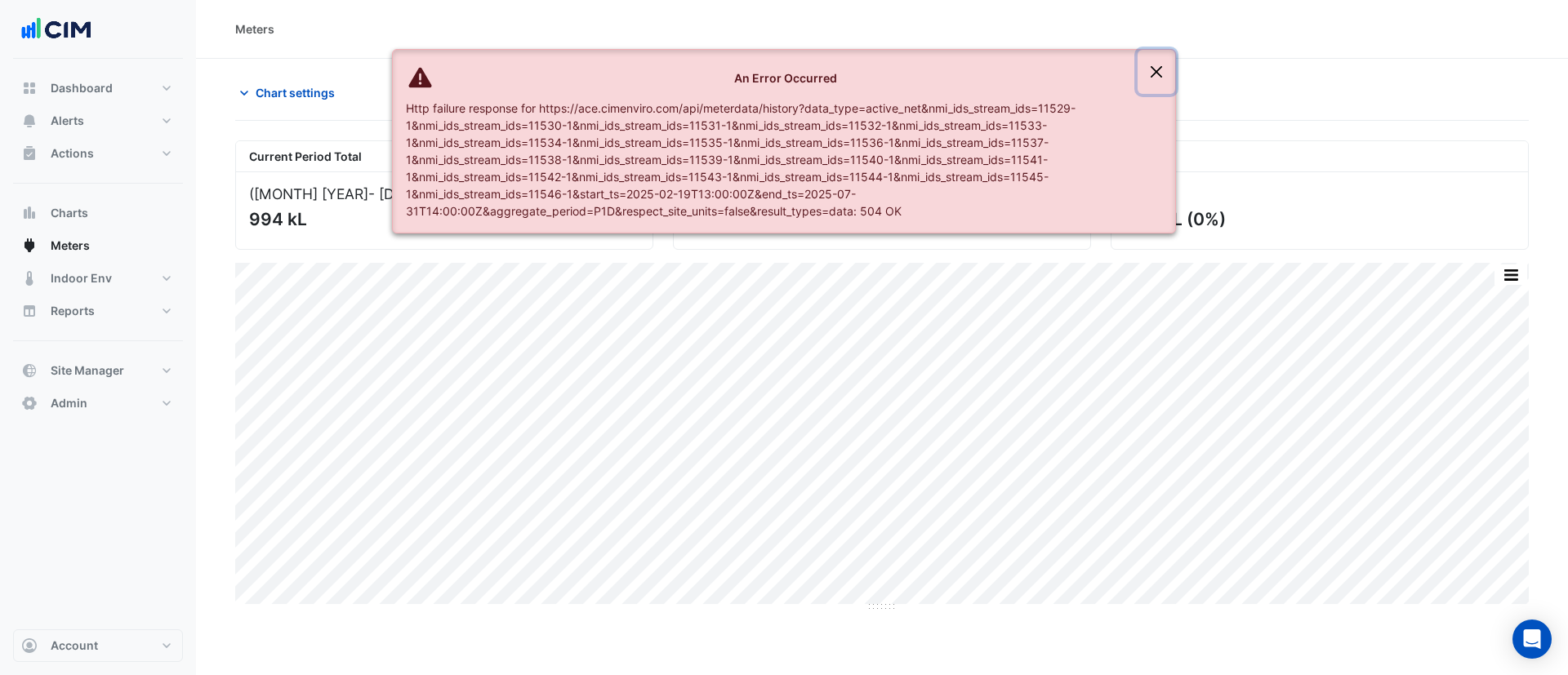 click 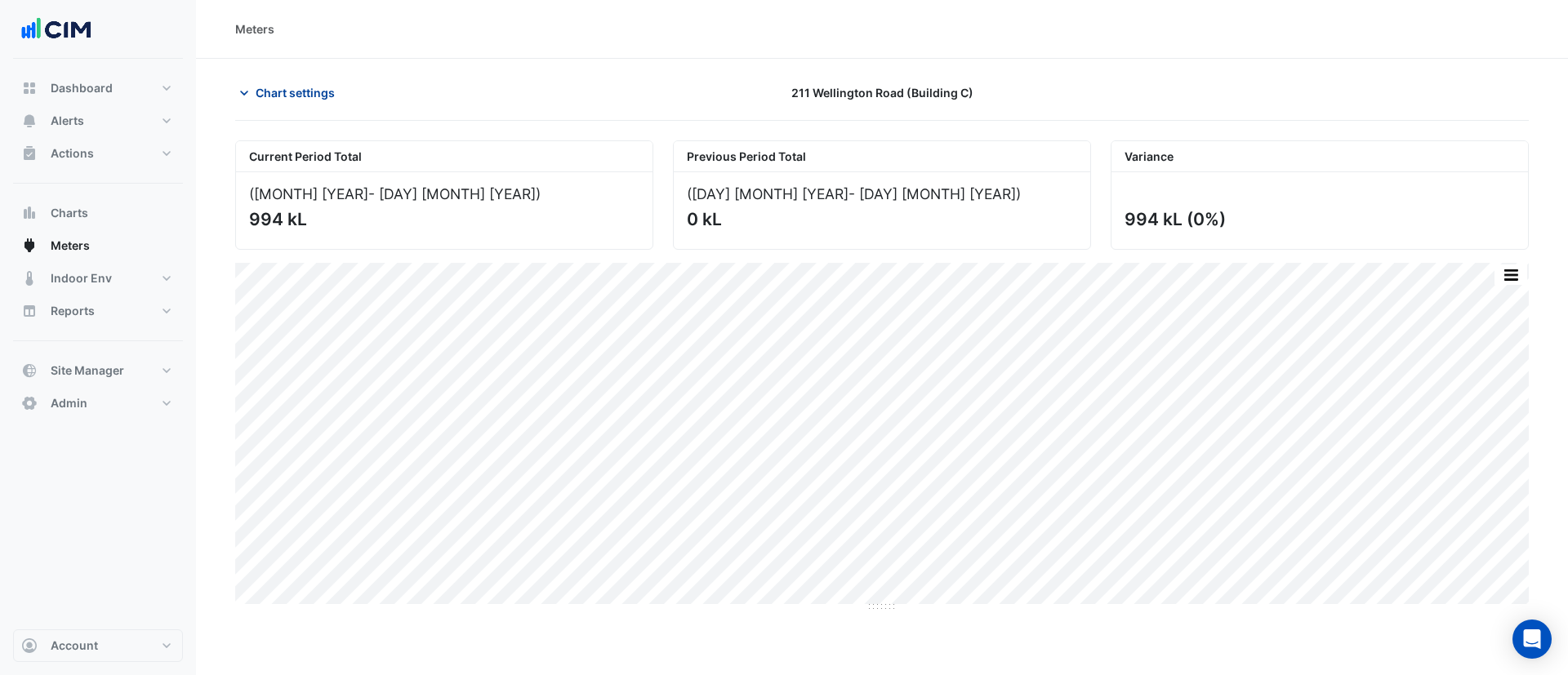 click on "Chart settings" 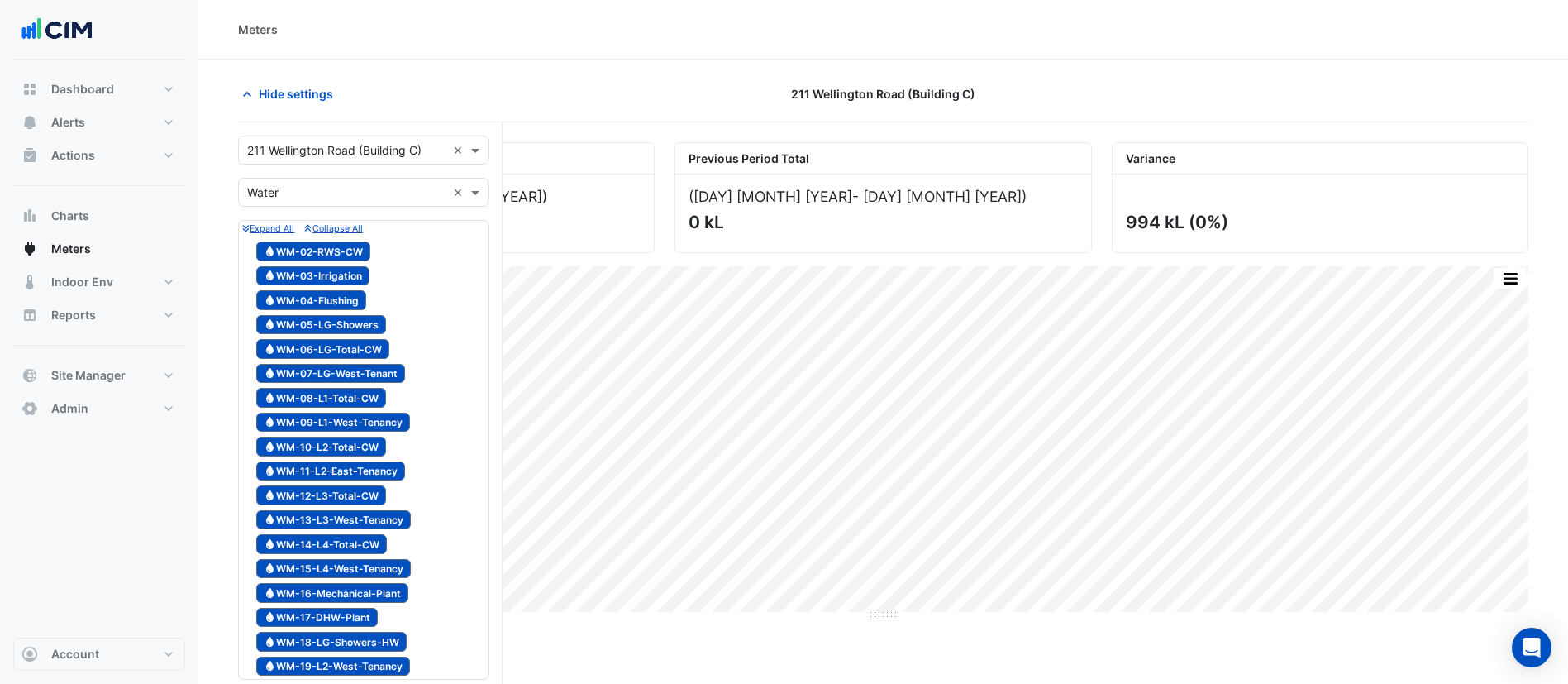 scroll, scrollTop: 543, scrollLeft: 0, axis: vertical 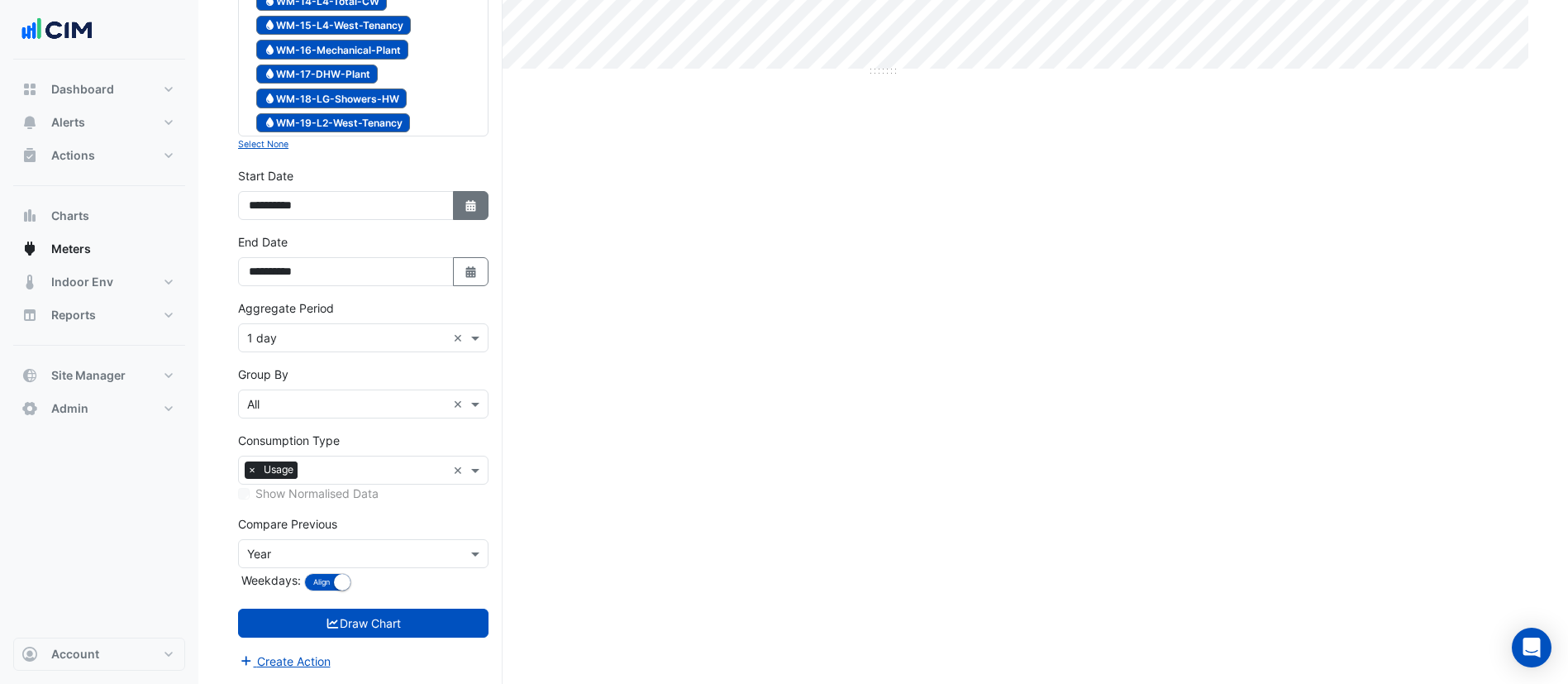click on "Select Date" at bounding box center (471, 205) 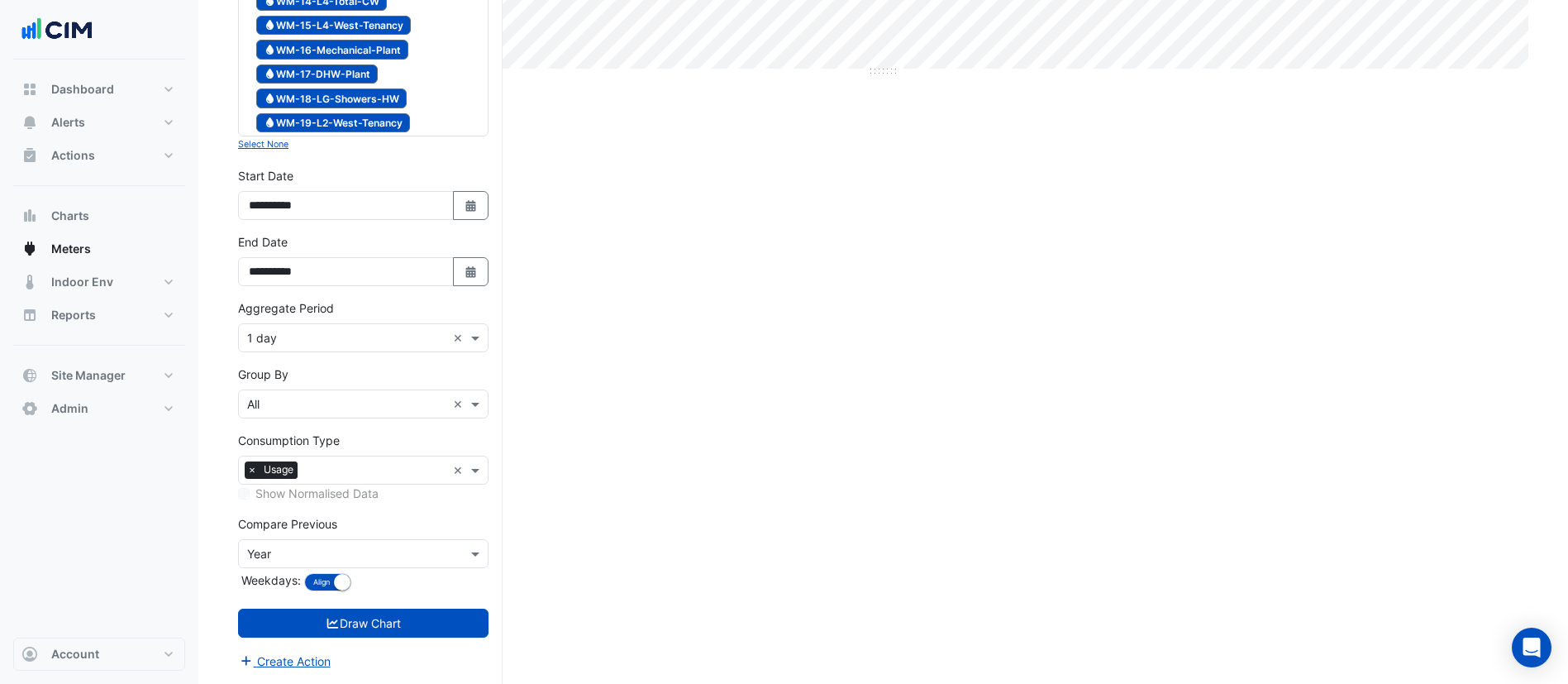select on "****" 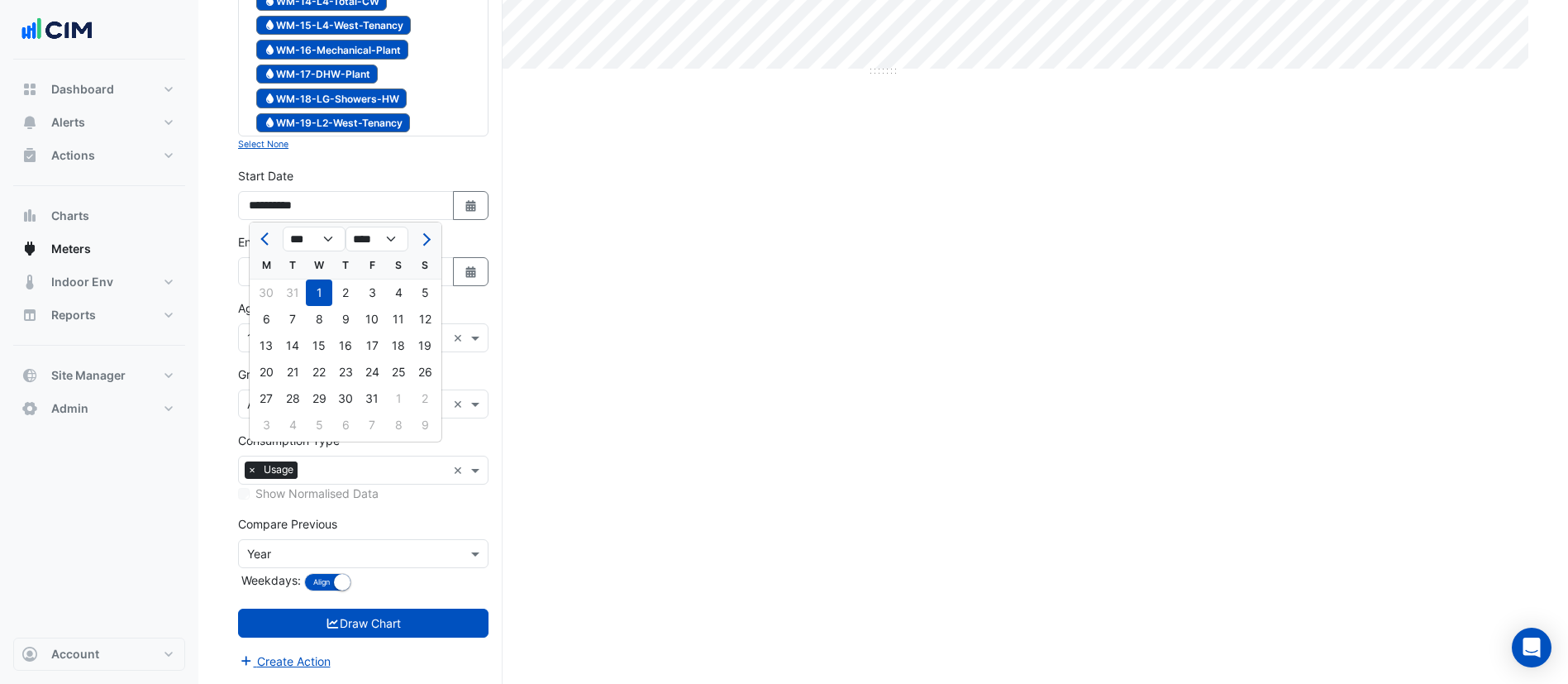 click 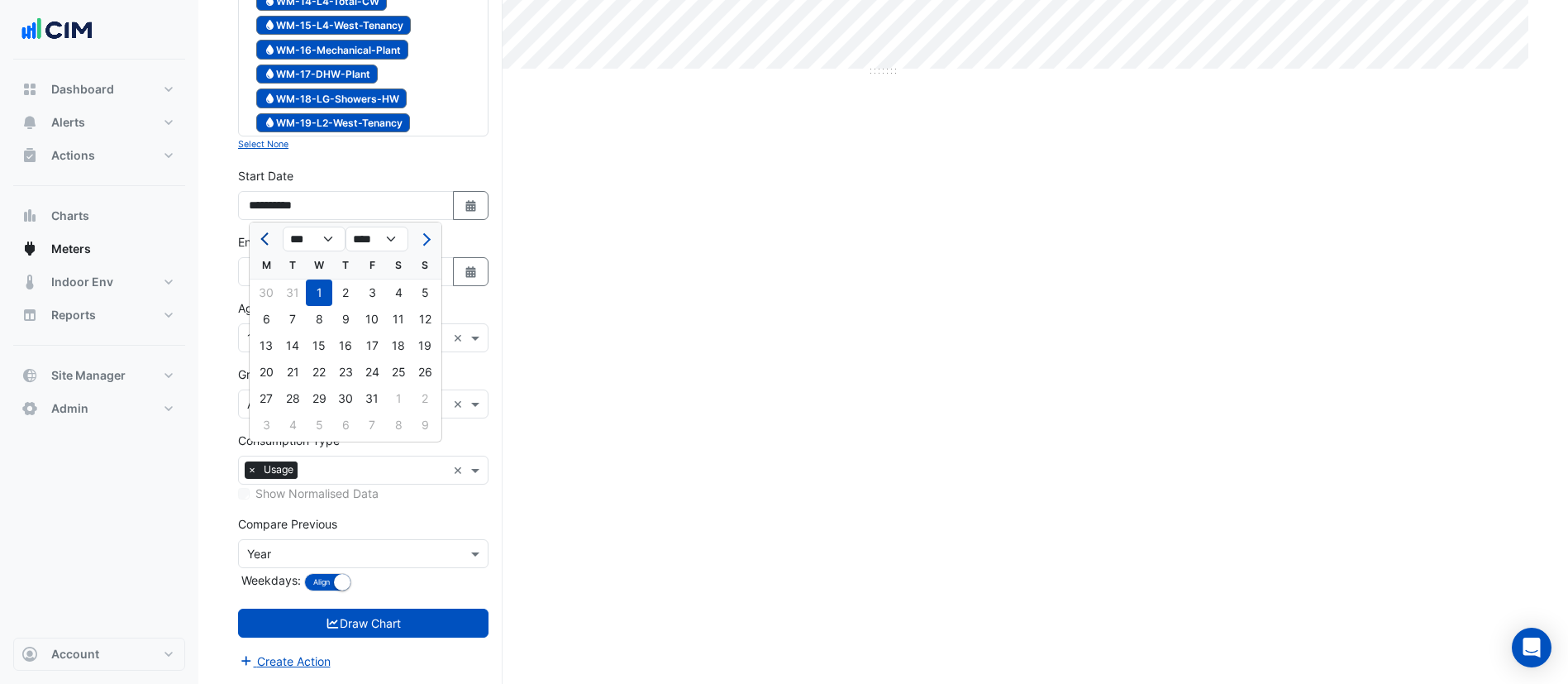 drag, startPoint x: 255, startPoint y: 231, endPoint x: 262, endPoint y: 239, distance: 10.630146 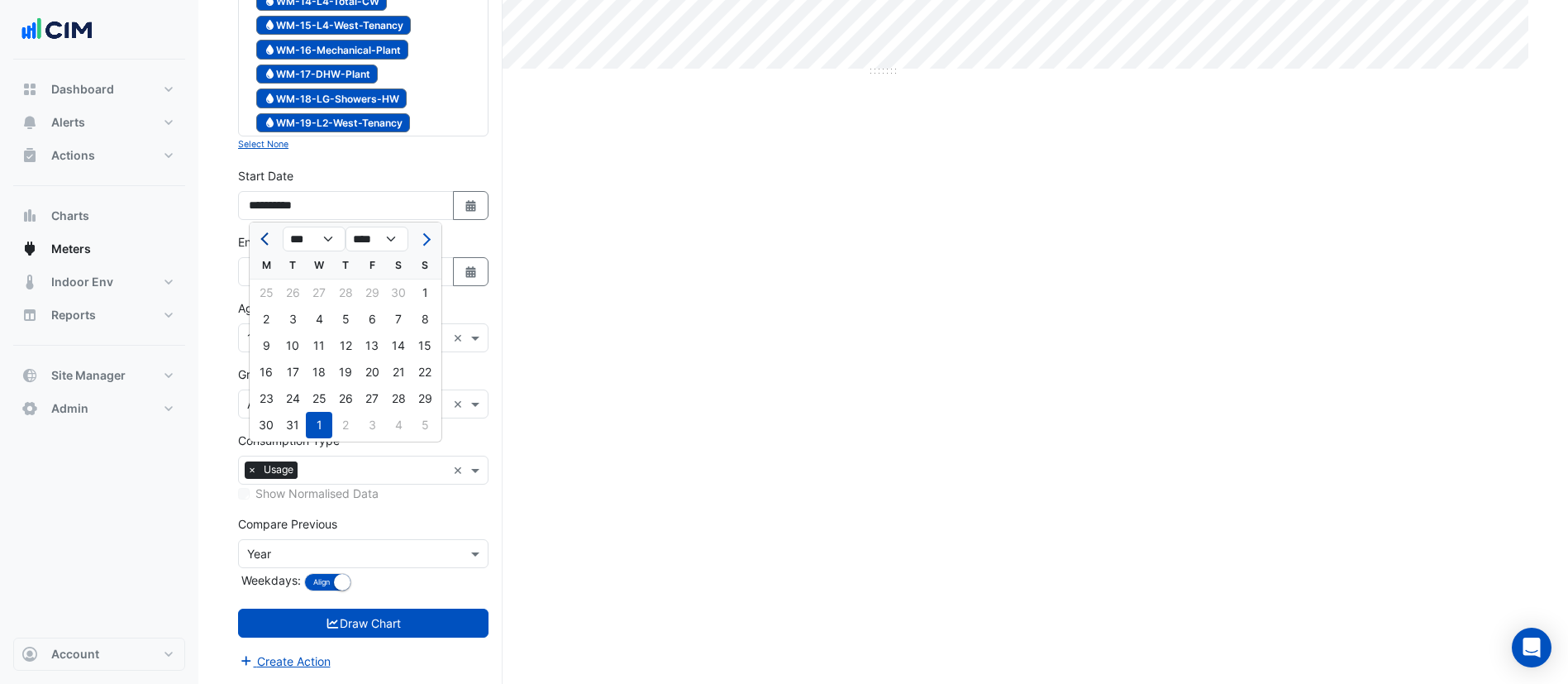click 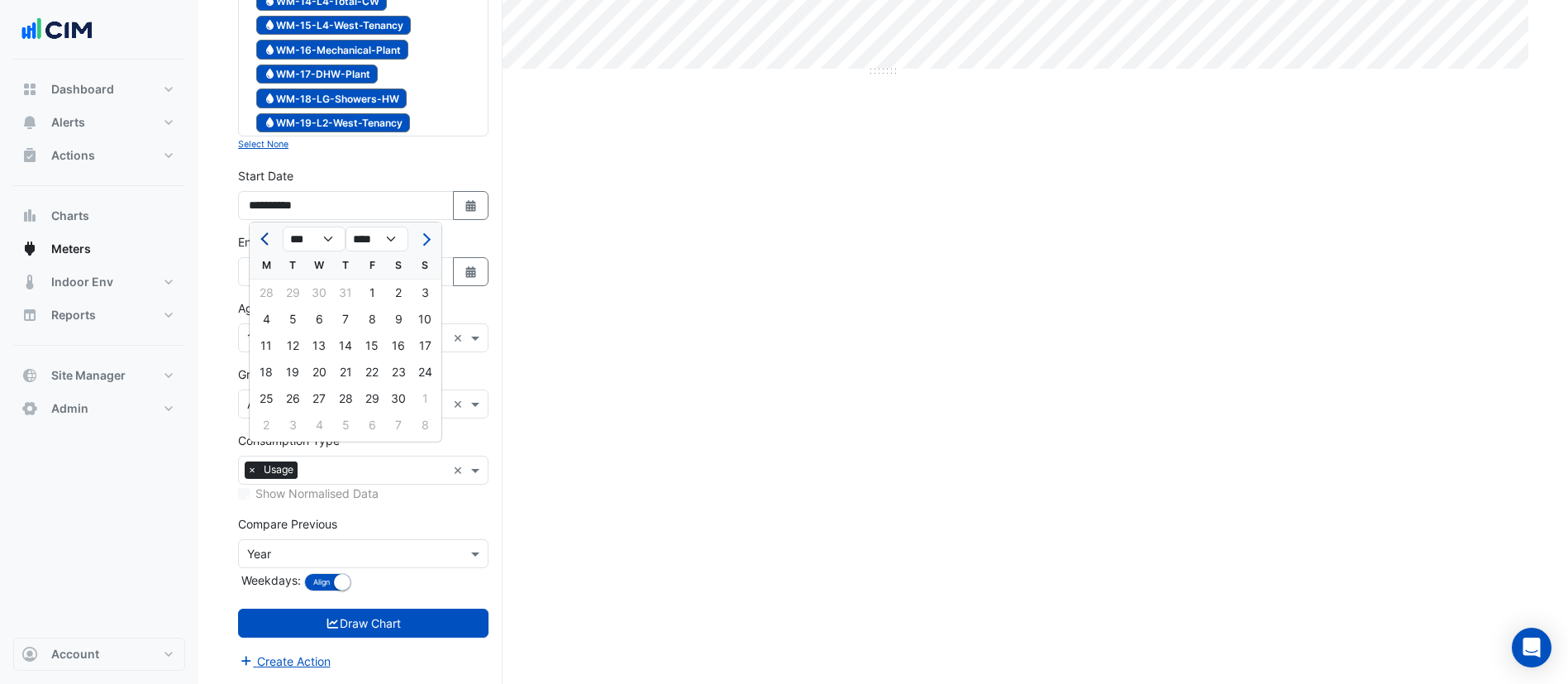 click 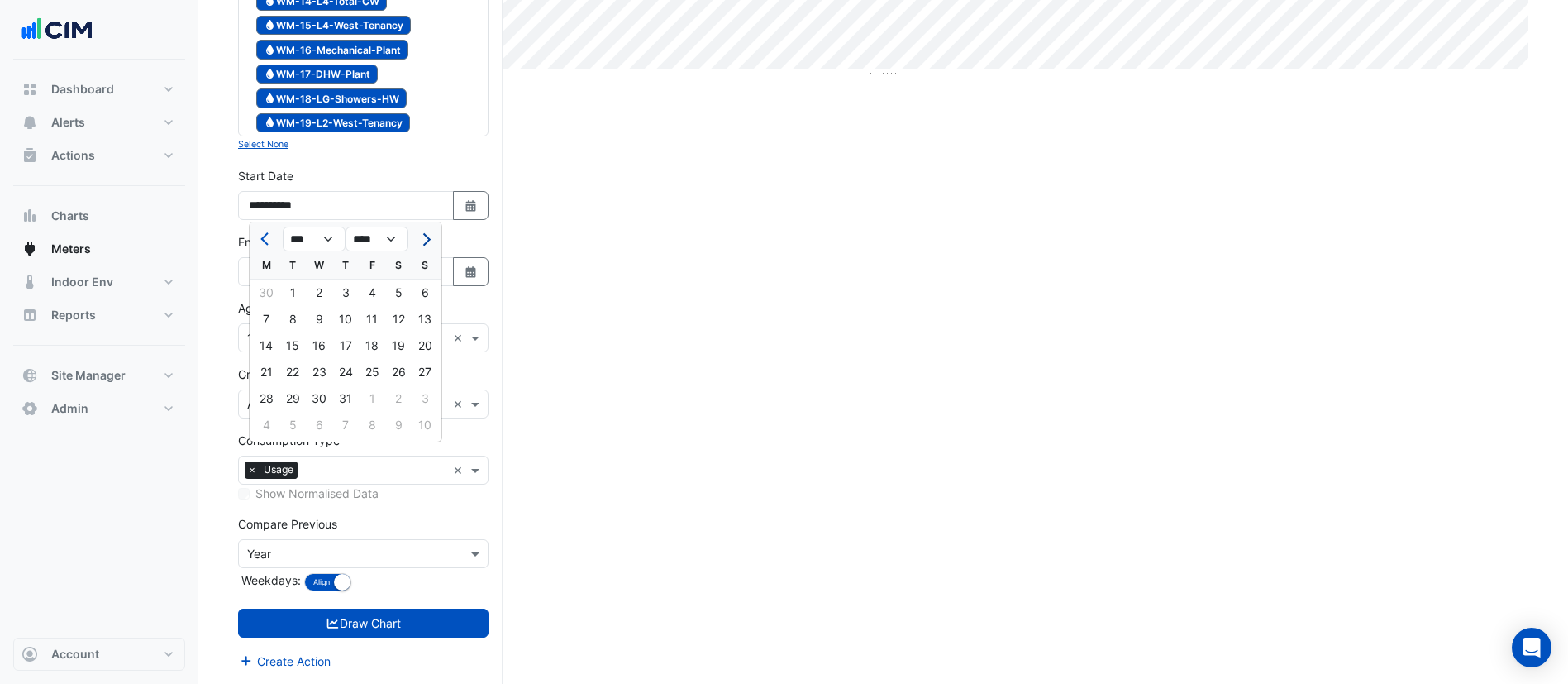 click 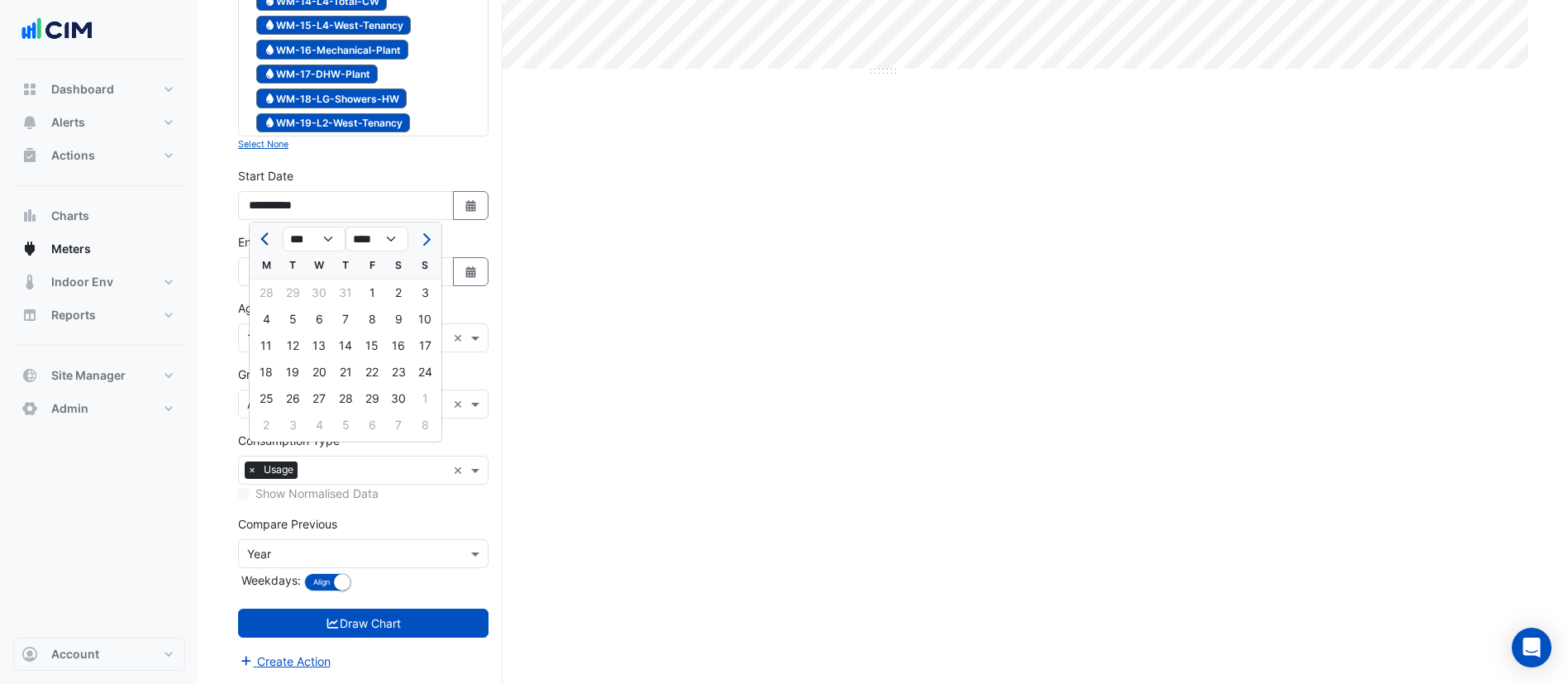 click 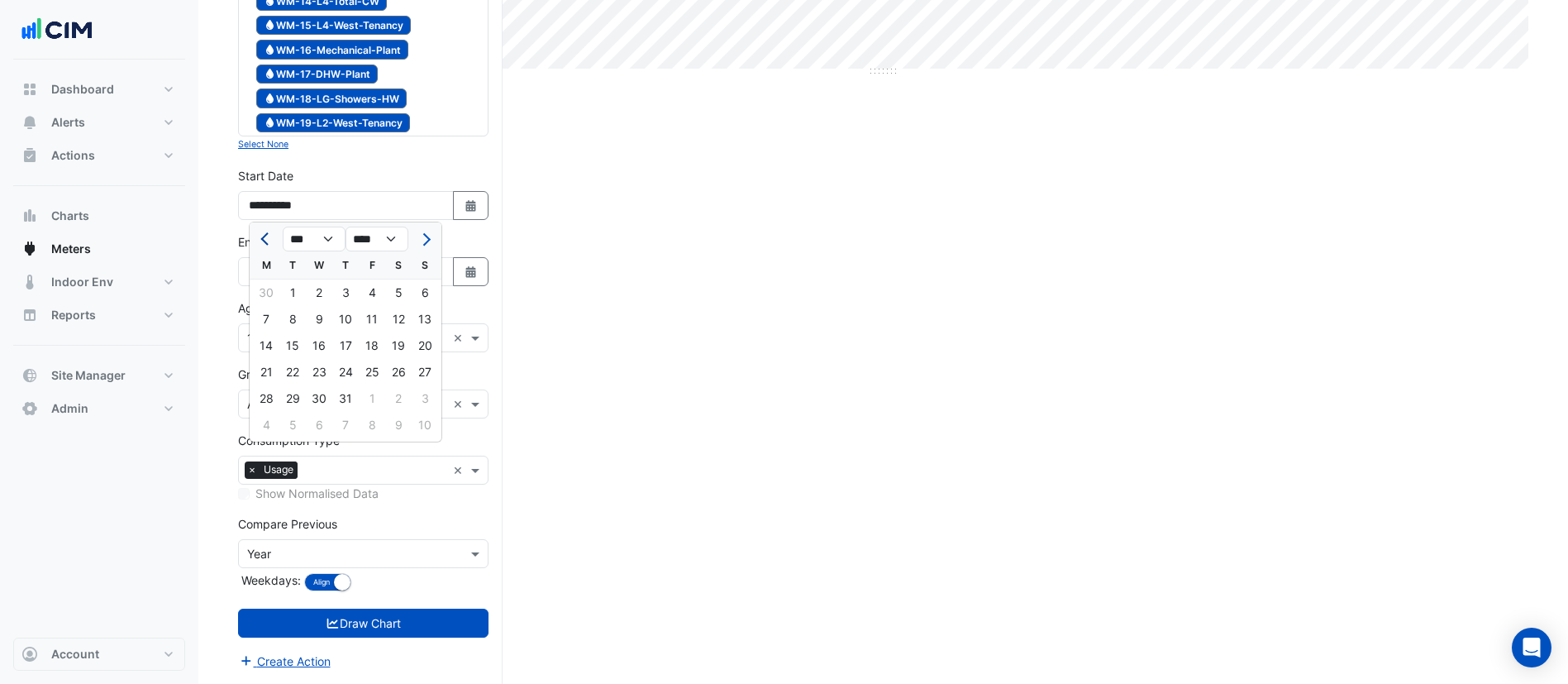 select on "**" 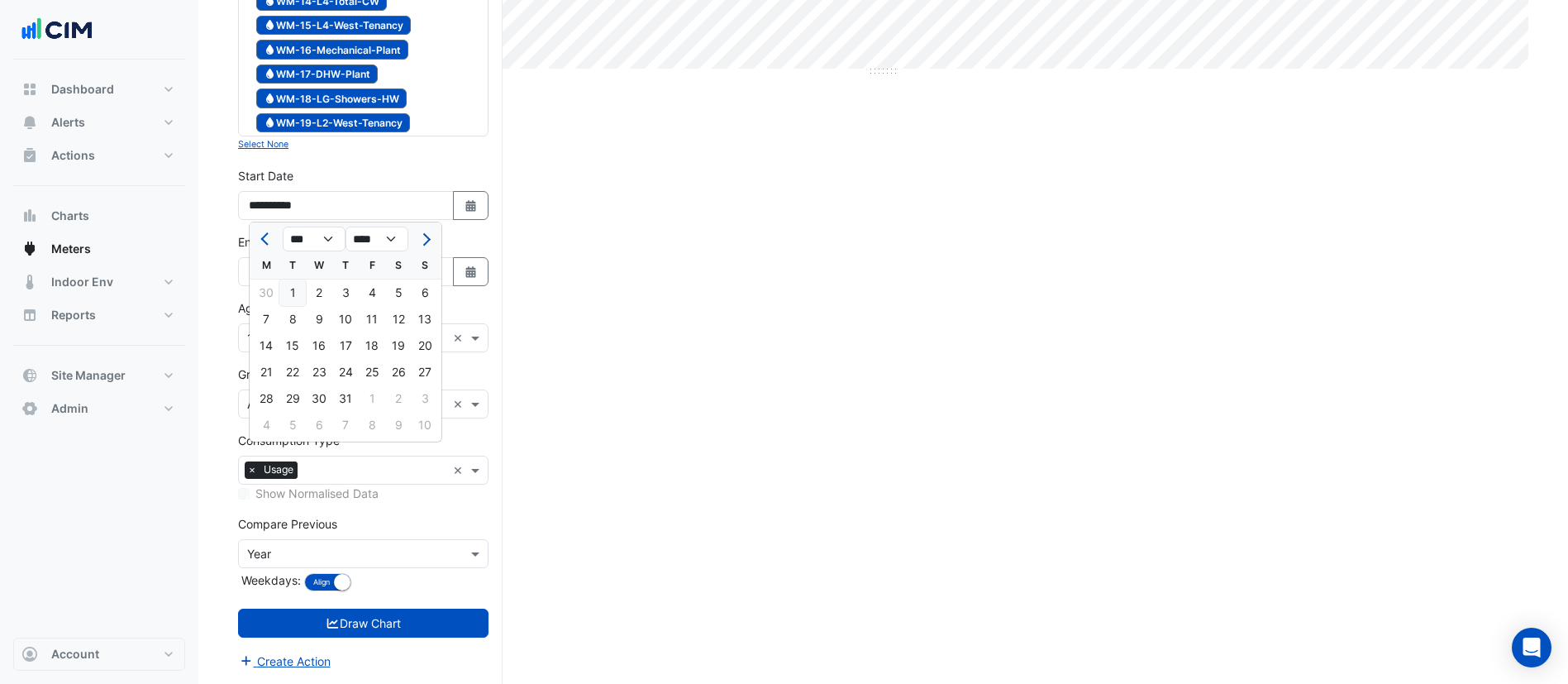 click on "1" 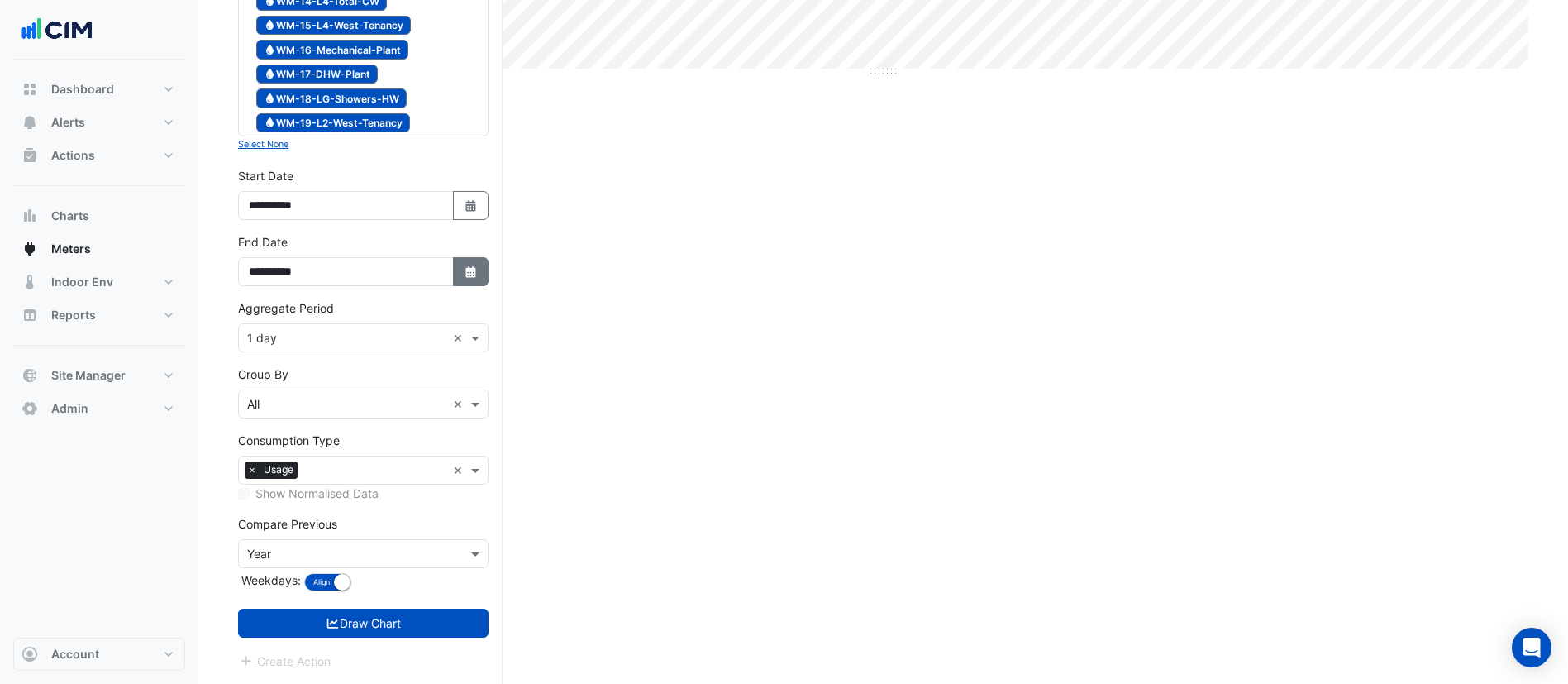 drag, startPoint x: 510, startPoint y: 279, endPoint x: 469, endPoint y: 272, distance: 41.593269 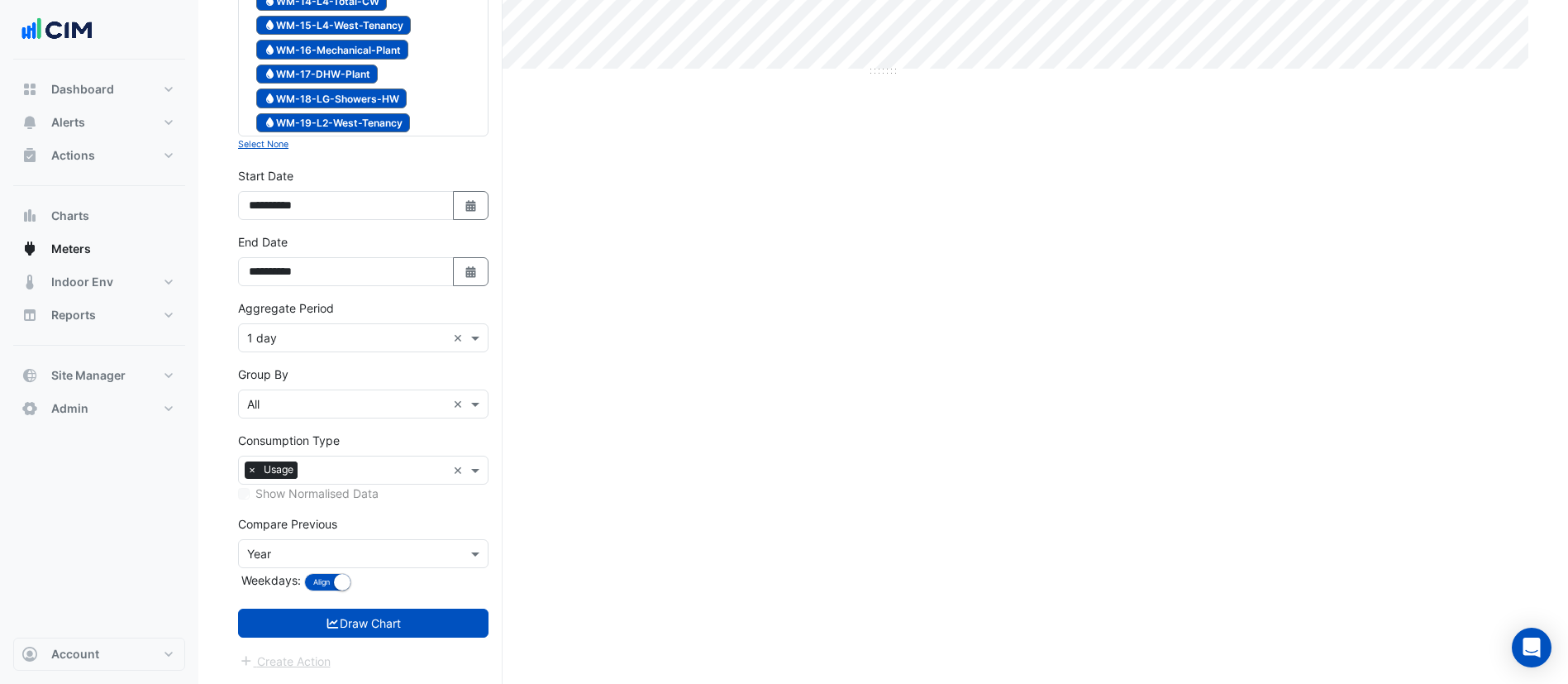 select on "*" 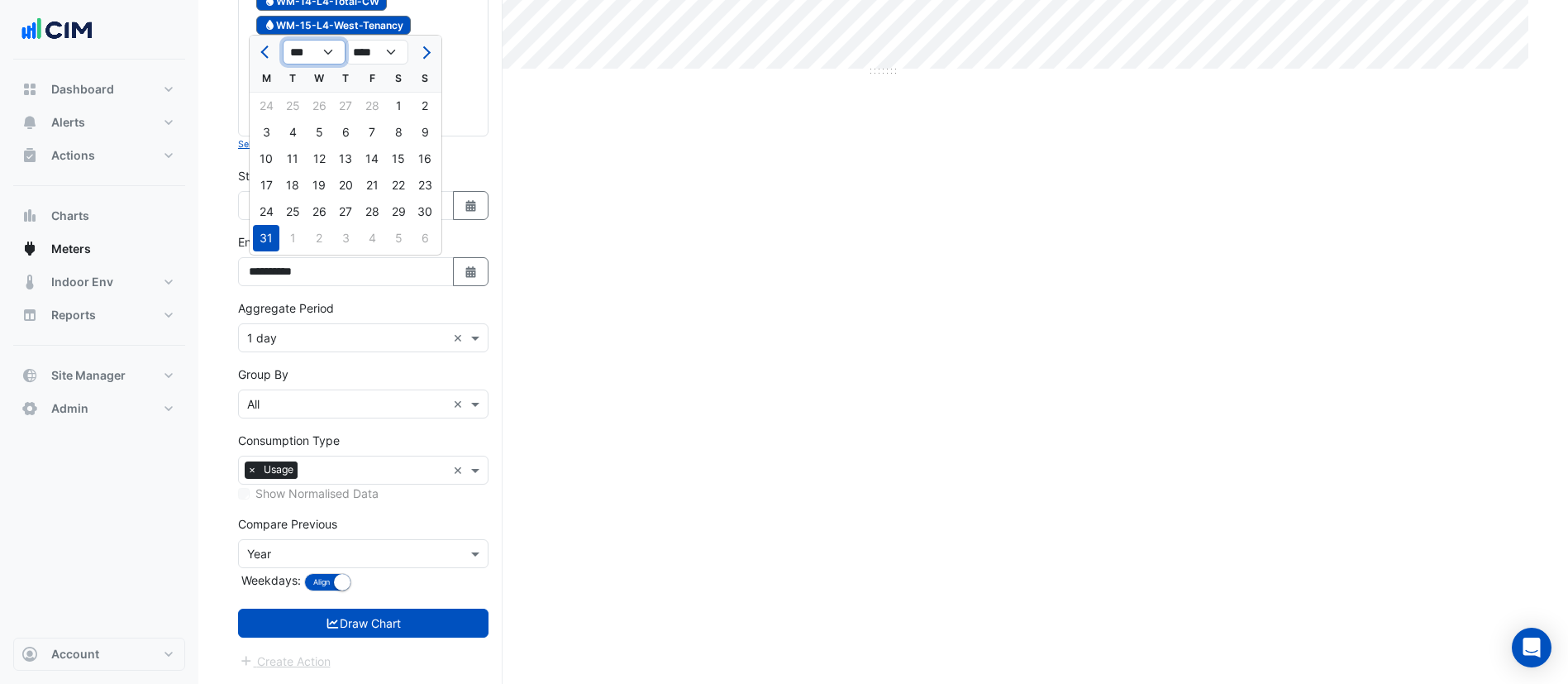 click on "*** *** *** *** *** *** *** *** *** *** *** ***" 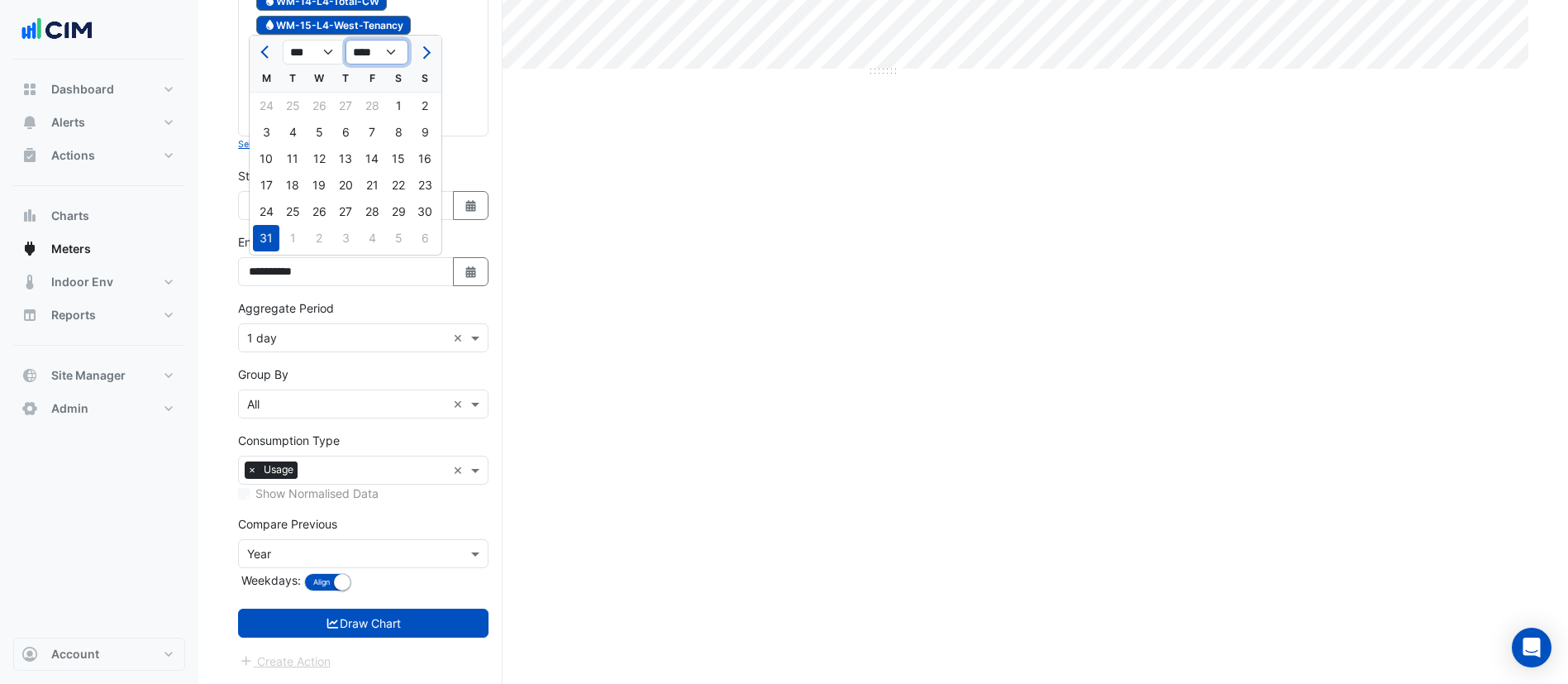 click on "**** **** **** **** **** **** **** **** **** **** **** ****" 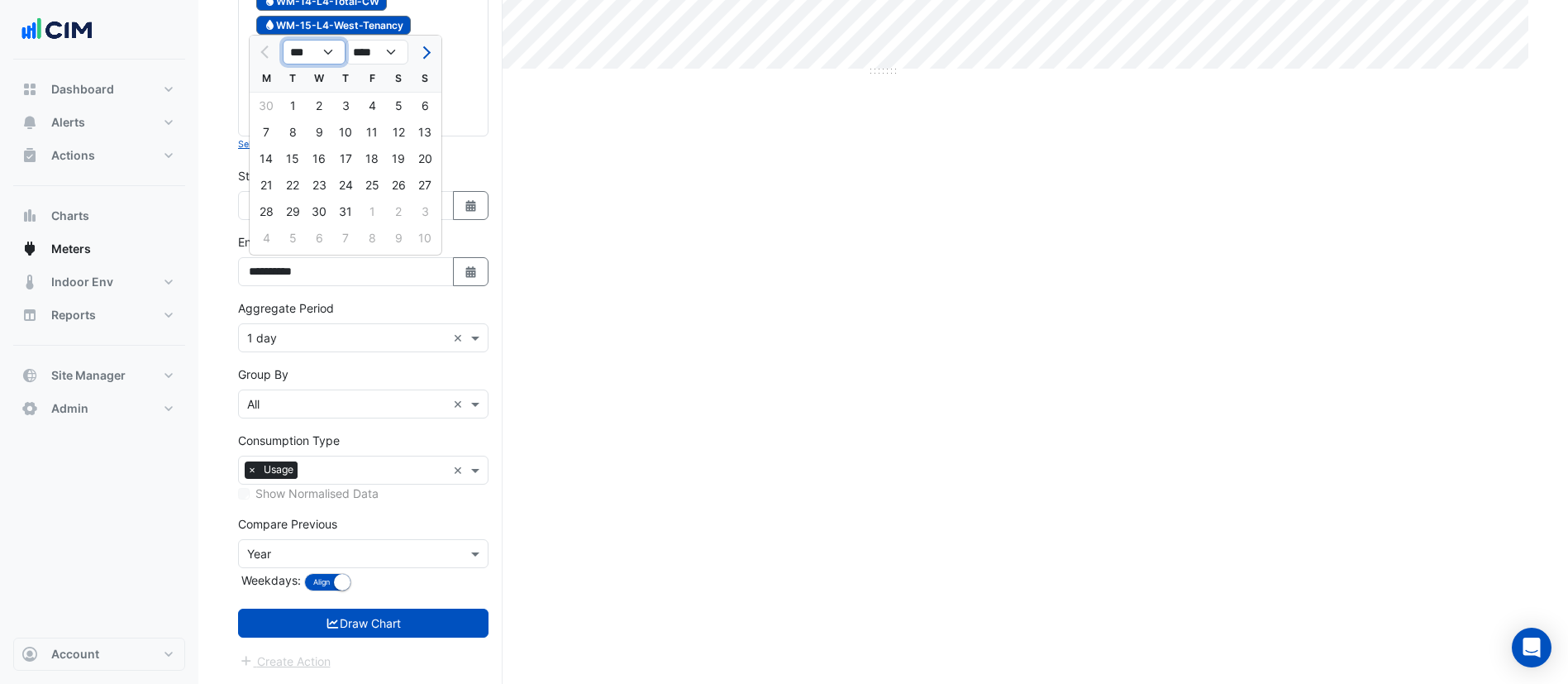 click on "*** *** ***" 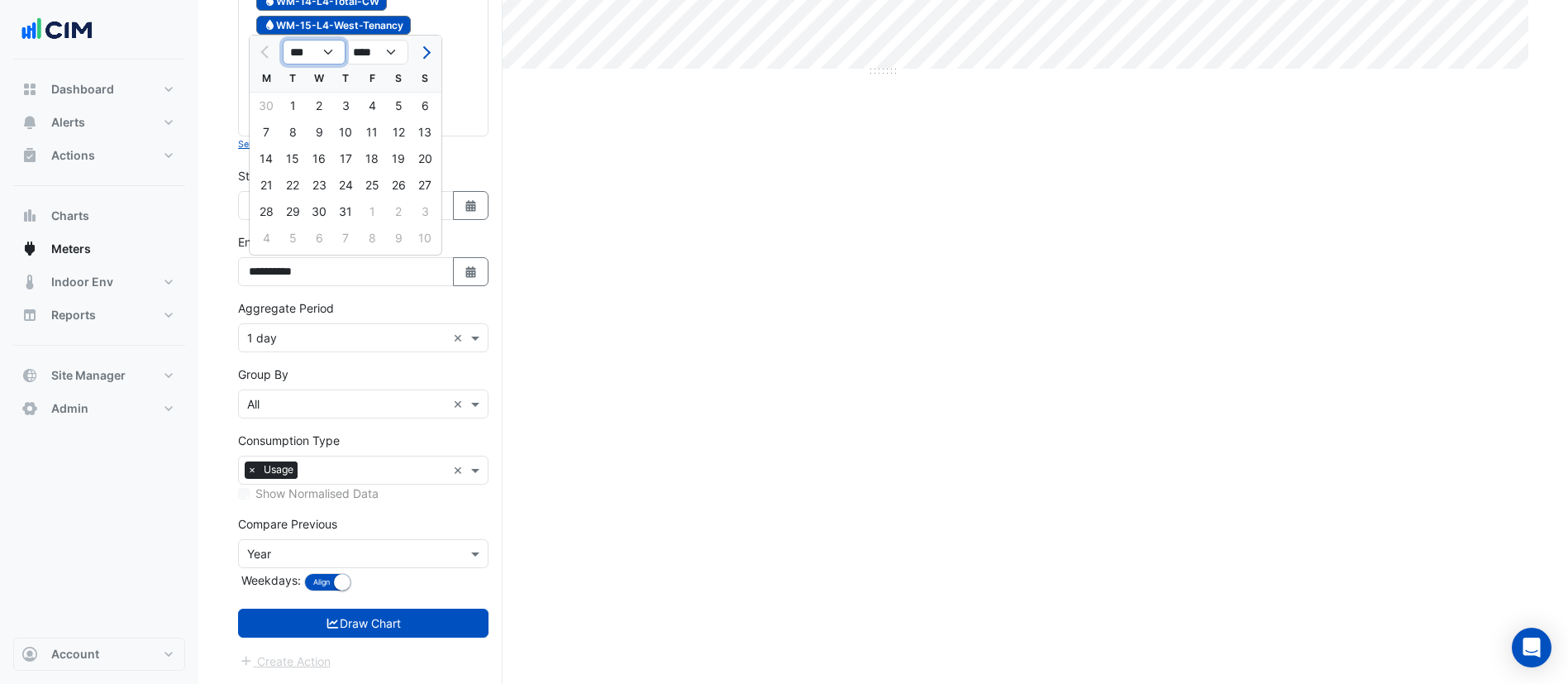select on "**" 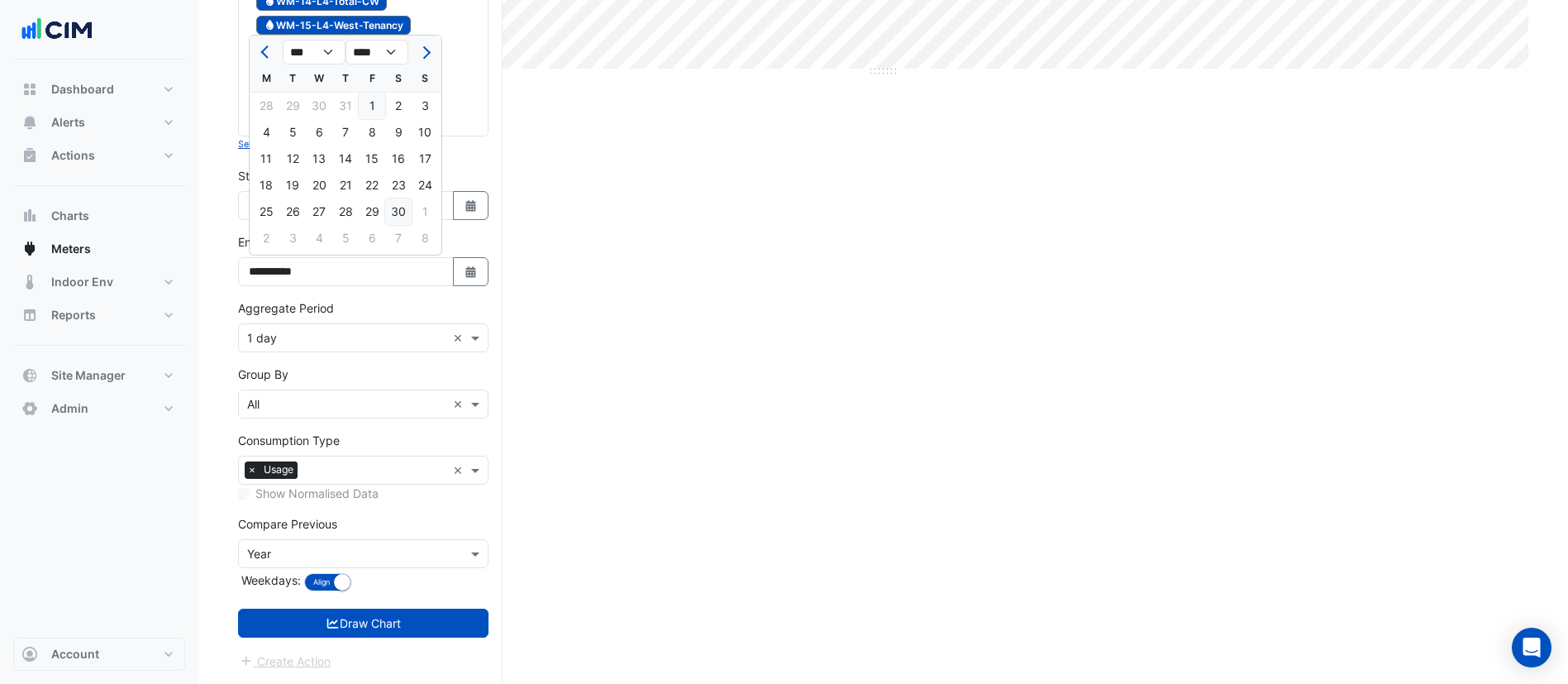 click on "30" 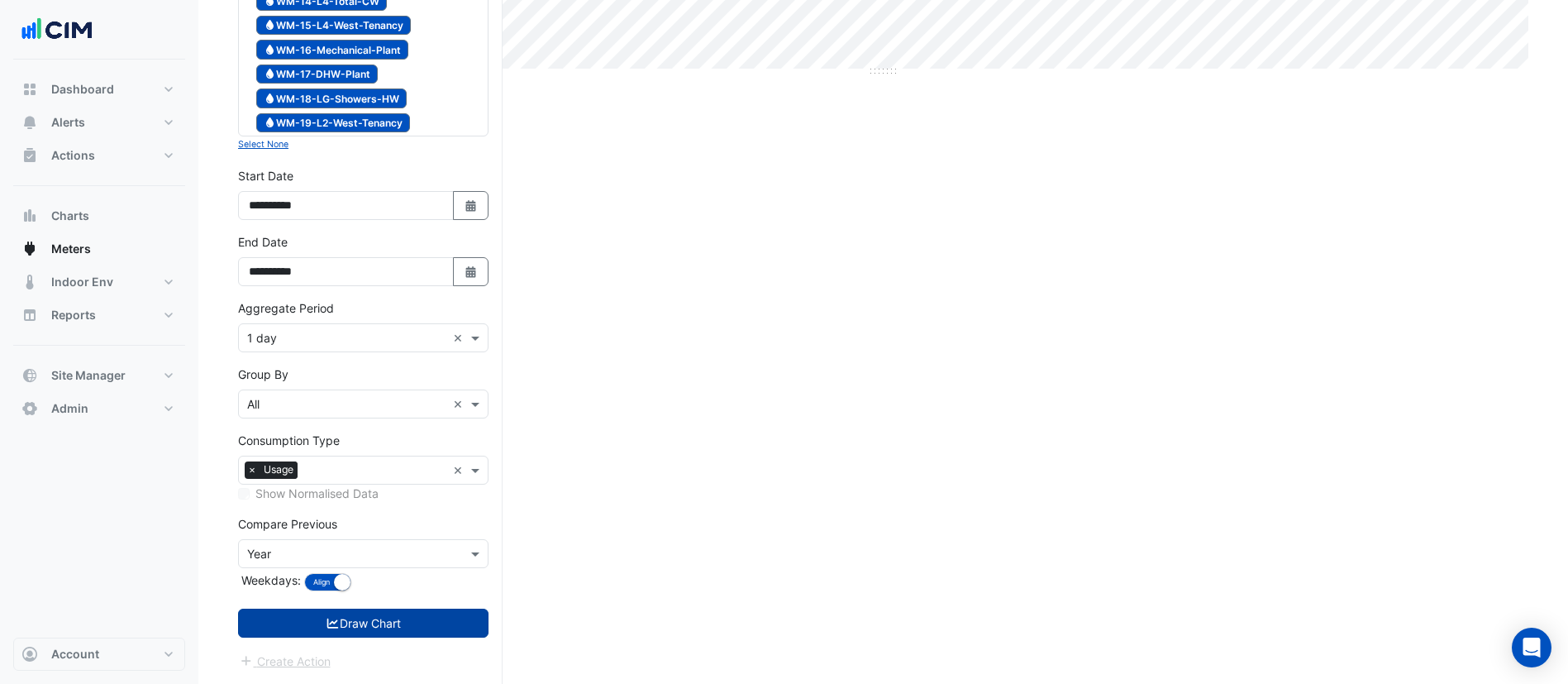 click on "Draw Chart" at bounding box center [363, 623] 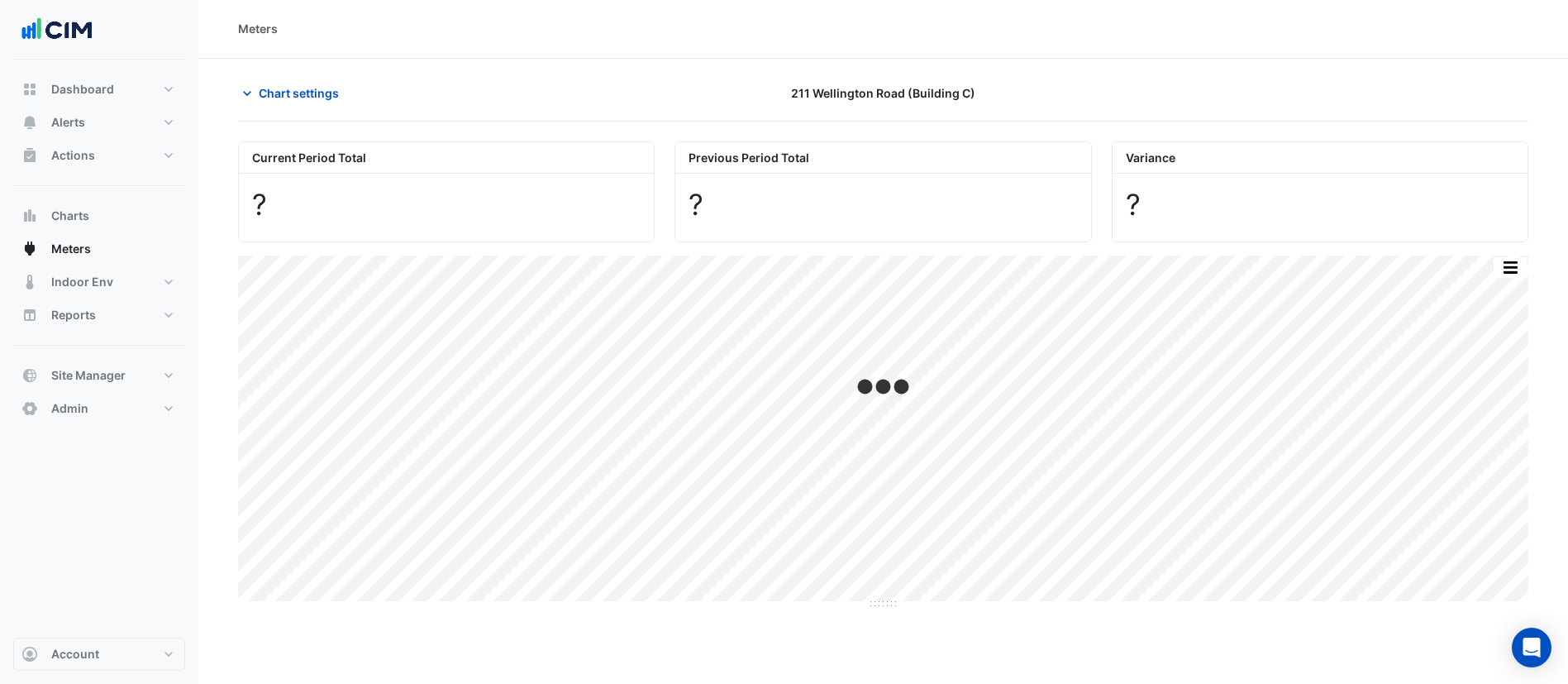 scroll, scrollTop: 0, scrollLeft: 0, axis: both 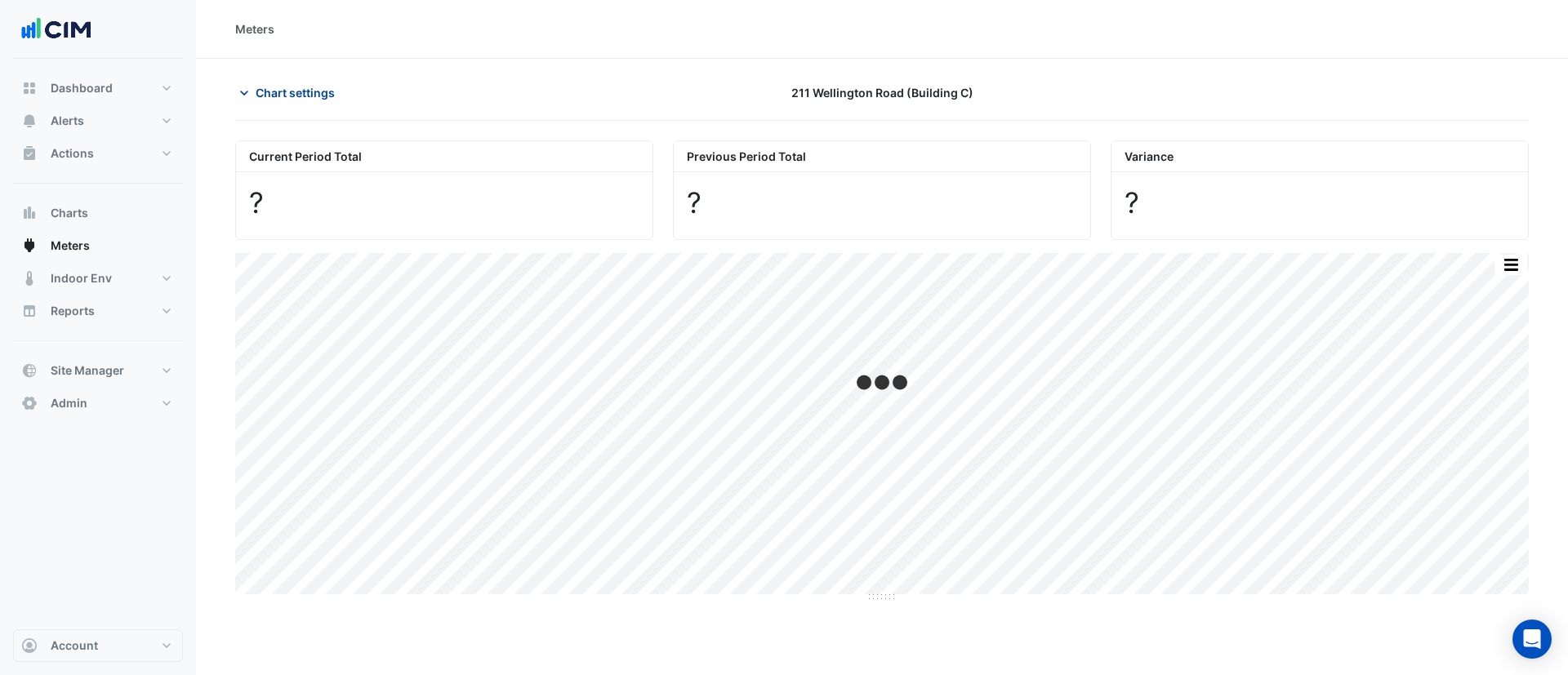 drag, startPoint x: 287, startPoint y: 68, endPoint x: 294, endPoint y: 82, distance: 15.652476 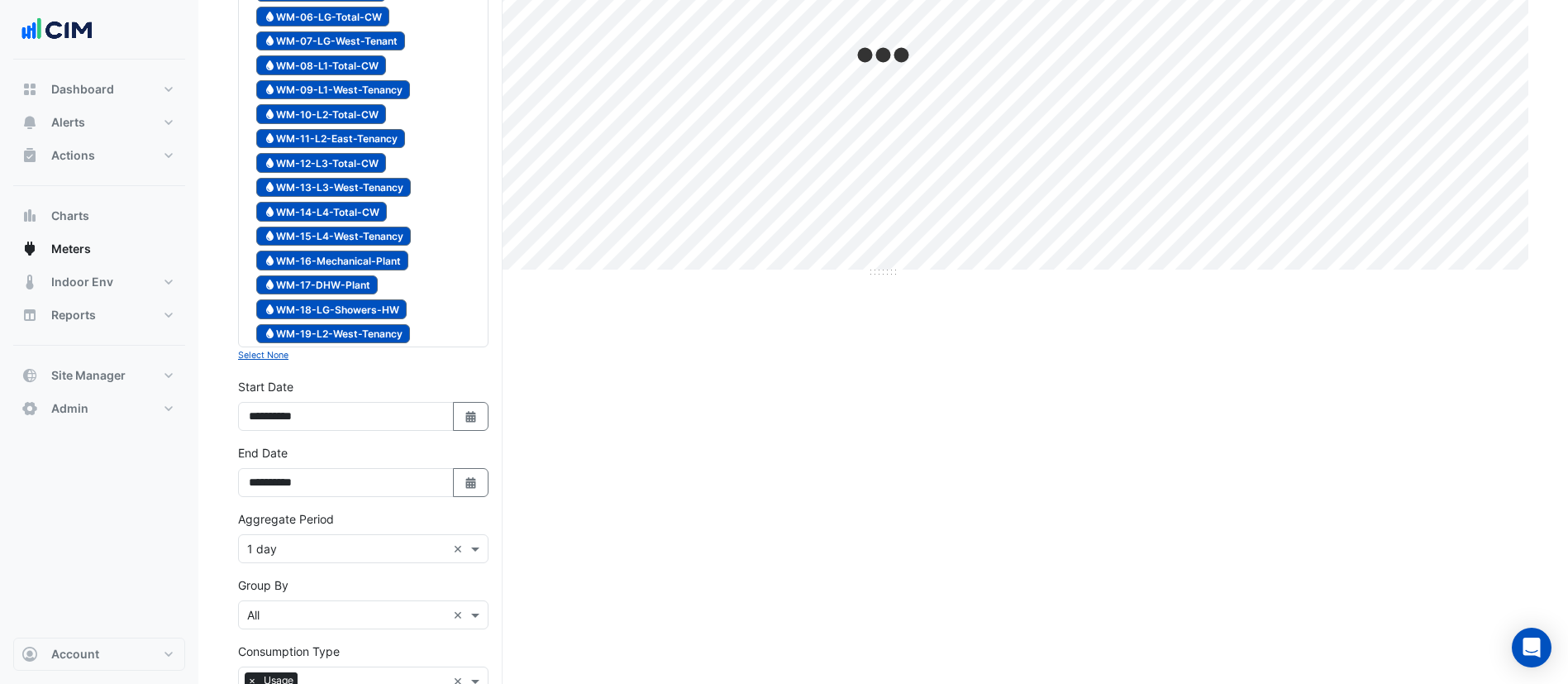 scroll, scrollTop: 543, scrollLeft: 0, axis: vertical 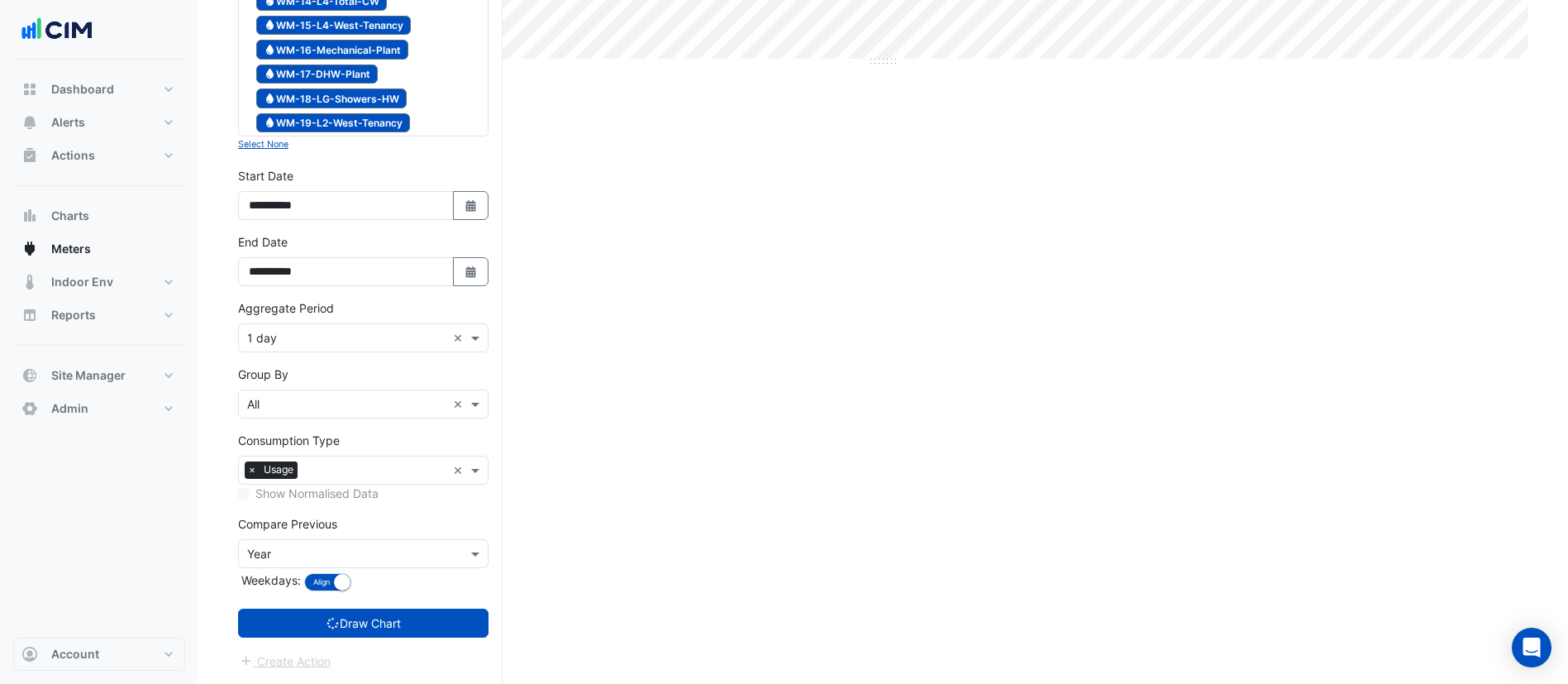 click on "Compare Previous
Compare Previous × Year
Weekdays:
Align Don't align" at bounding box center (363, 555) 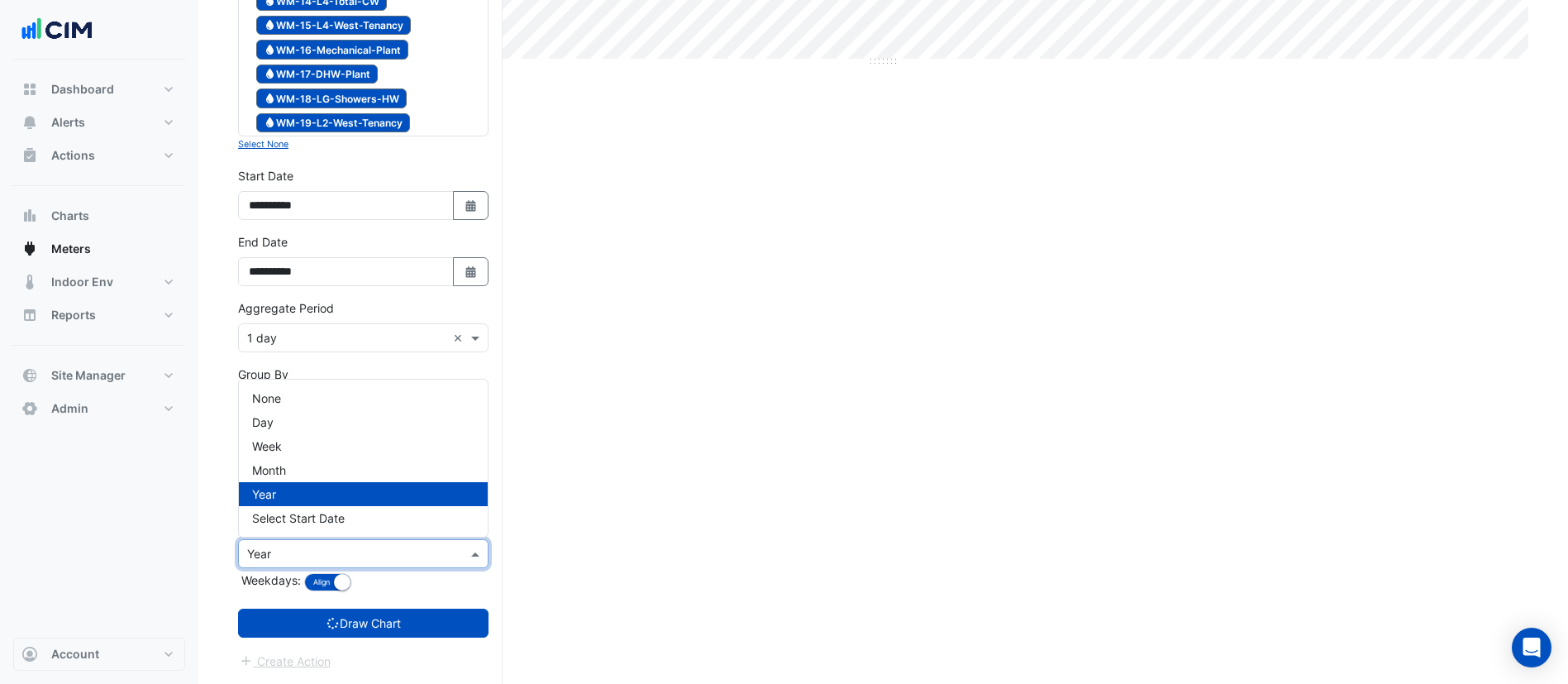 click at bounding box center [346, 554] 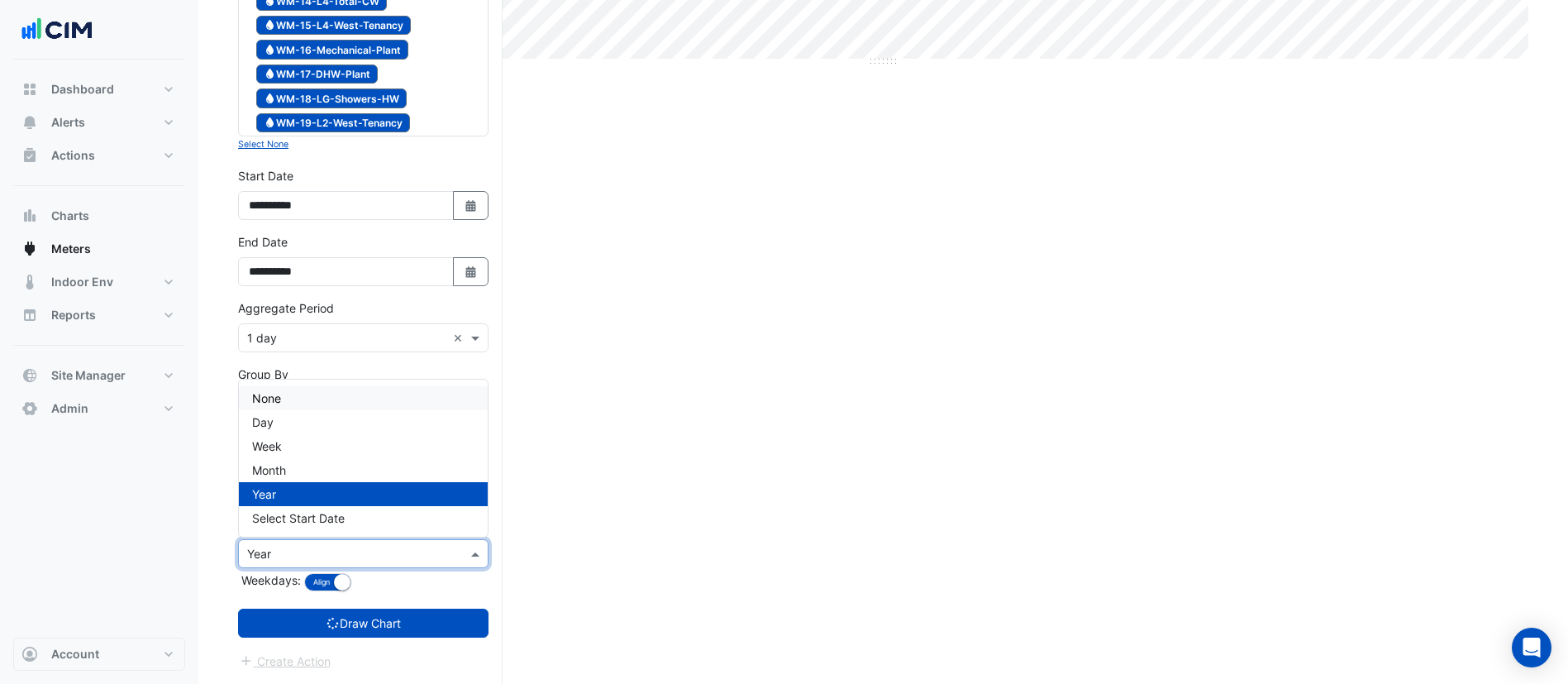 click on "None Day Week Month Year Select Start Date" at bounding box center [363, 458] 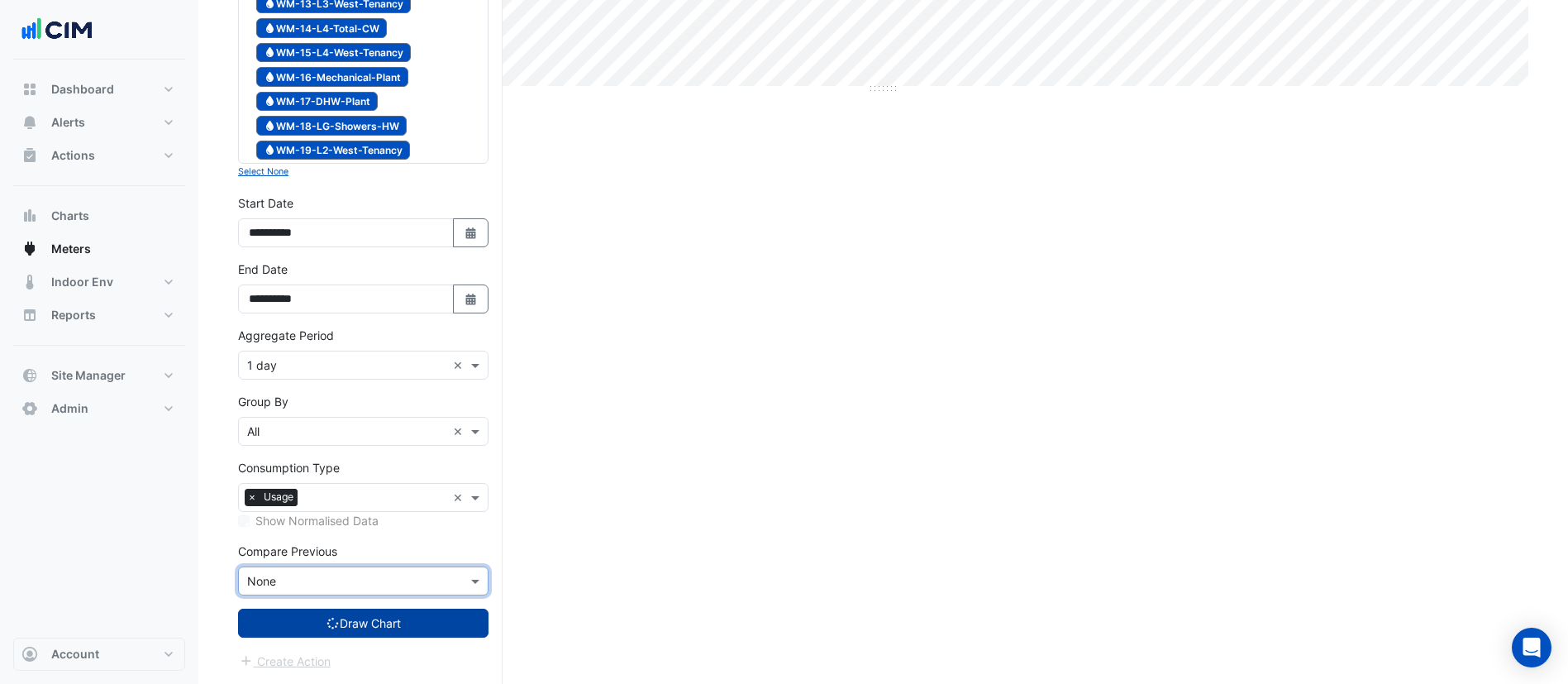 click 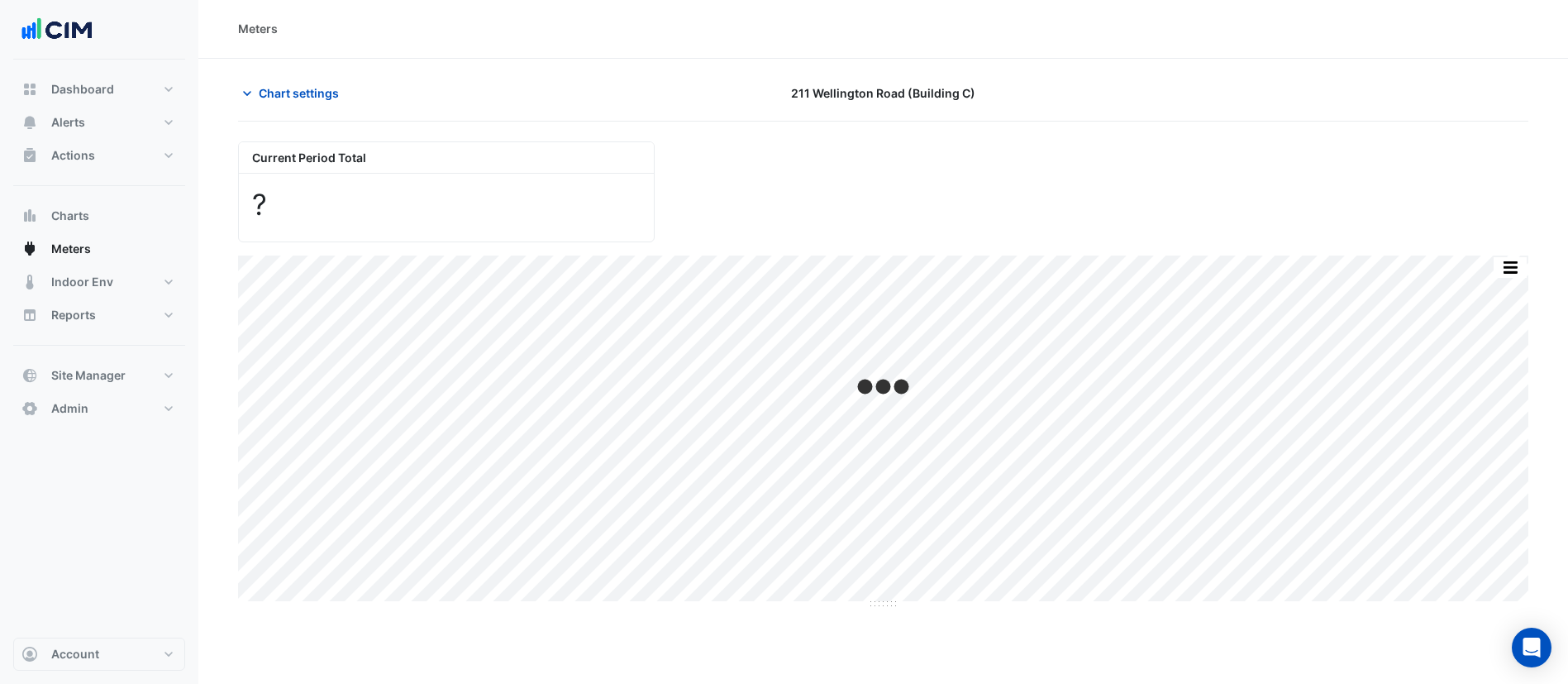 scroll, scrollTop: 0, scrollLeft: 0, axis: both 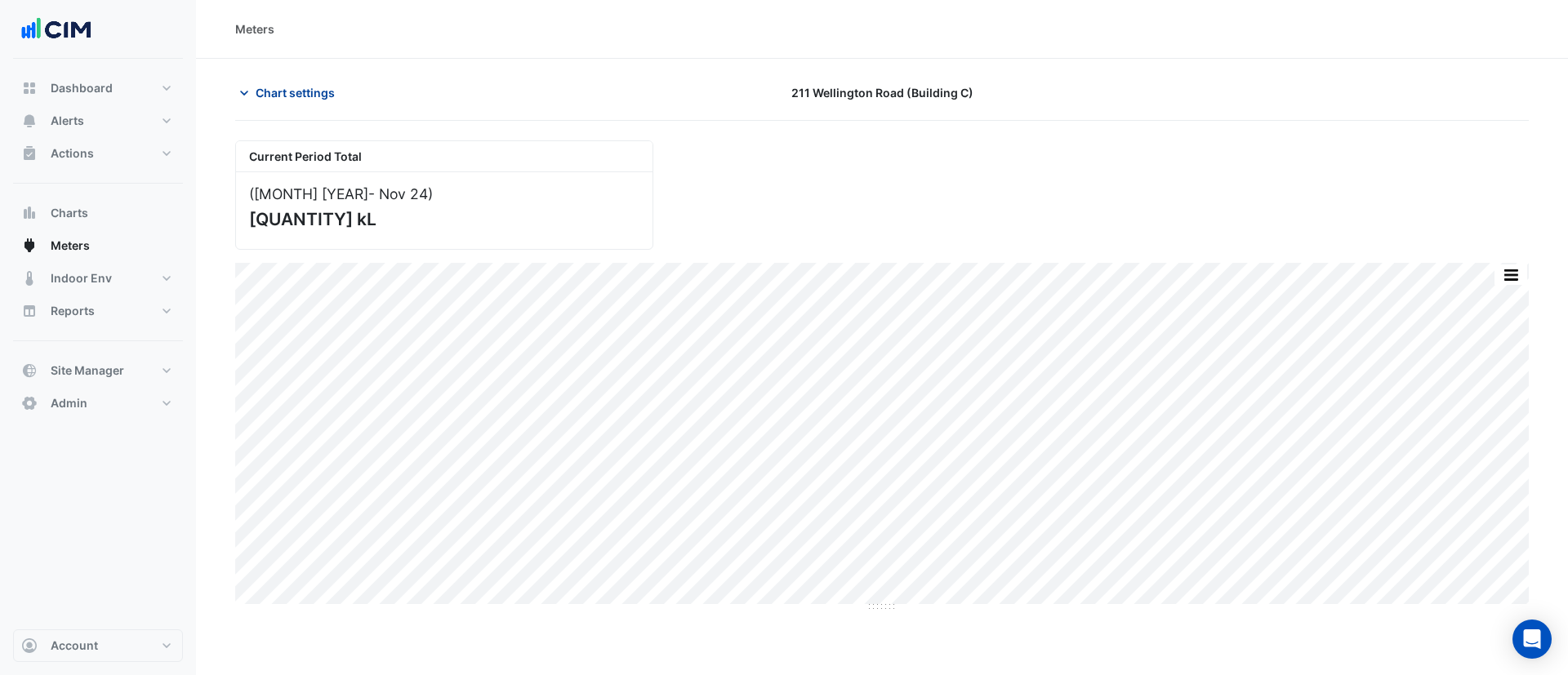 click 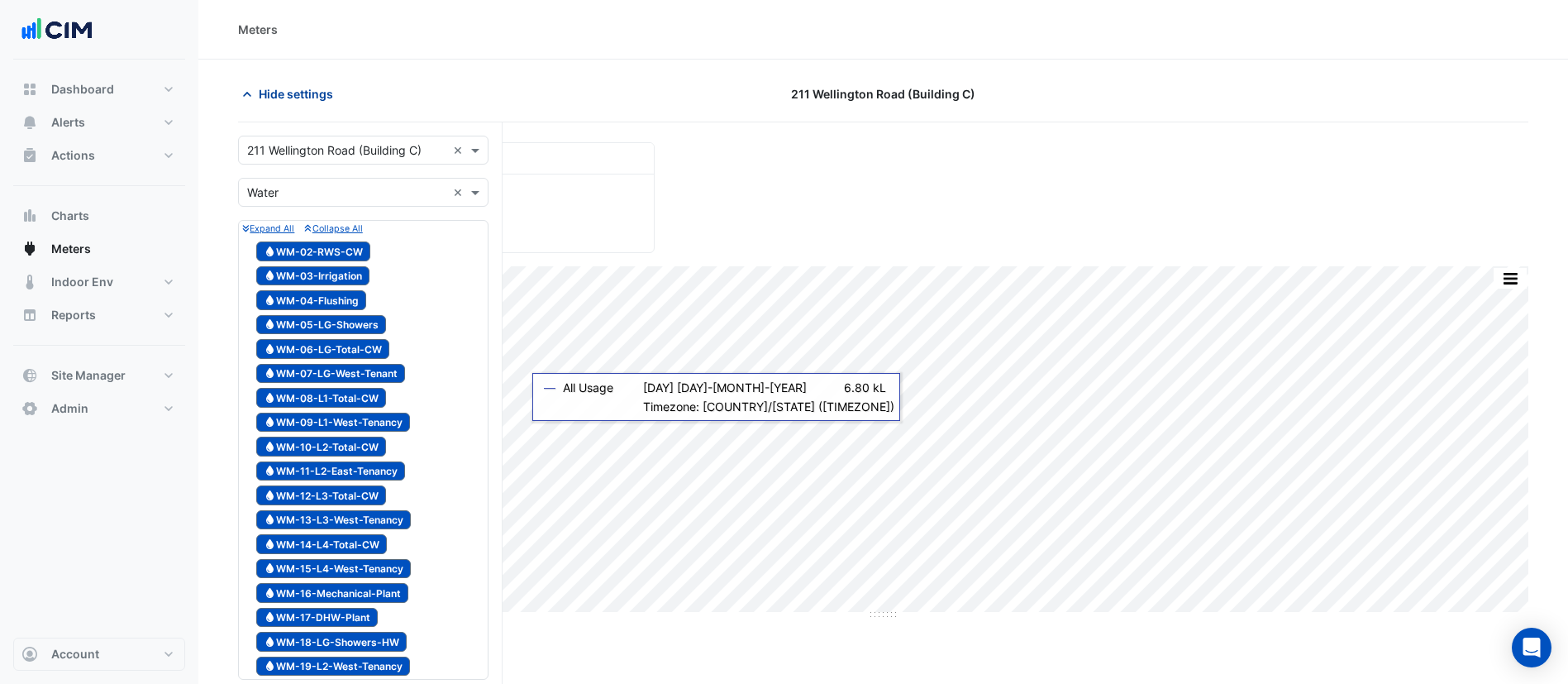 click on "Hide settings" 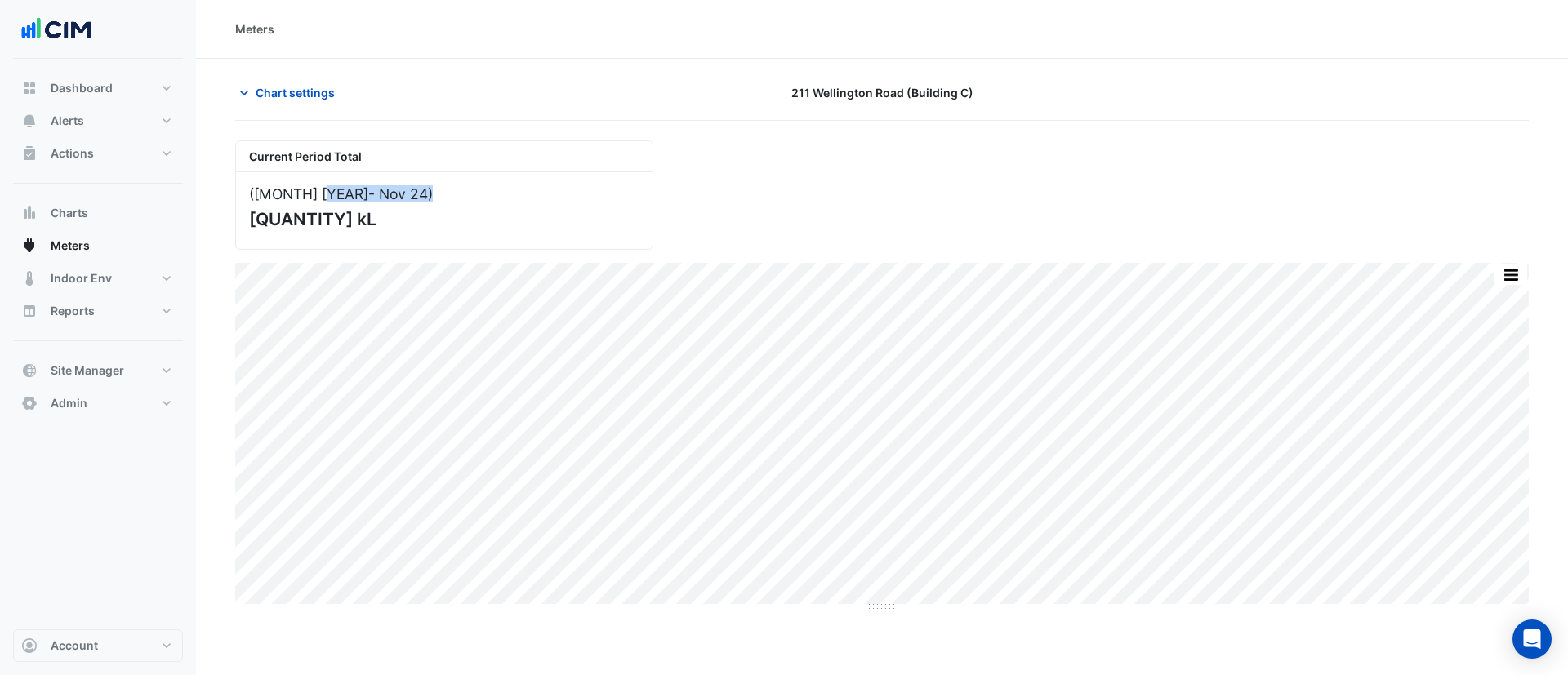 drag, startPoint x: 249, startPoint y: 204, endPoint x: 255, endPoint y: 189, distance: 16.155494 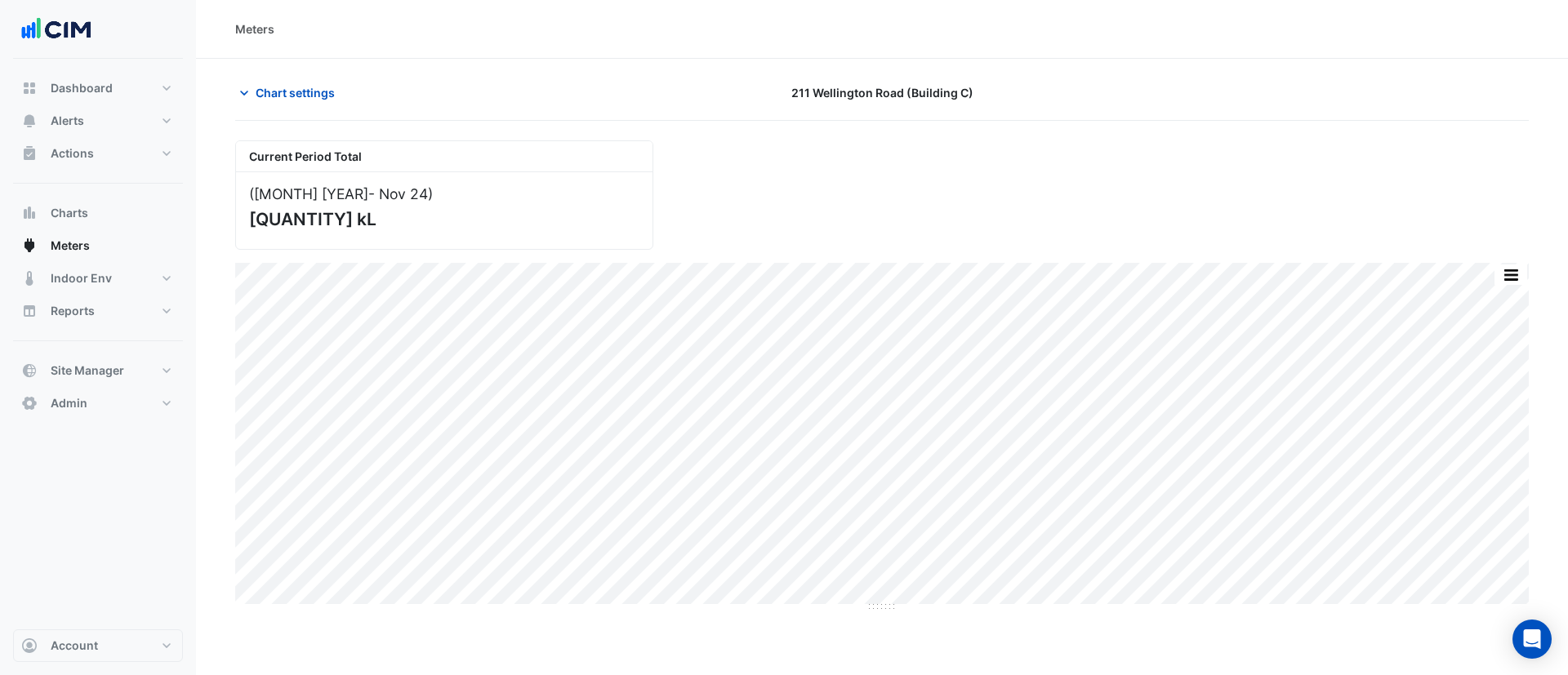 click on "Chart settings
[NUMBER] [STREET] (Building C)" 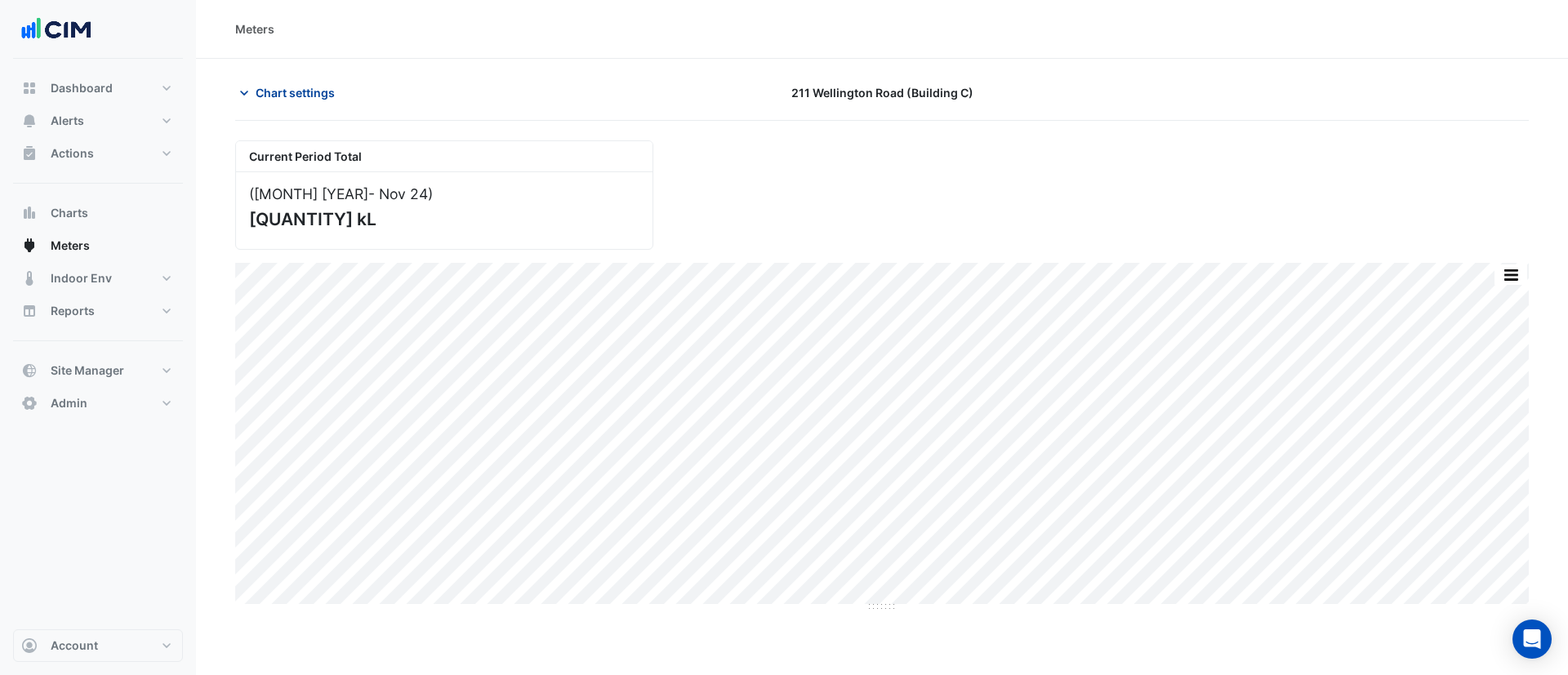 click on "Chart settings" 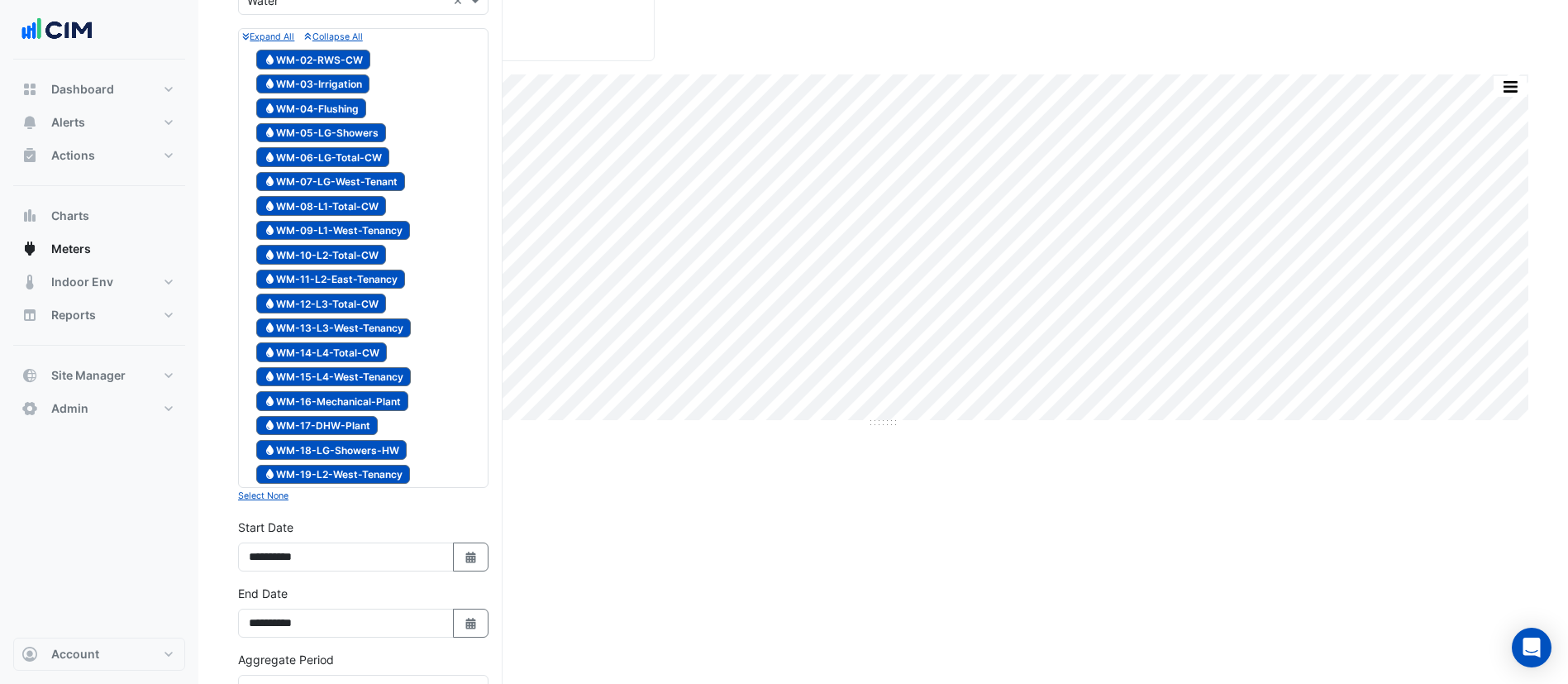 scroll, scrollTop: 516, scrollLeft: 0, axis: vertical 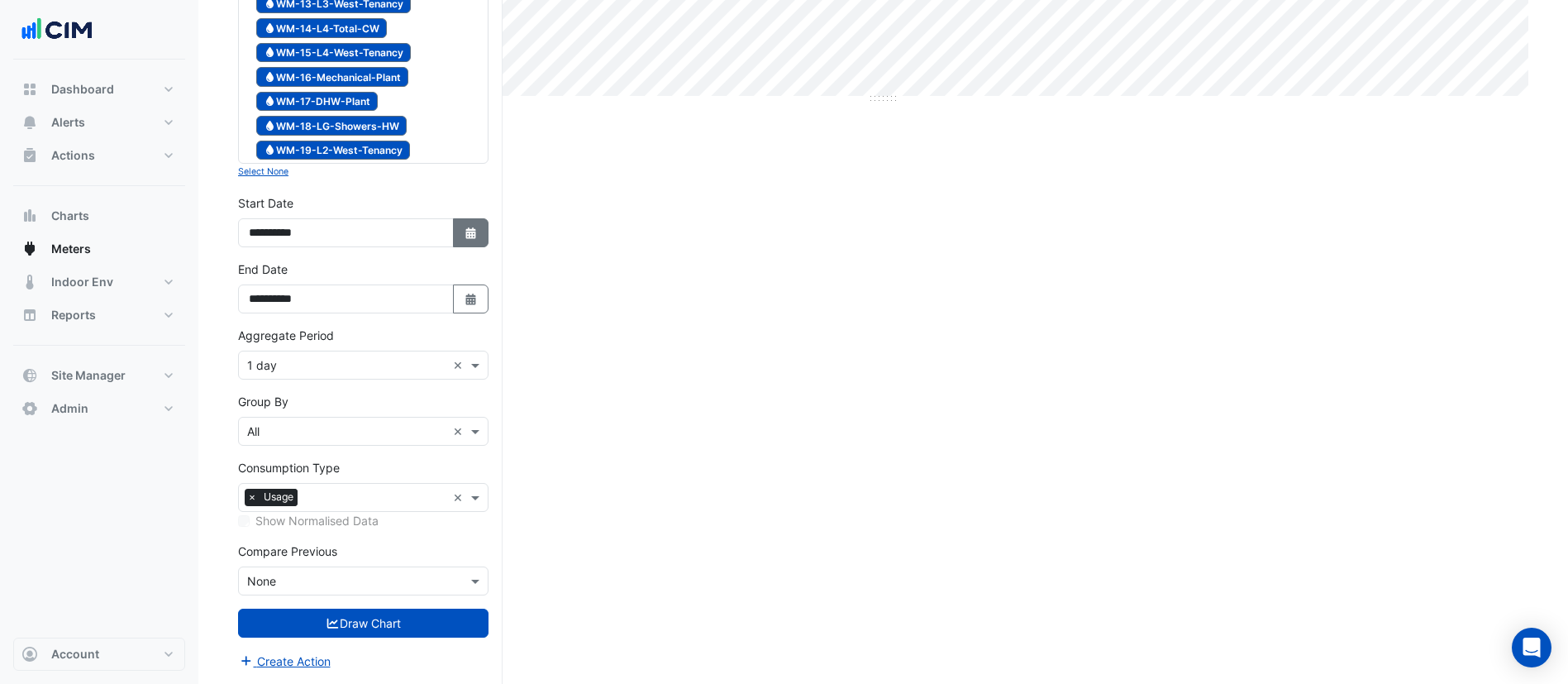 click on "Select Date" at bounding box center (471, 232) 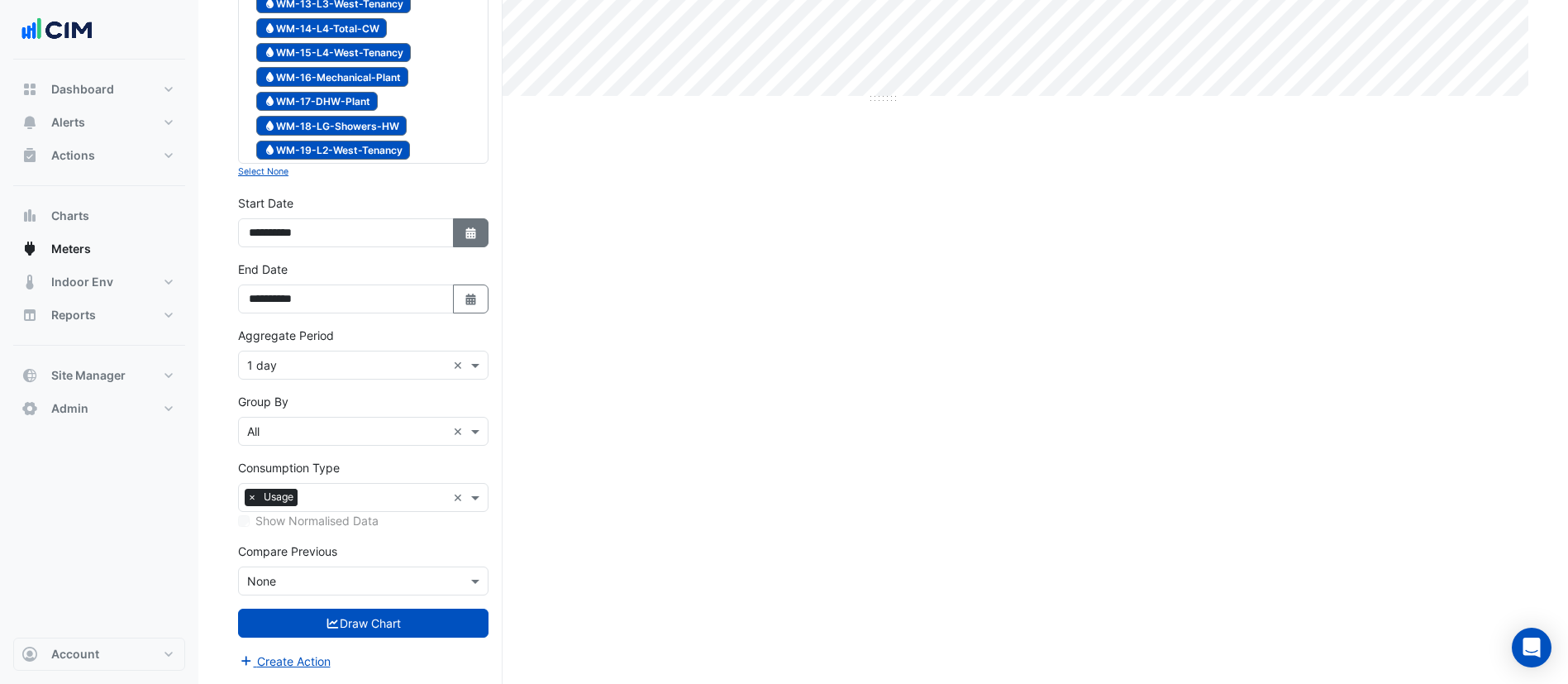 select on "**" 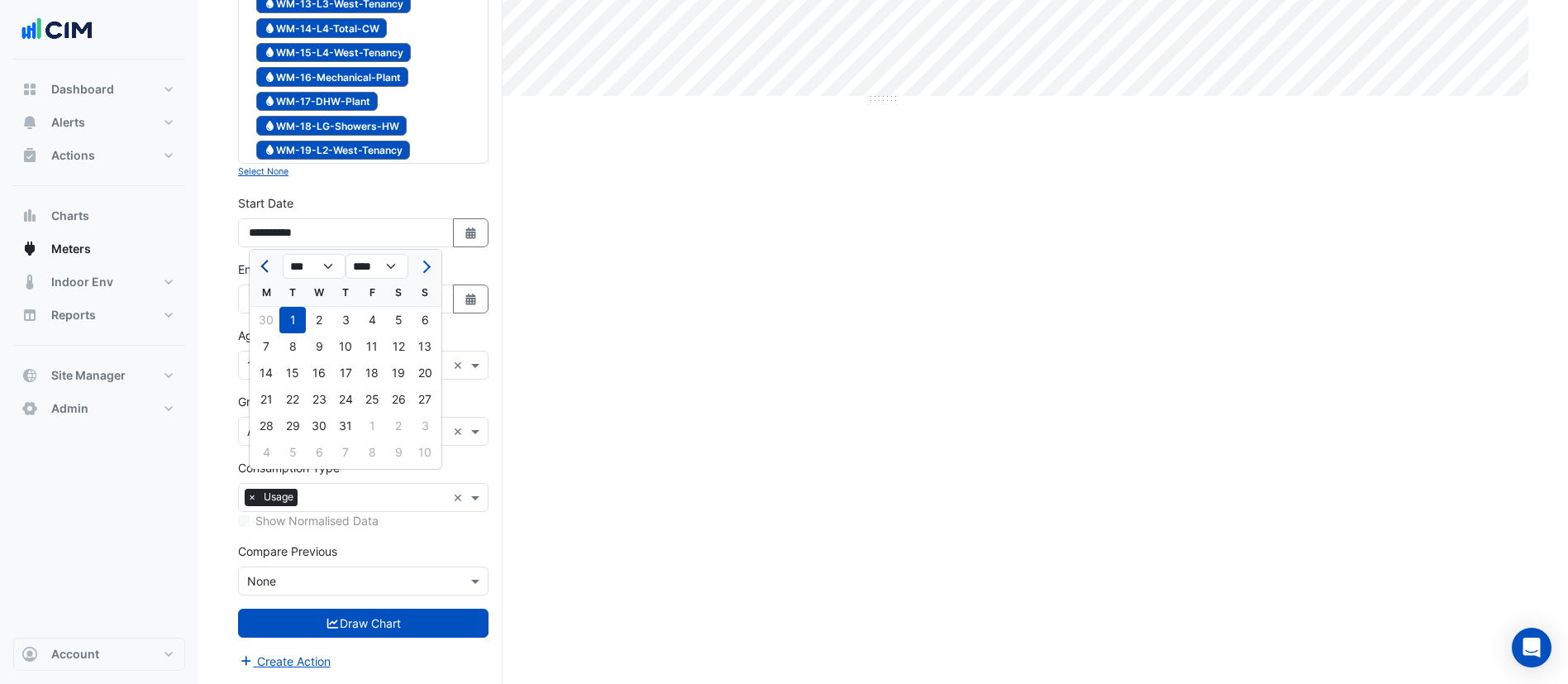 click 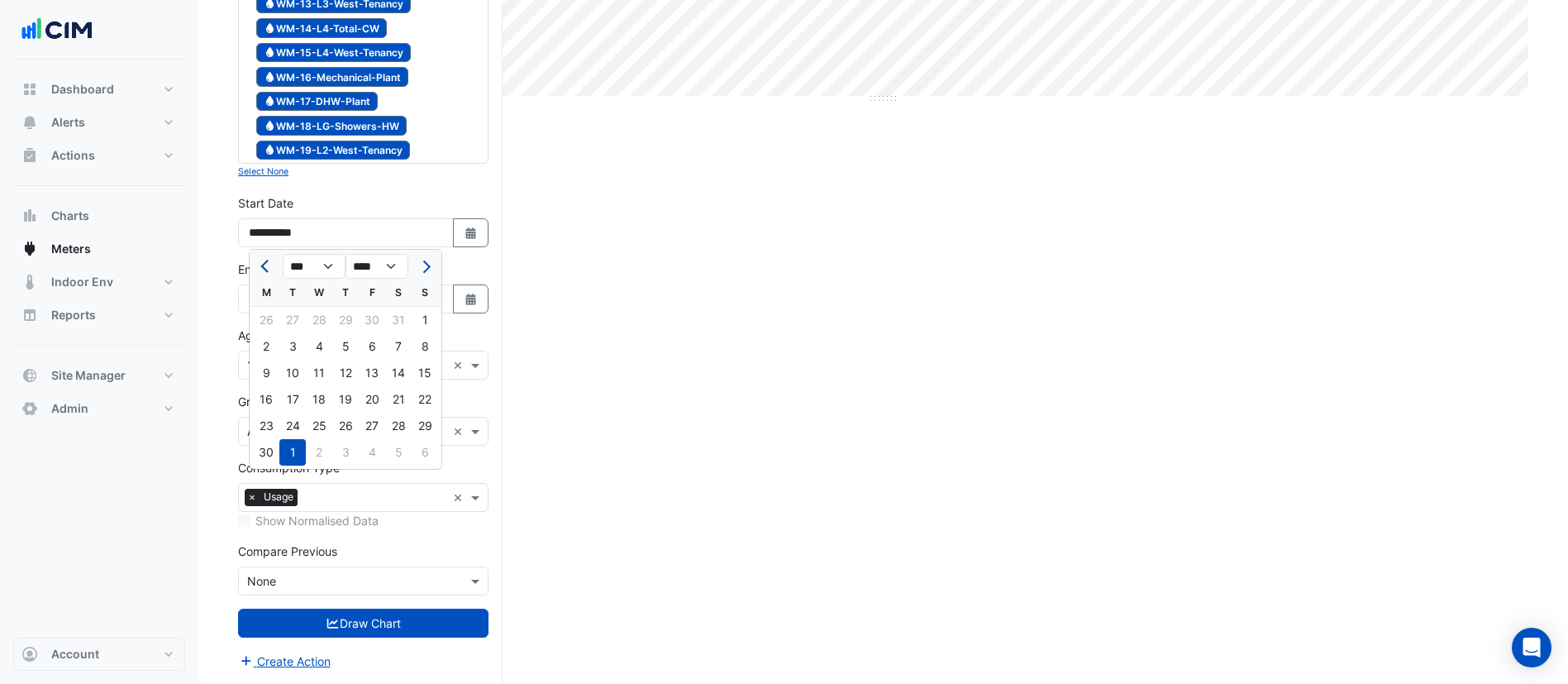 click 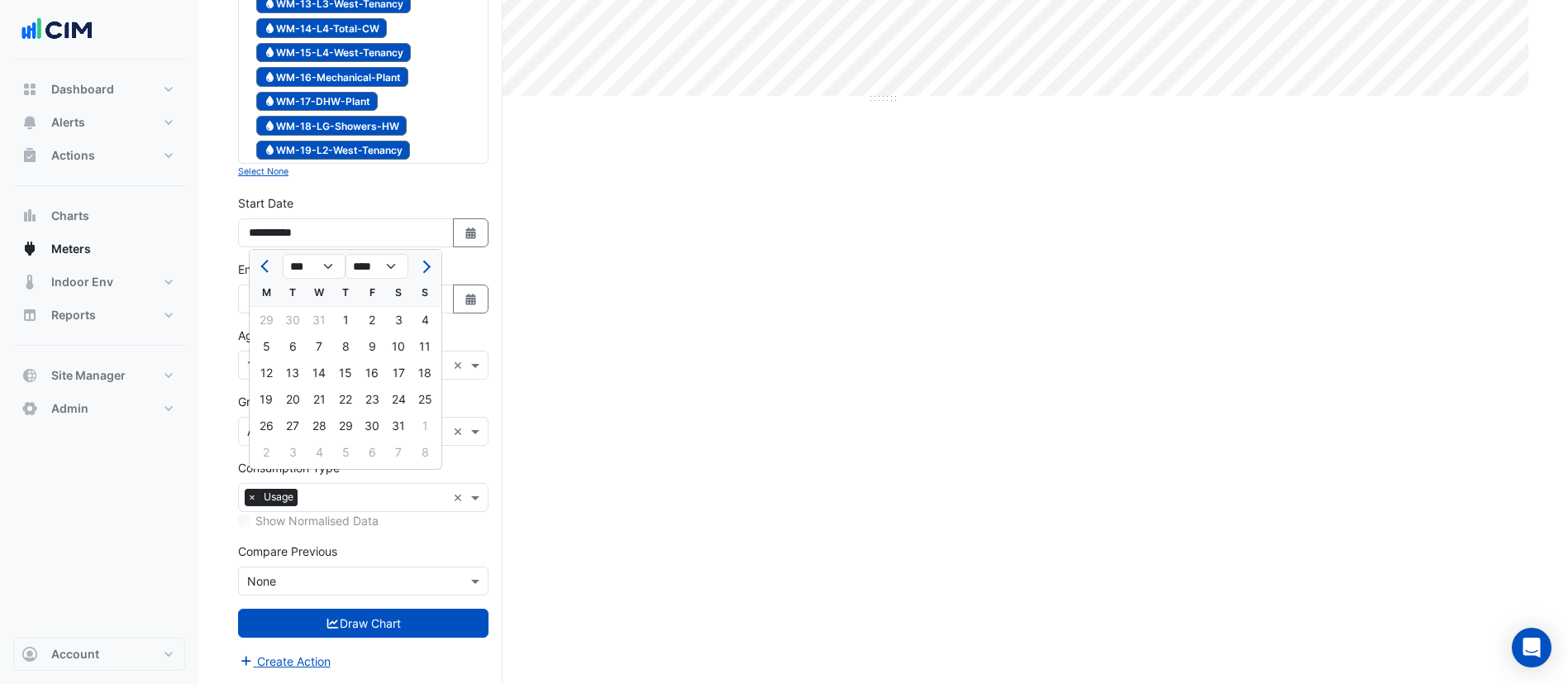 click 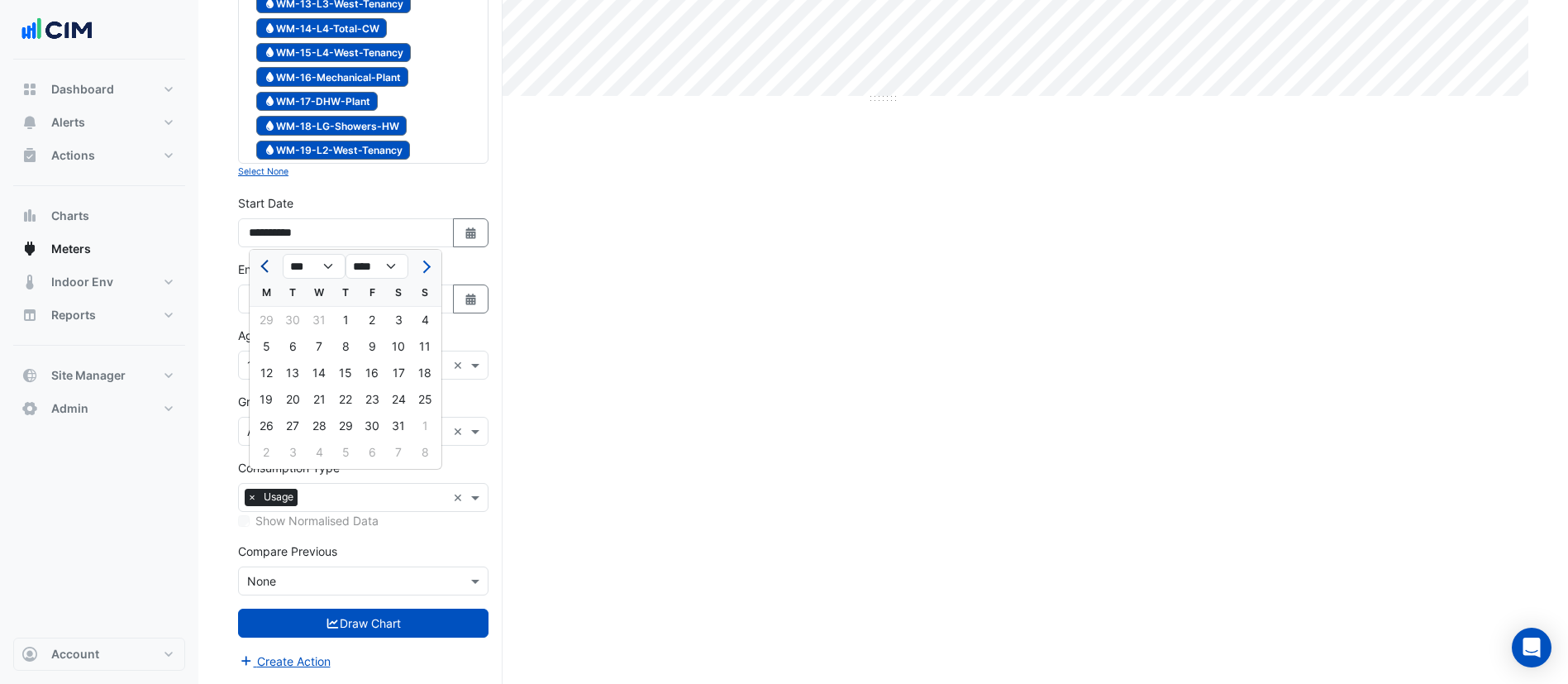 click 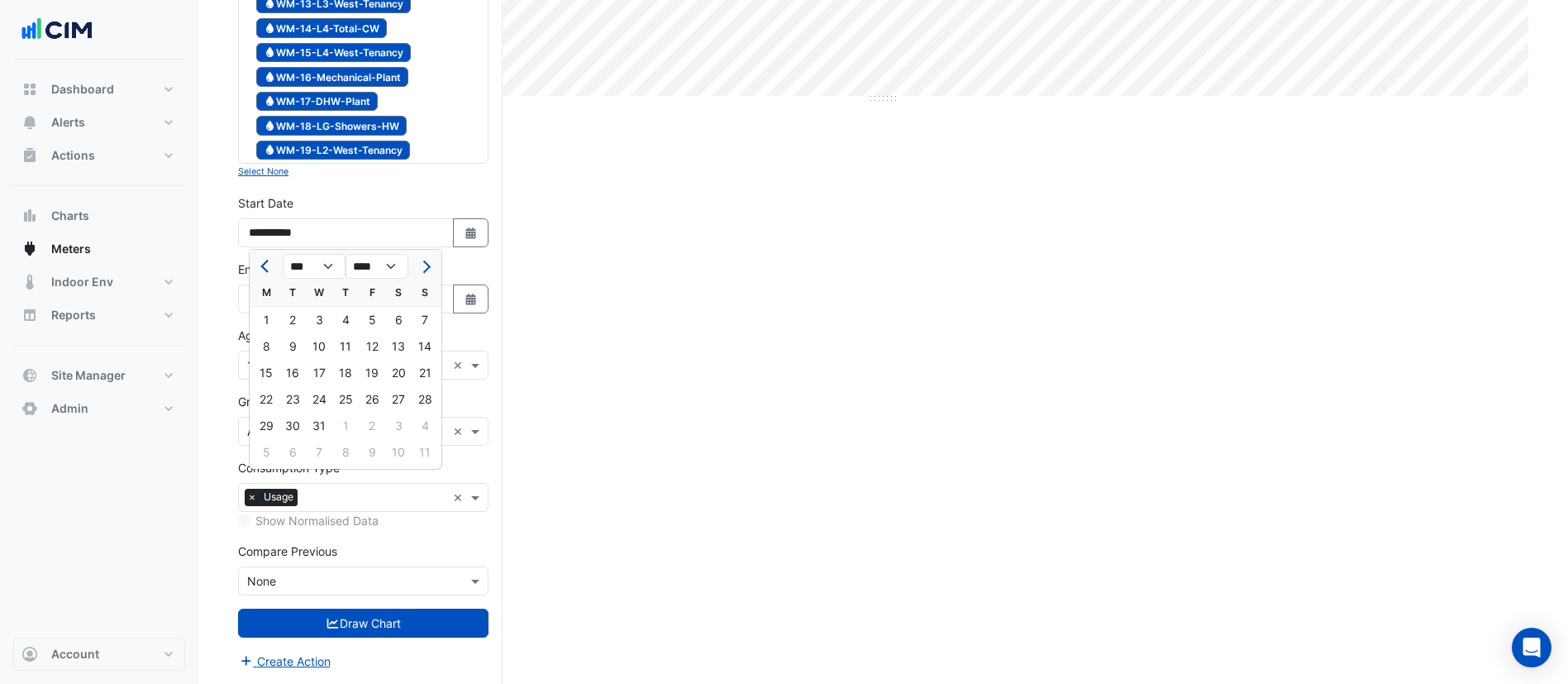 click 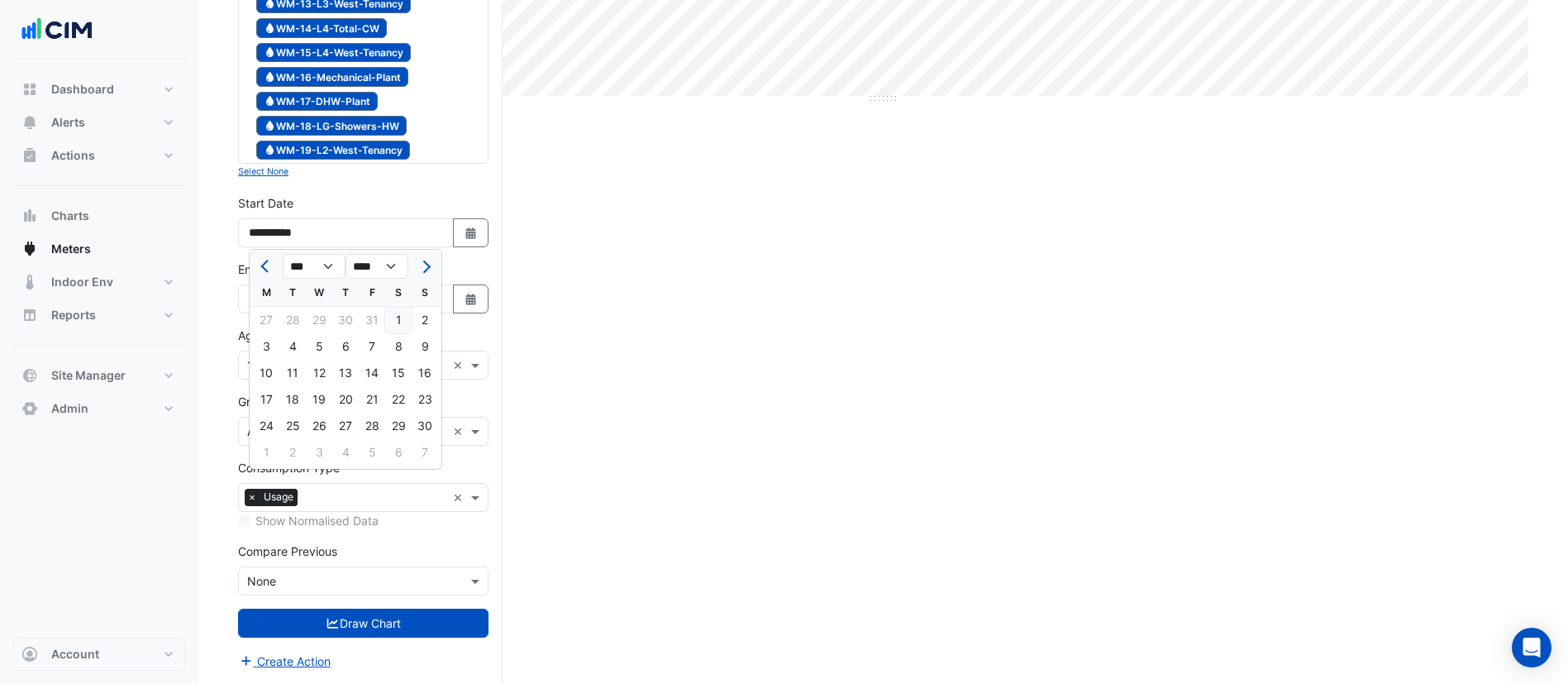 click on "1" 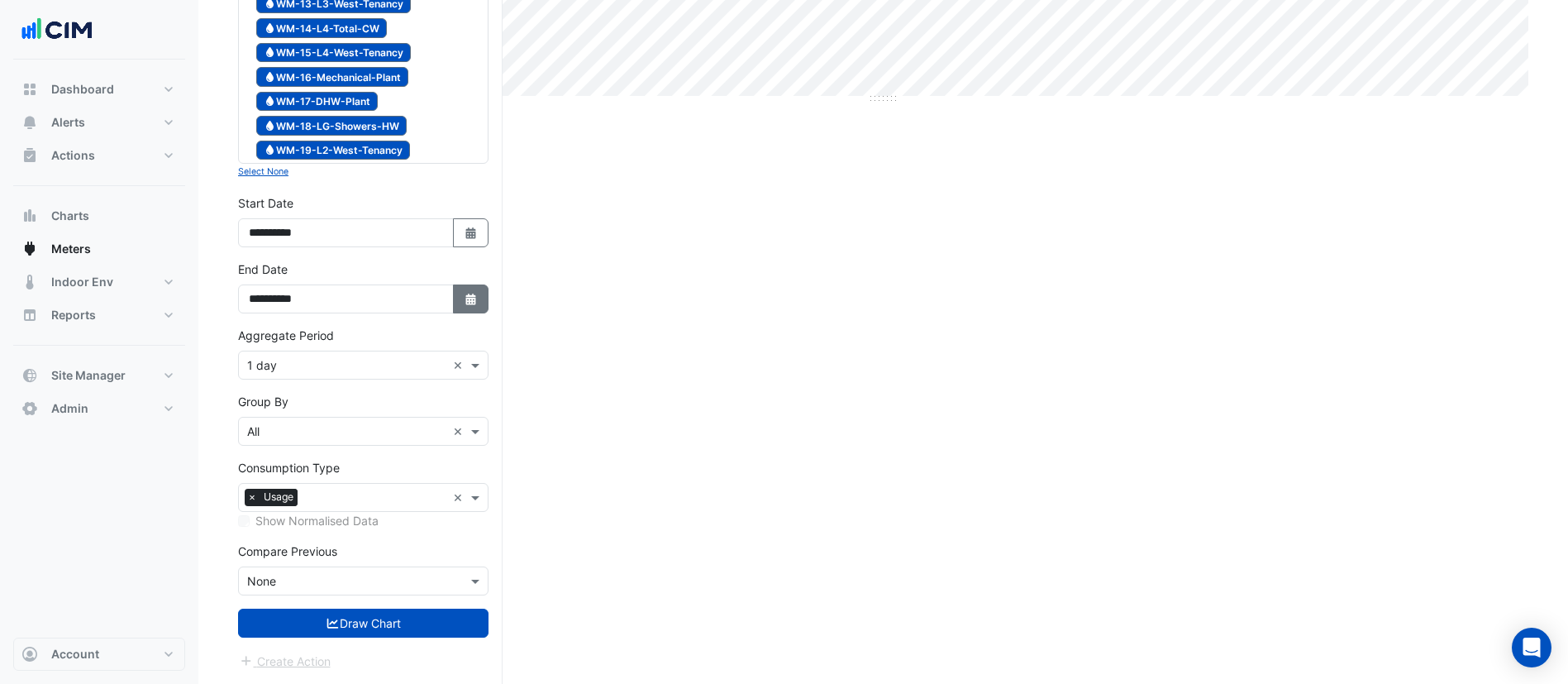 click 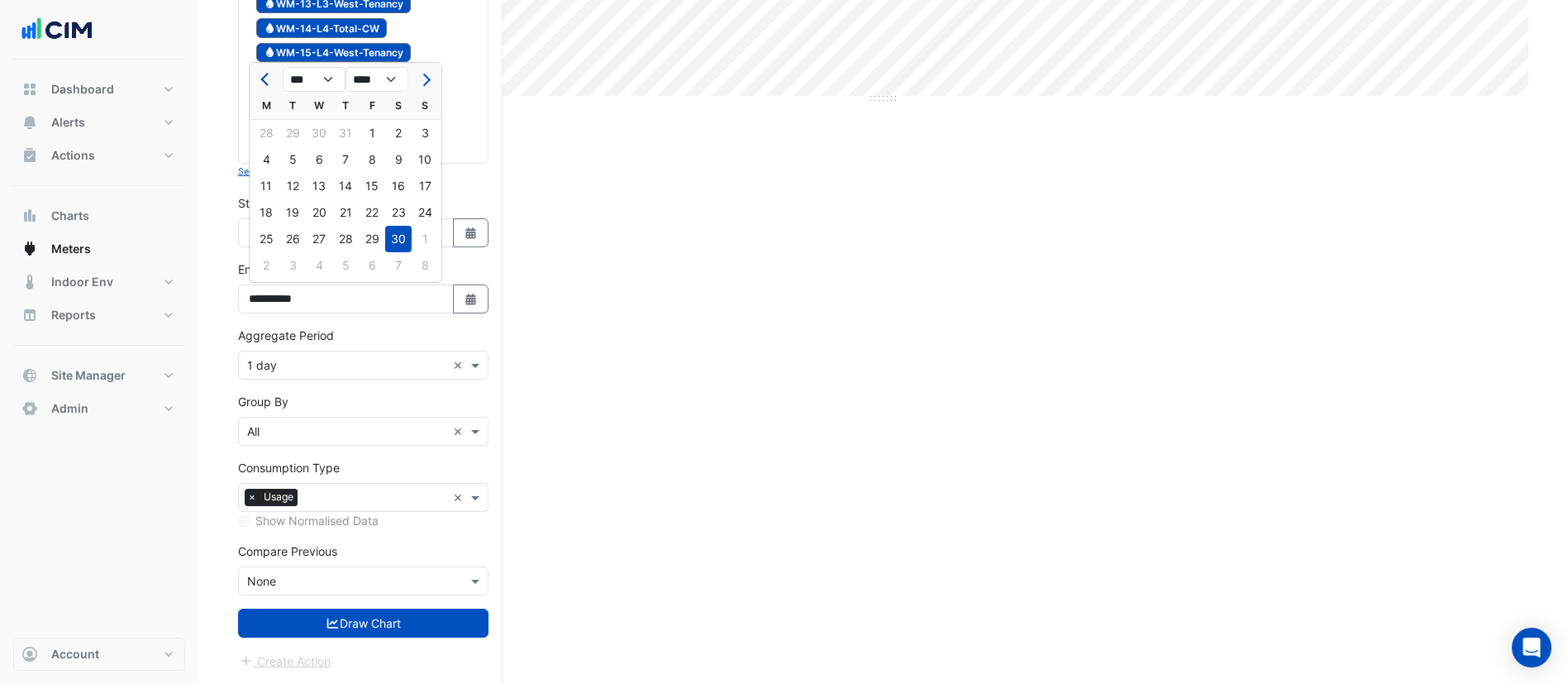 click 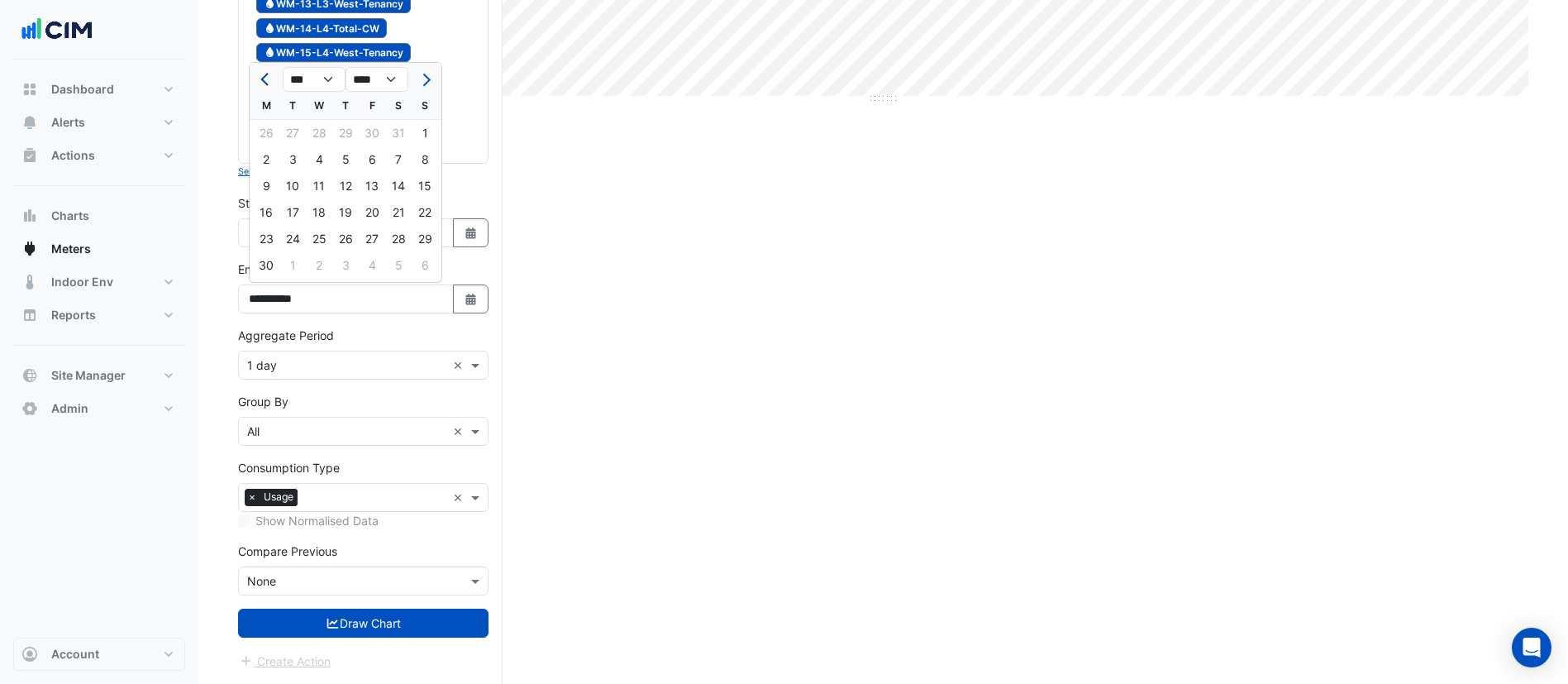 click 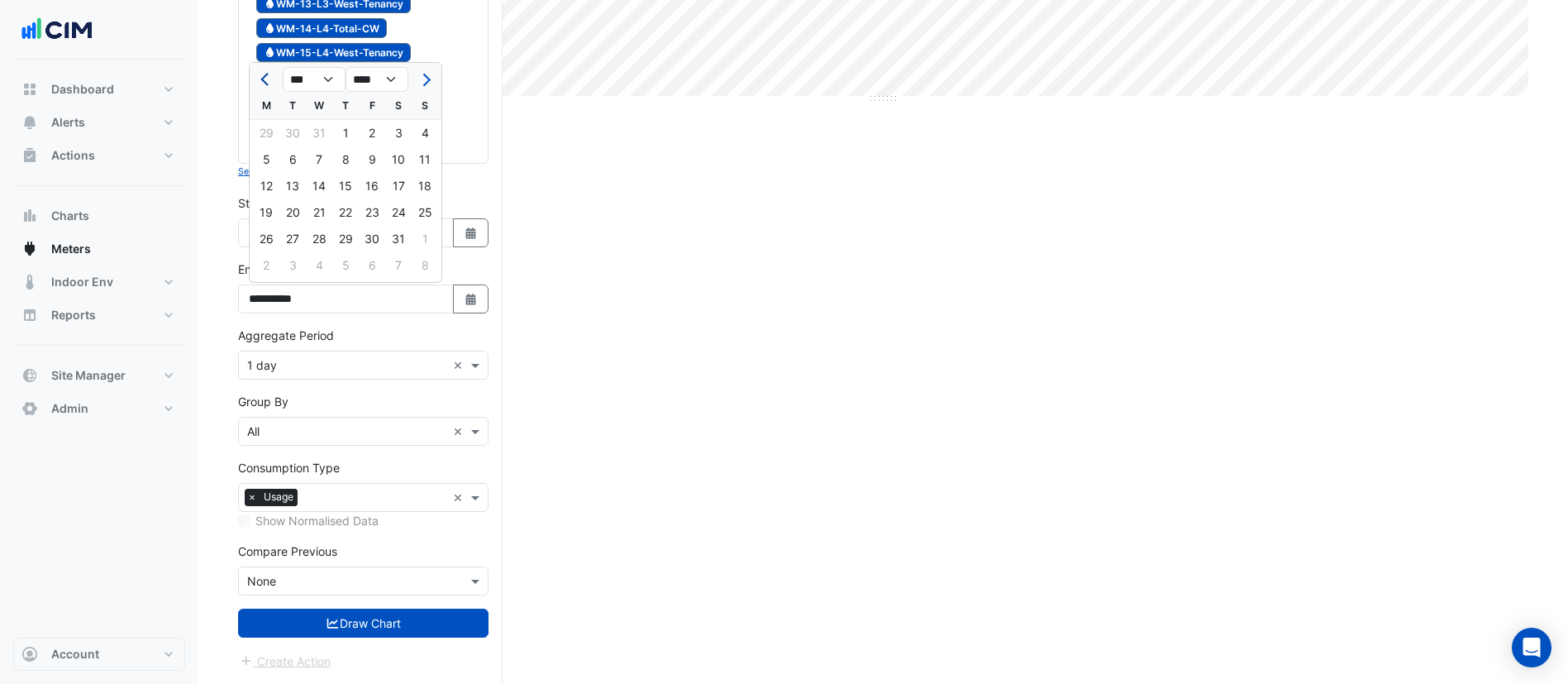 click 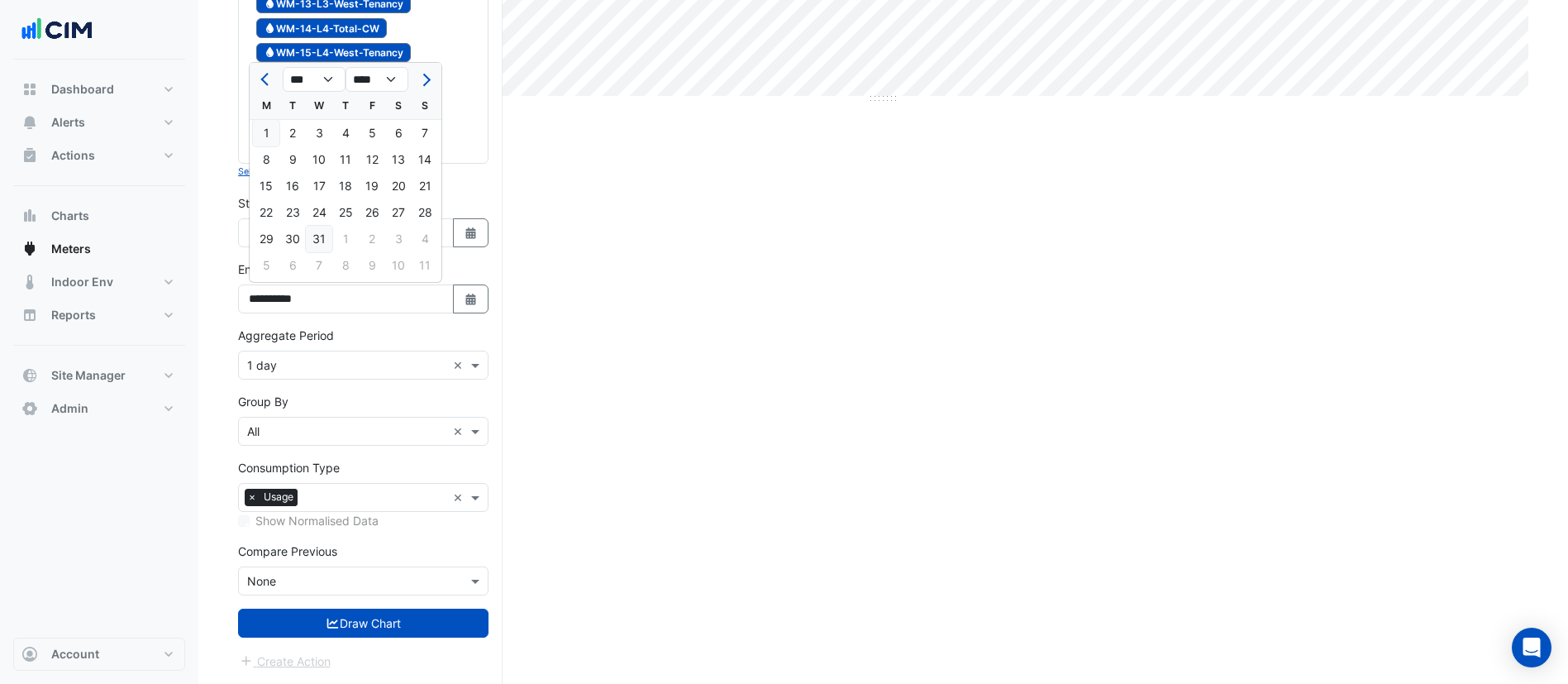 click on "31" 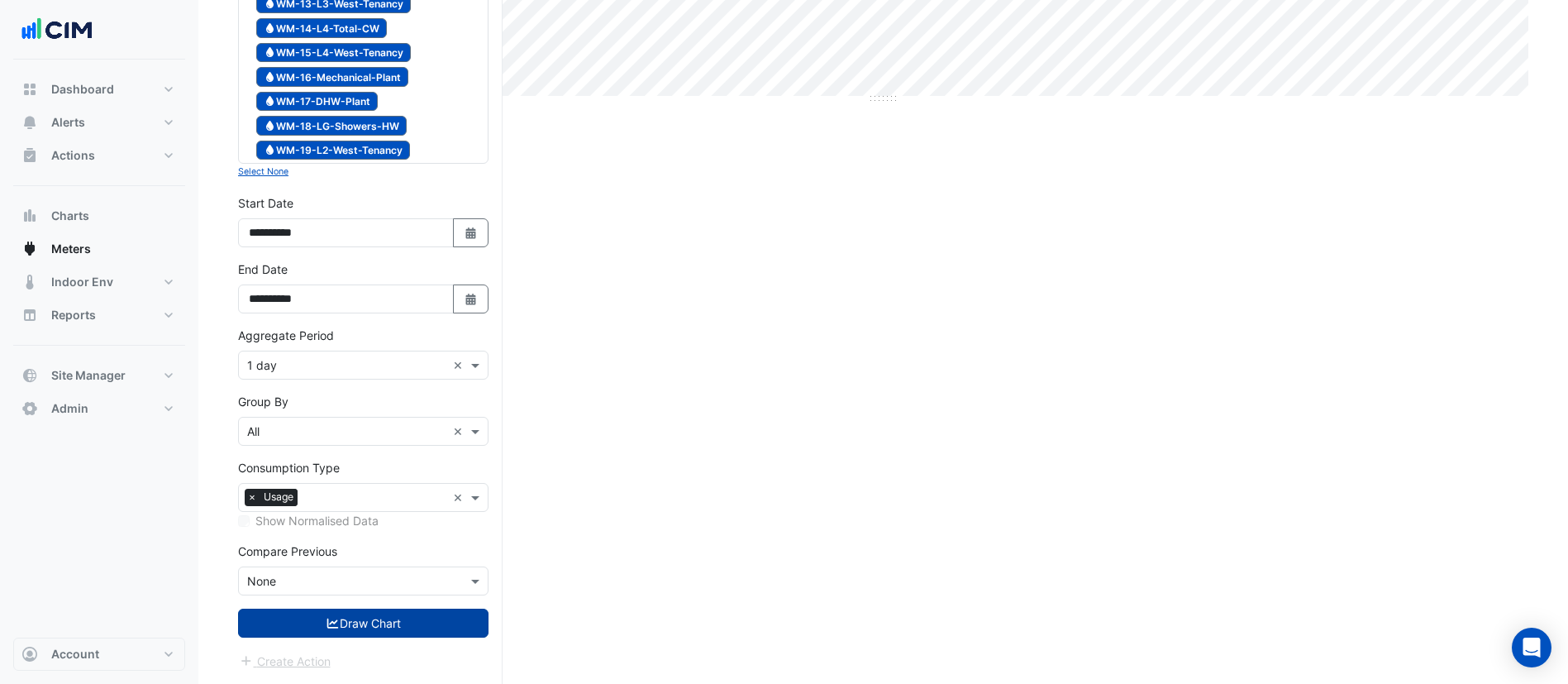 drag, startPoint x: 346, startPoint y: 662, endPoint x: 346, endPoint y: 634, distance: 28 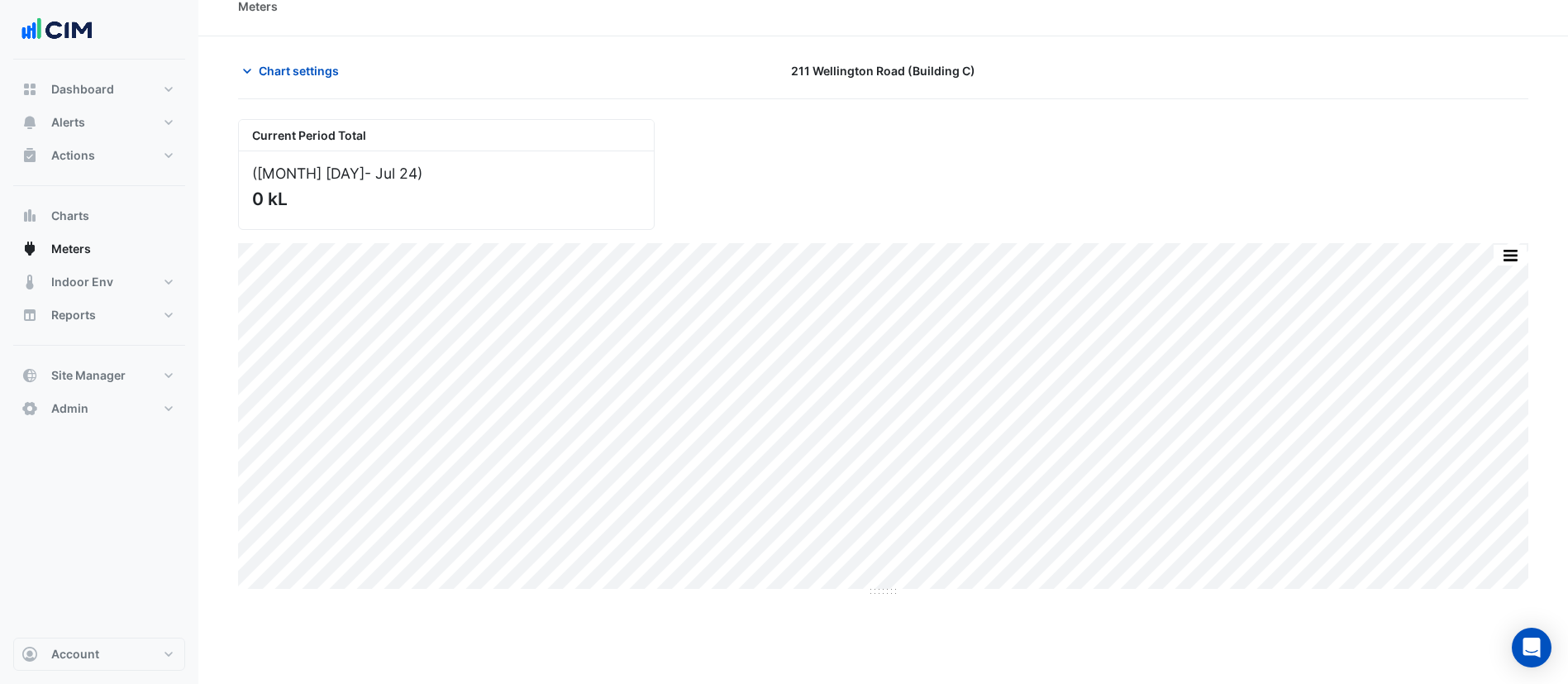 scroll, scrollTop: 0, scrollLeft: 0, axis: both 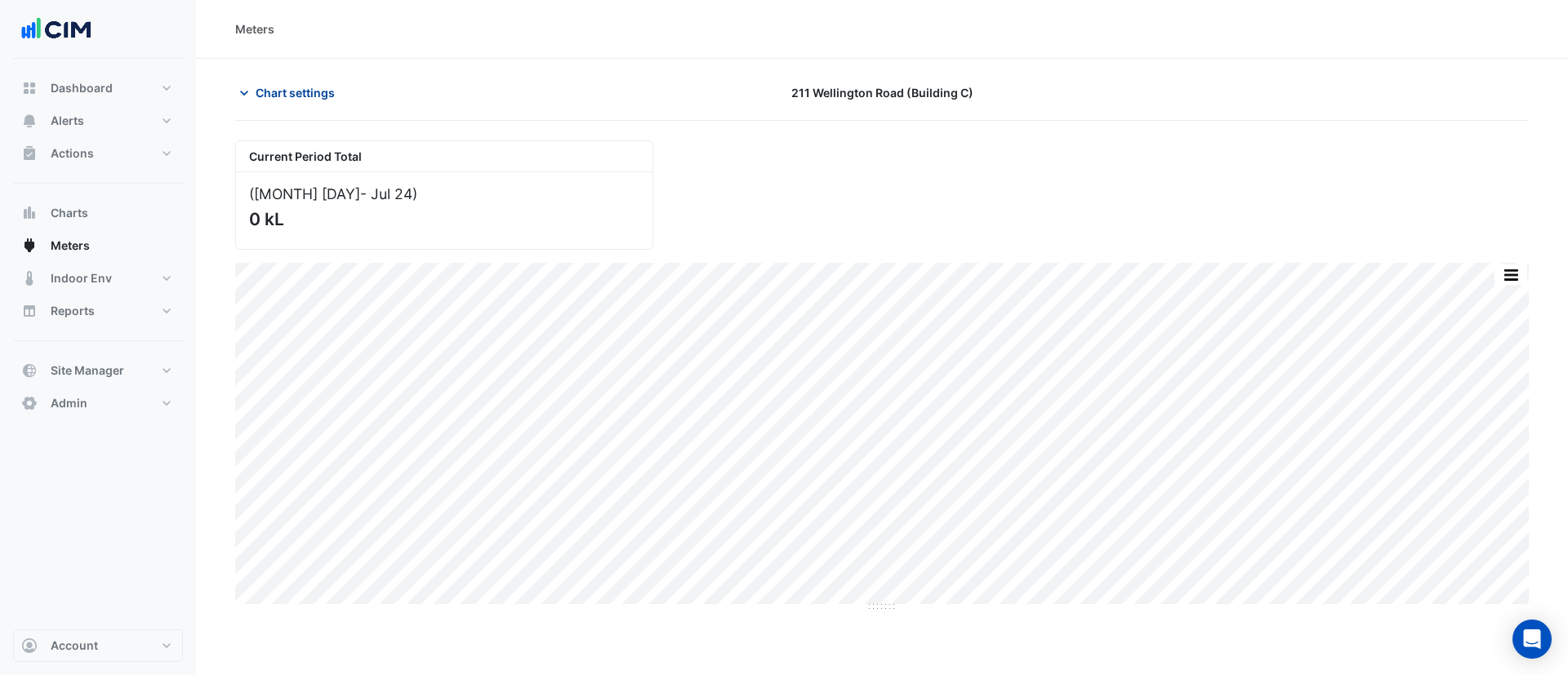 click on "Chart settings" 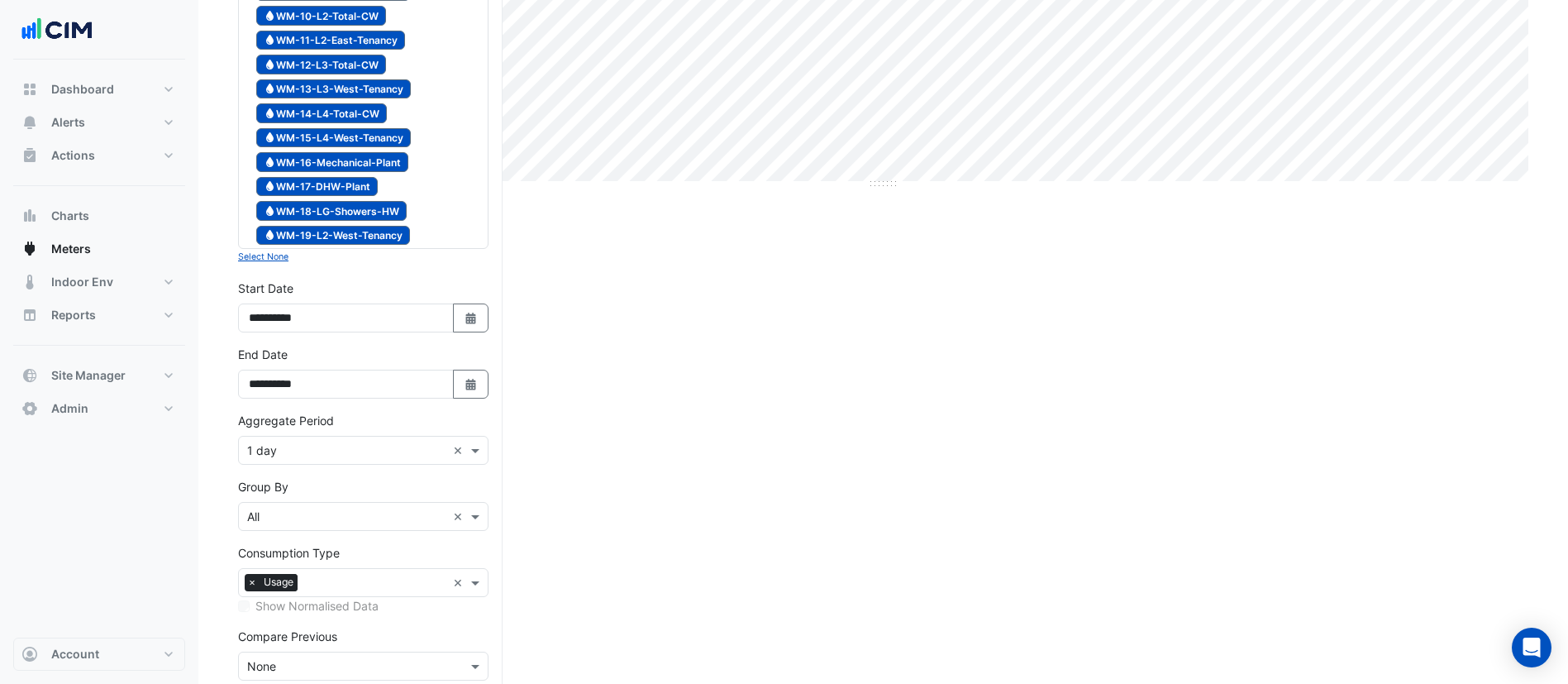 scroll, scrollTop: 516, scrollLeft: 0, axis: vertical 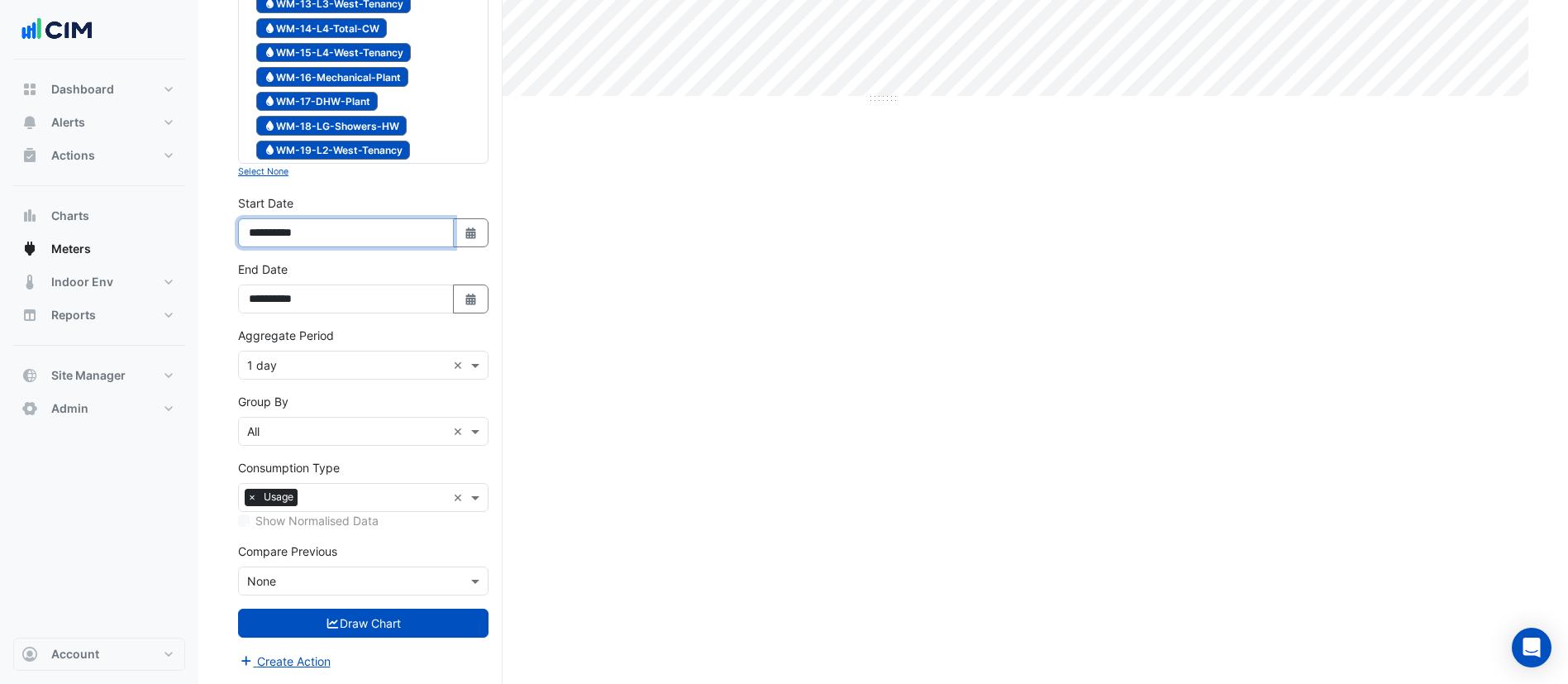 drag, startPoint x: 255, startPoint y: 227, endPoint x: 299, endPoint y: 229, distance: 44.045431 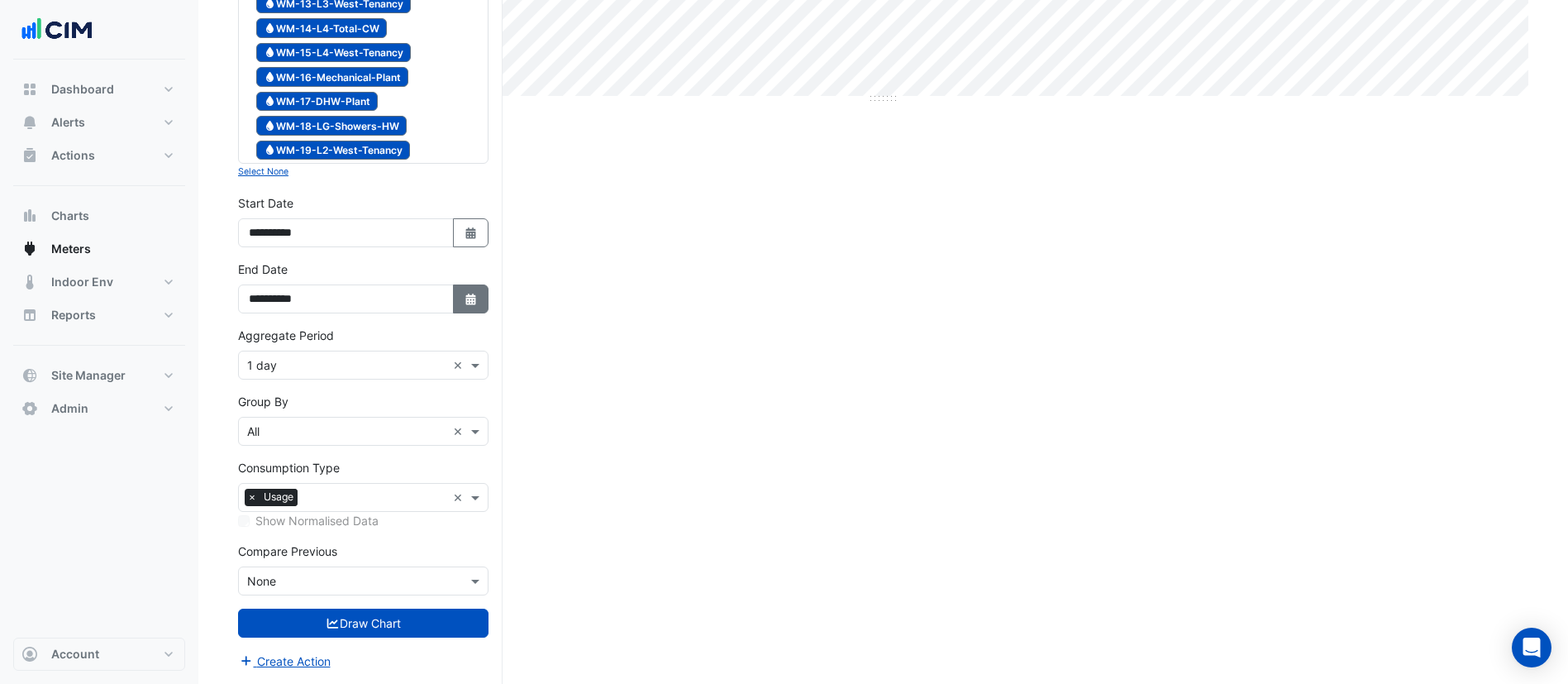 click on "Select Date" at bounding box center (471, 299) 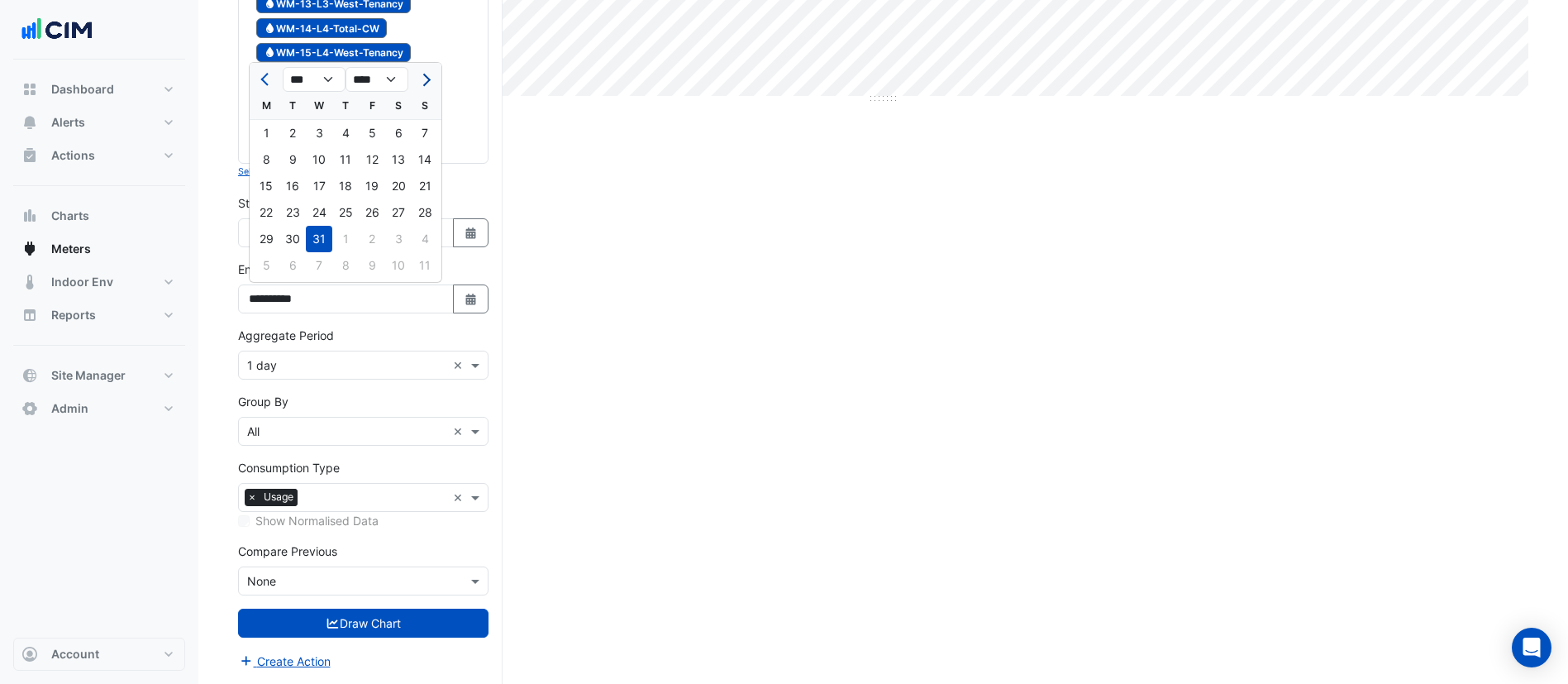 click 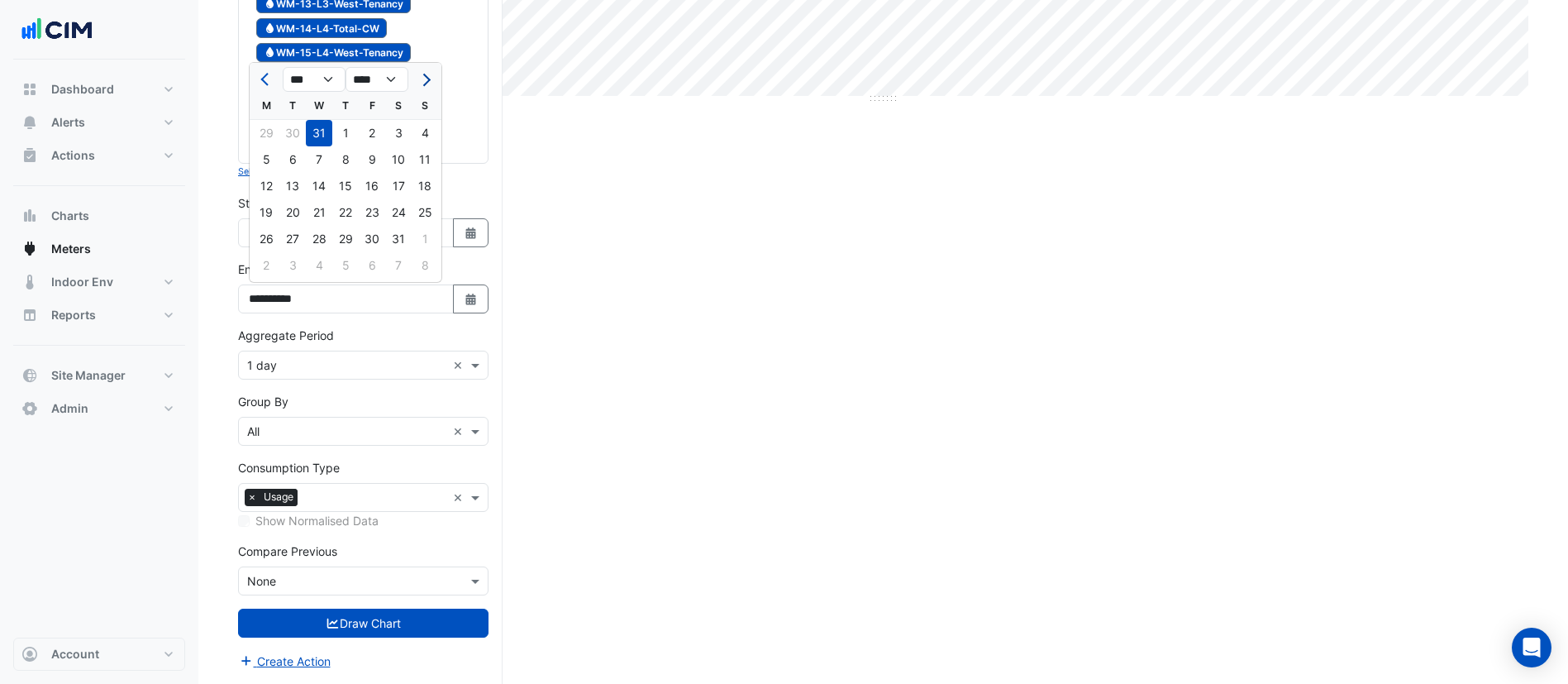 click 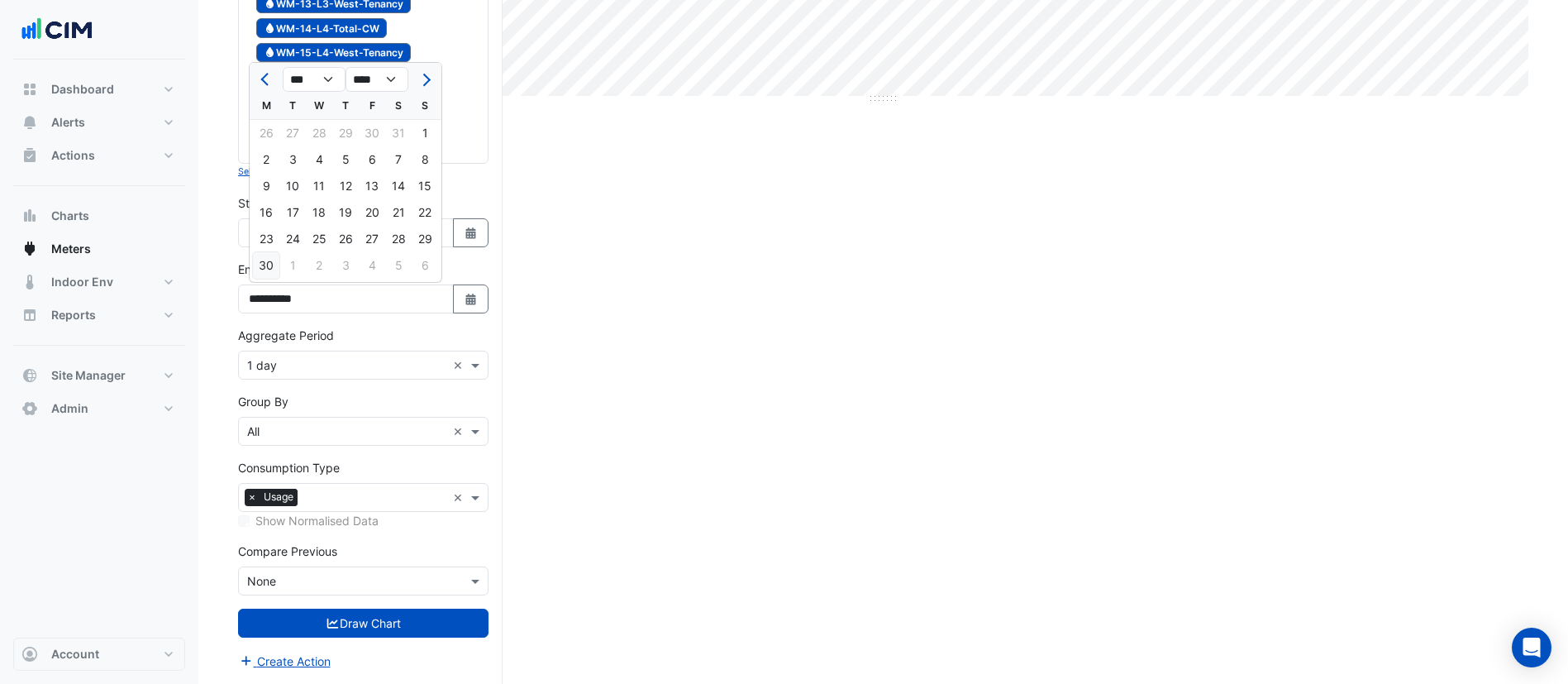 click on "30" 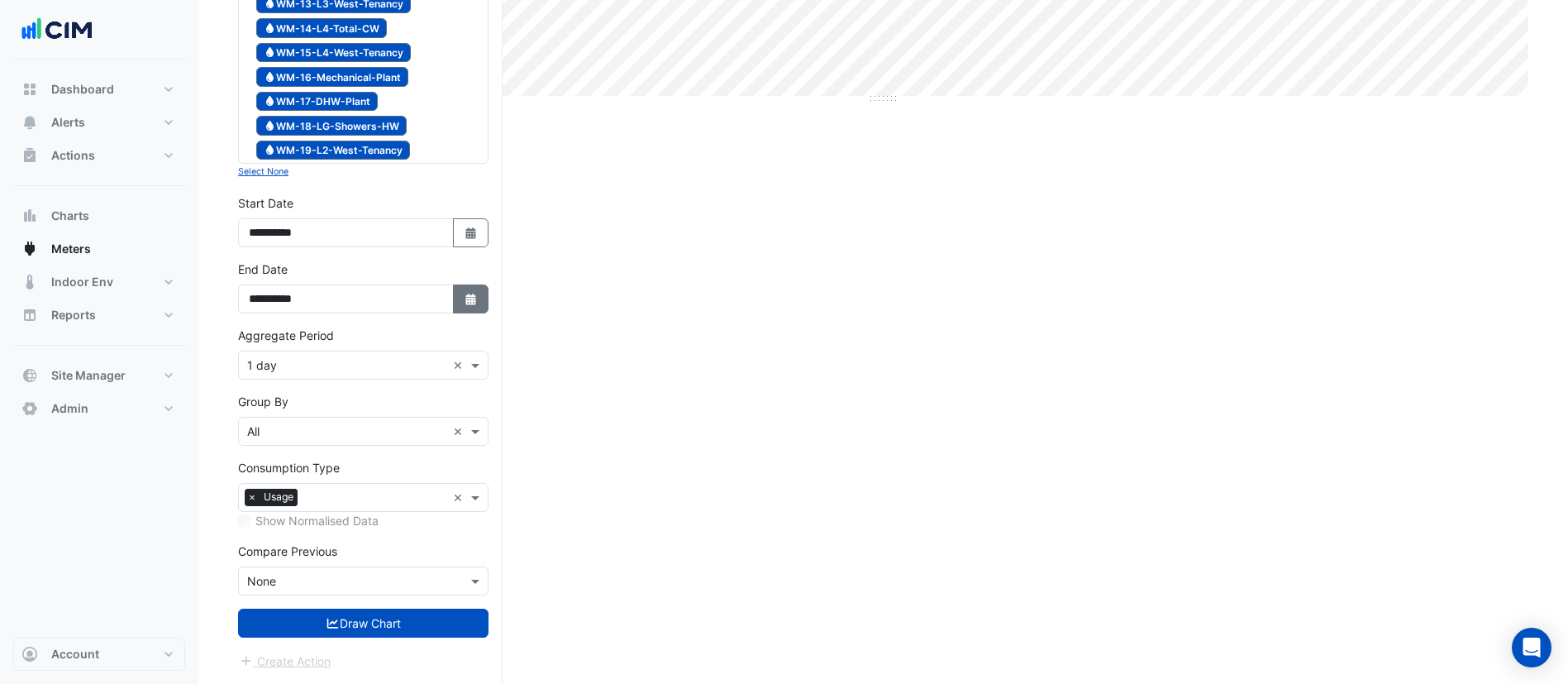 click on "Select Date" at bounding box center [471, 299] 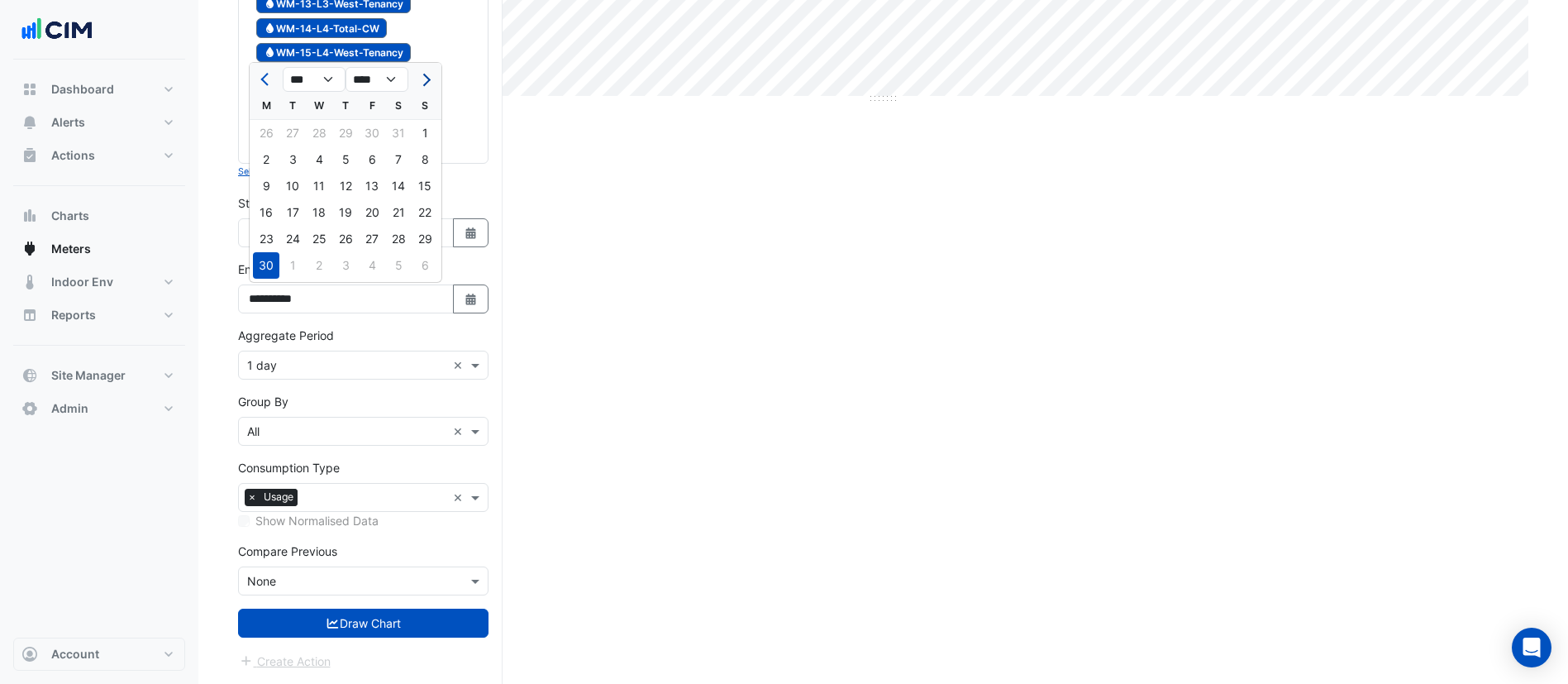 click 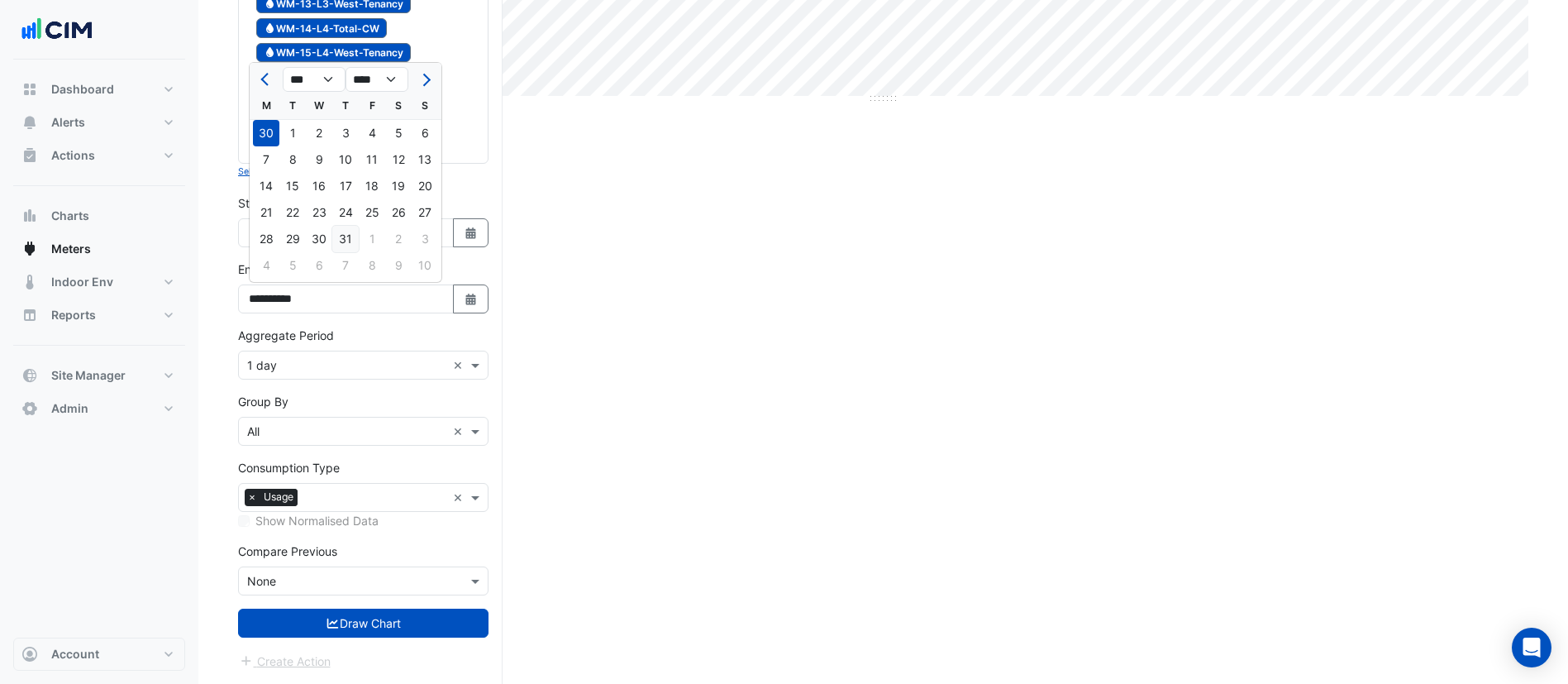 click on "31" 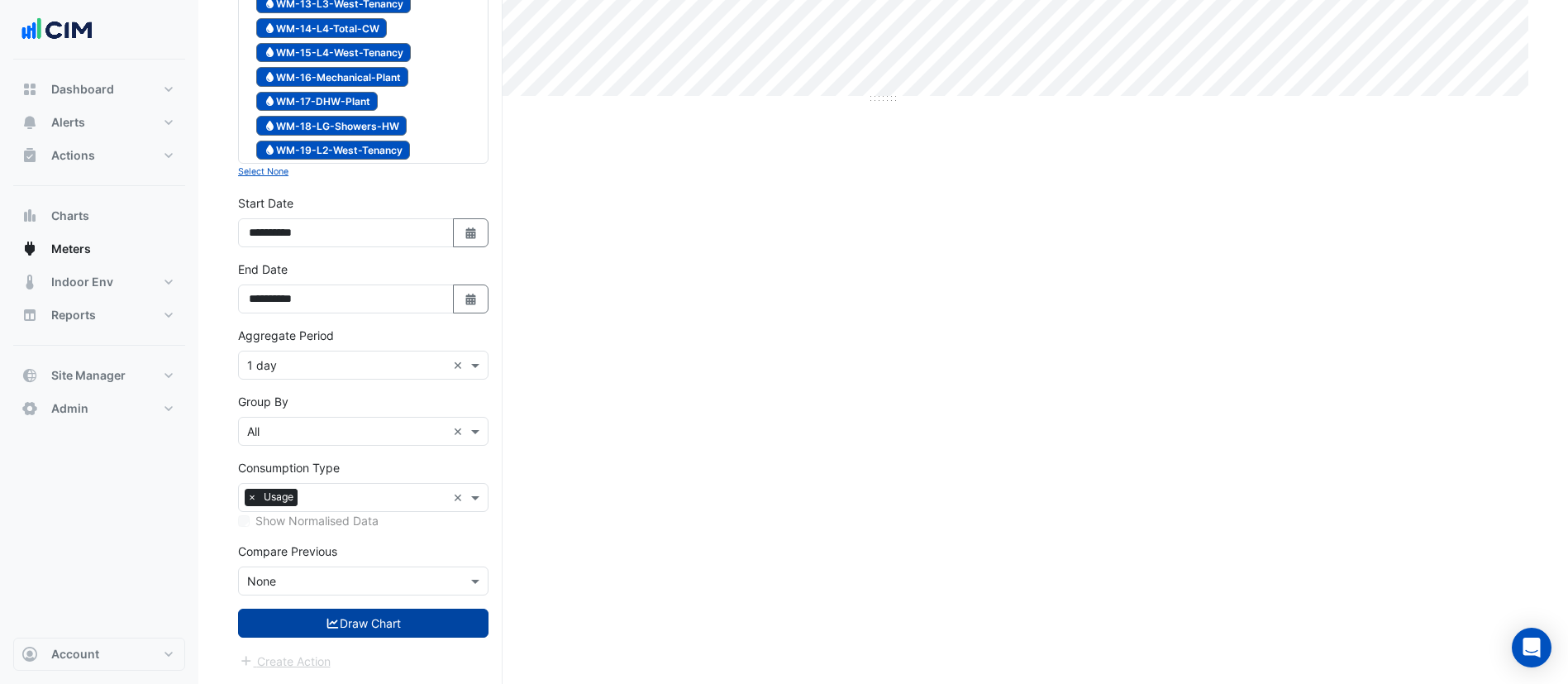 click on "Draw Chart" at bounding box center (363, 623) 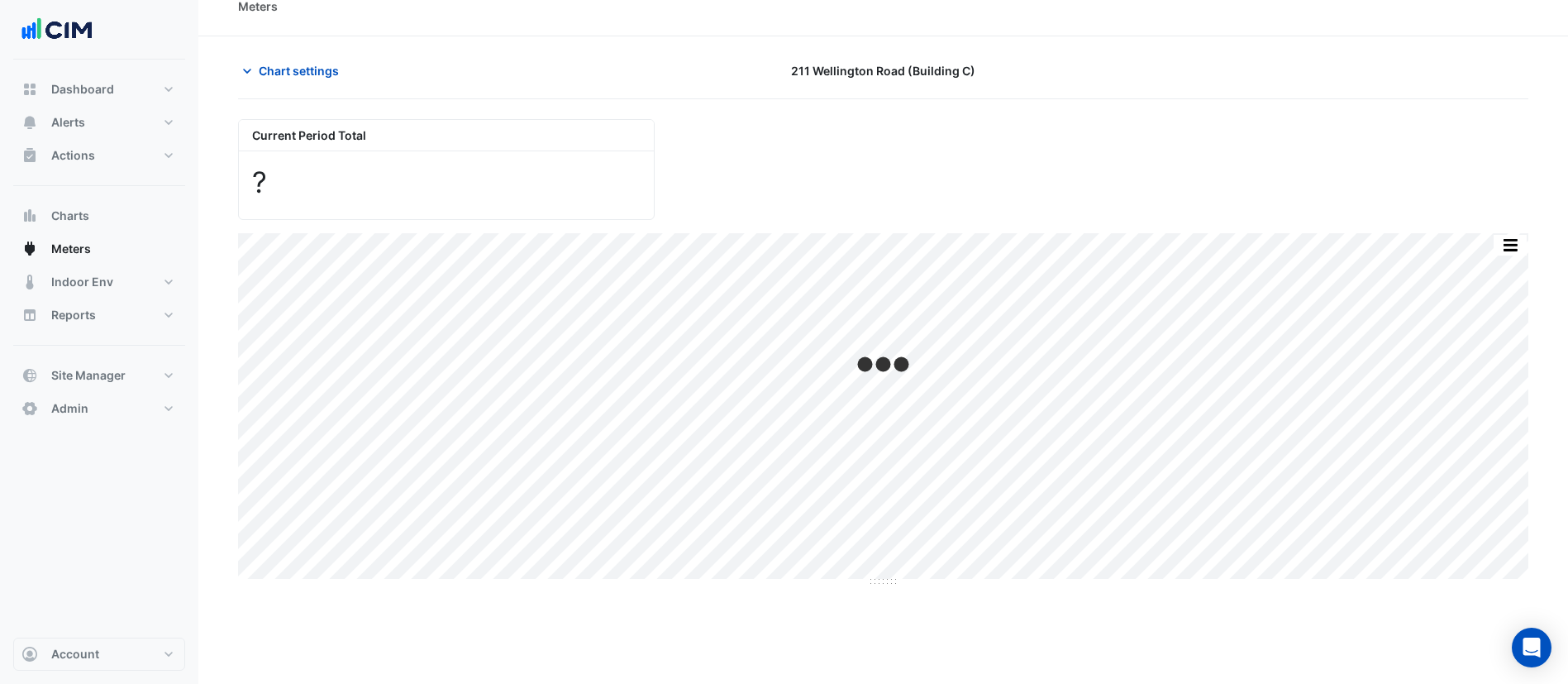 scroll, scrollTop: 0, scrollLeft: 0, axis: both 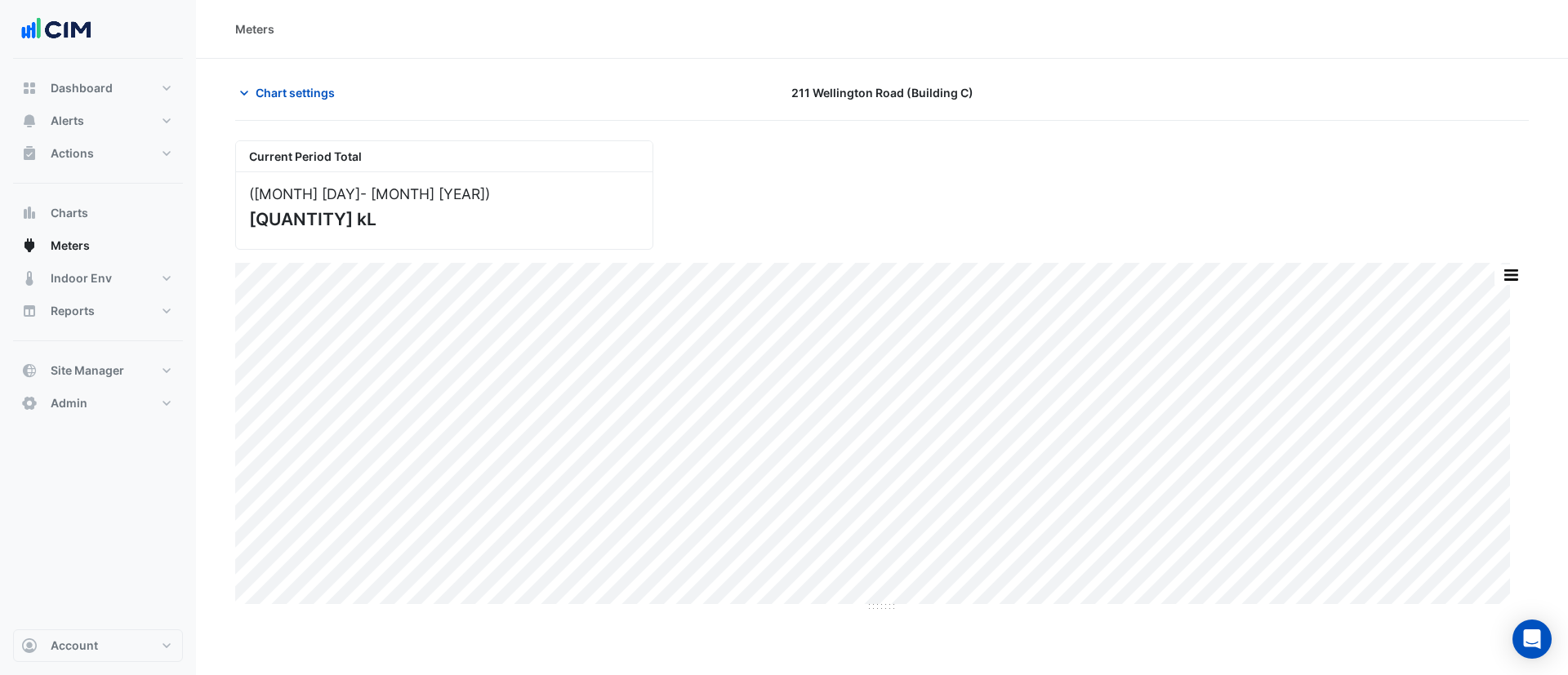 click on "Chart settings
[NUMBER] [STREET] (Building C)" 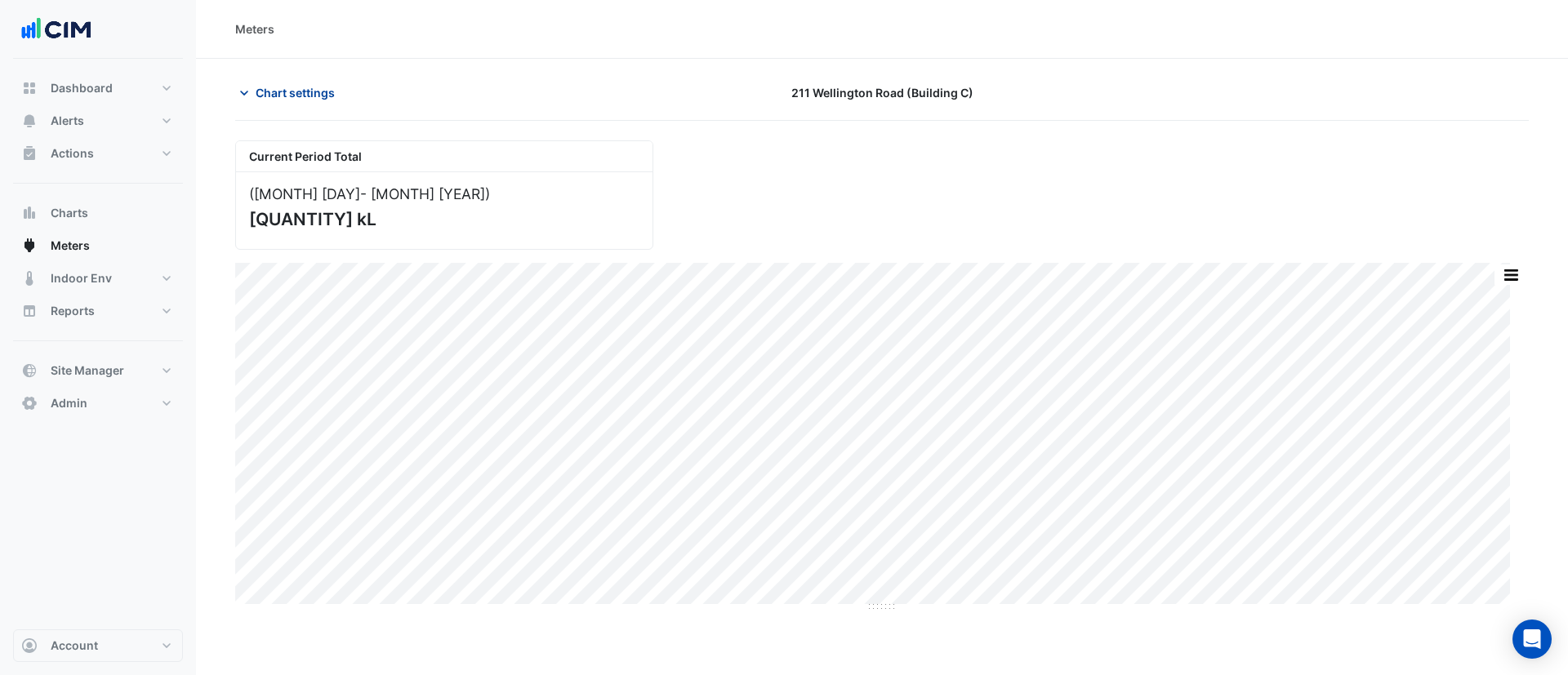 click on "Chart settings" 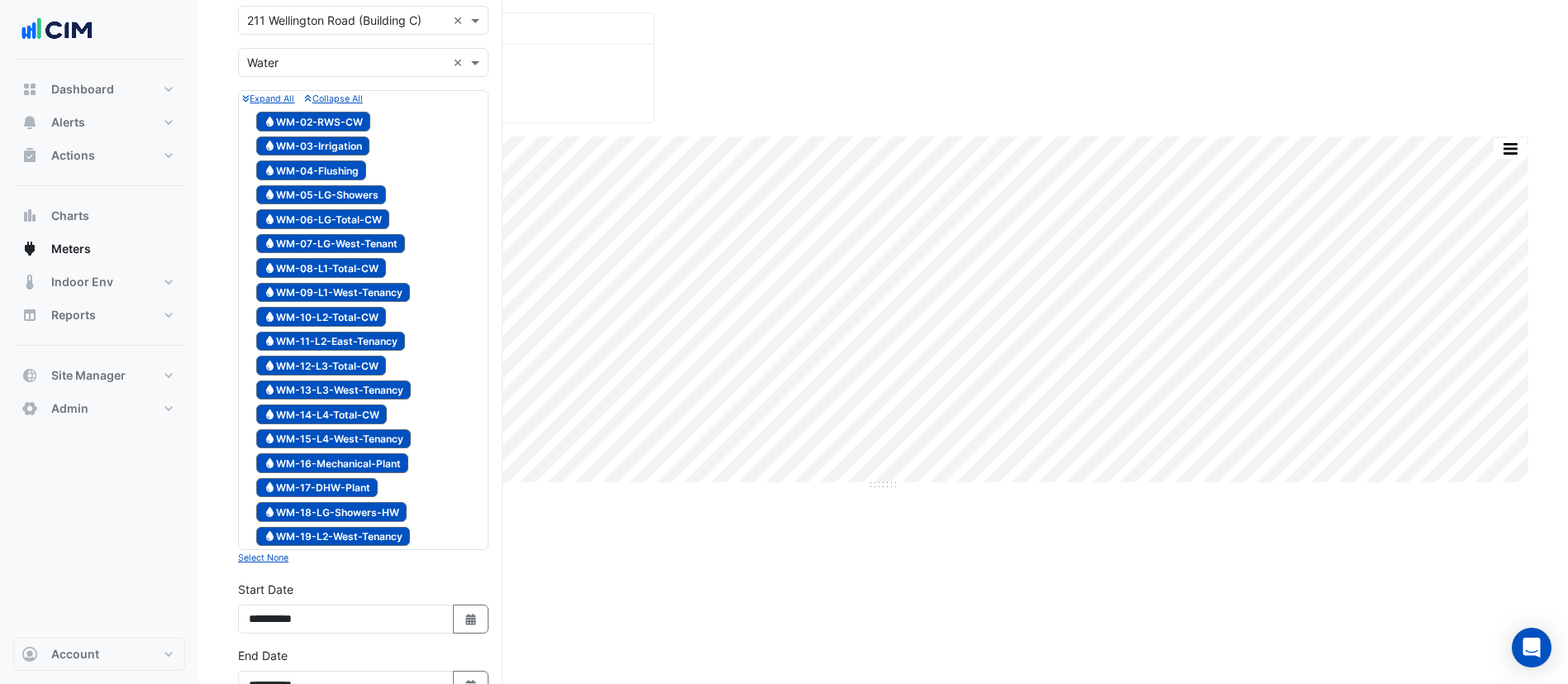 scroll, scrollTop: 165, scrollLeft: 0, axis: vertical 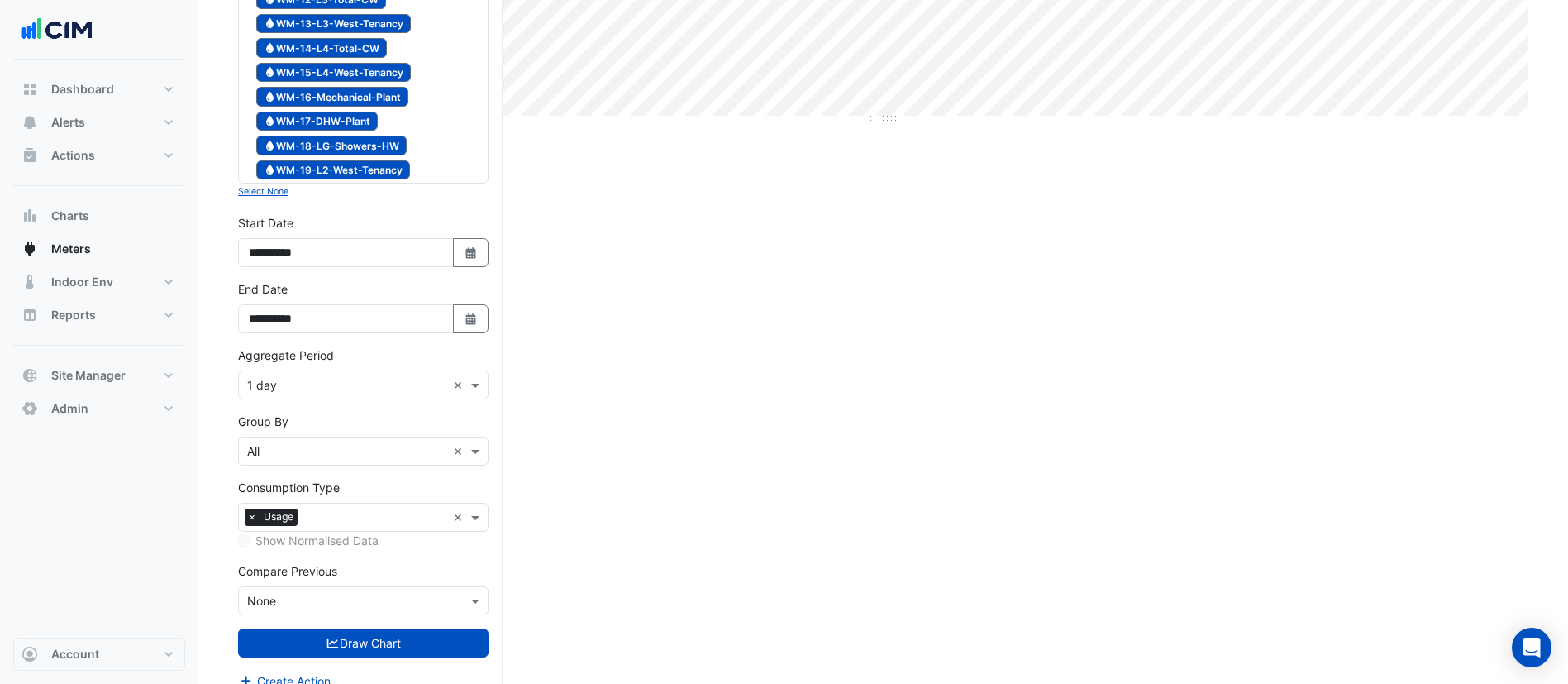 click on "Select a Site × [NUMBER] [STREET] (Building C) ×
Utility Type × Water ×
Expand All
Collapse All
Water
WM-02-RWS-CW
Water
WM-03-Irrigation
Water
WM-04-Flushing
Water
WM-05-LG-Showers" at bounding box center (370, 165) 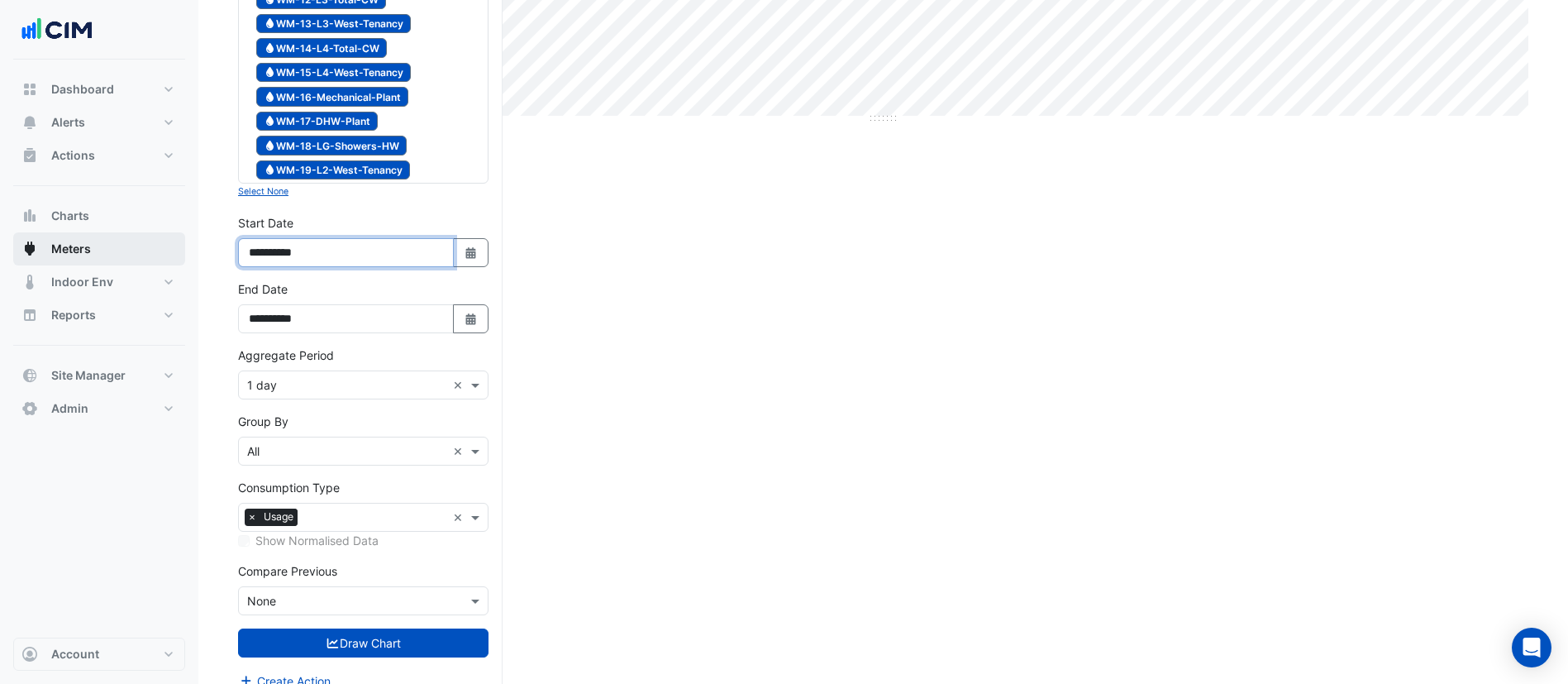 drag, startPoint x: 331, startPoint y: 256, endPoint x: 160, endPoint y: 242, distance: 171.57214 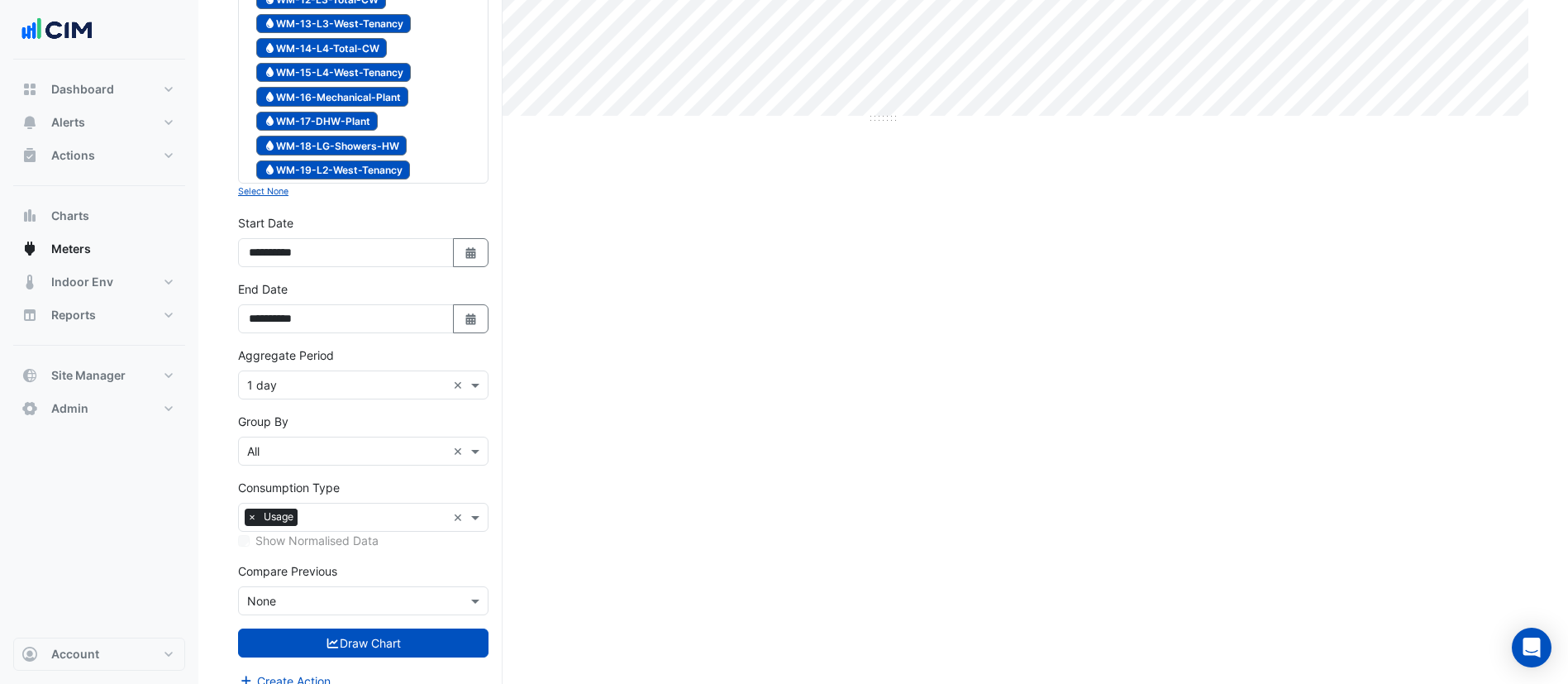 drag, startPoint x: 411, startPoint y: 603, endPoint x: 361, endPoint y: 608, distance: 50.249378 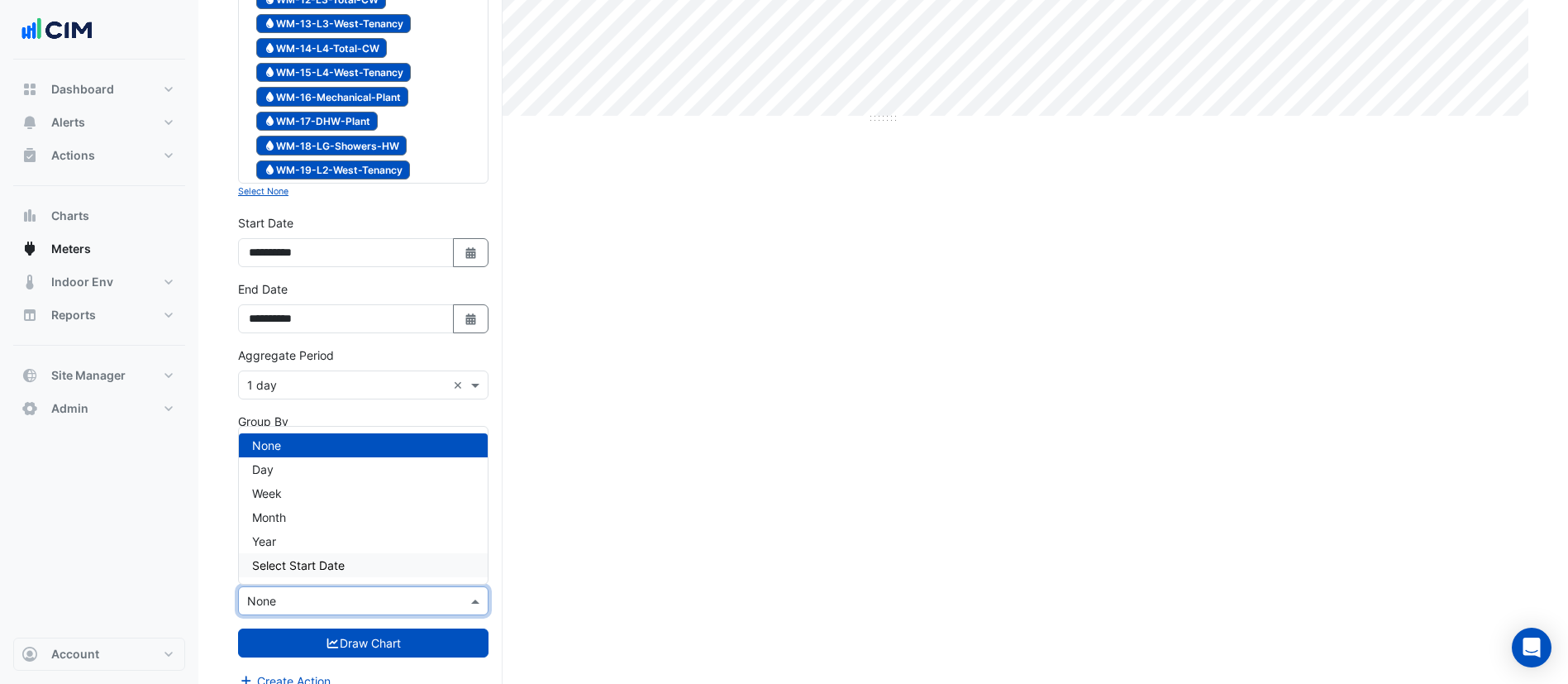 click on "Select Start Date" at bounding box center (298, 565) 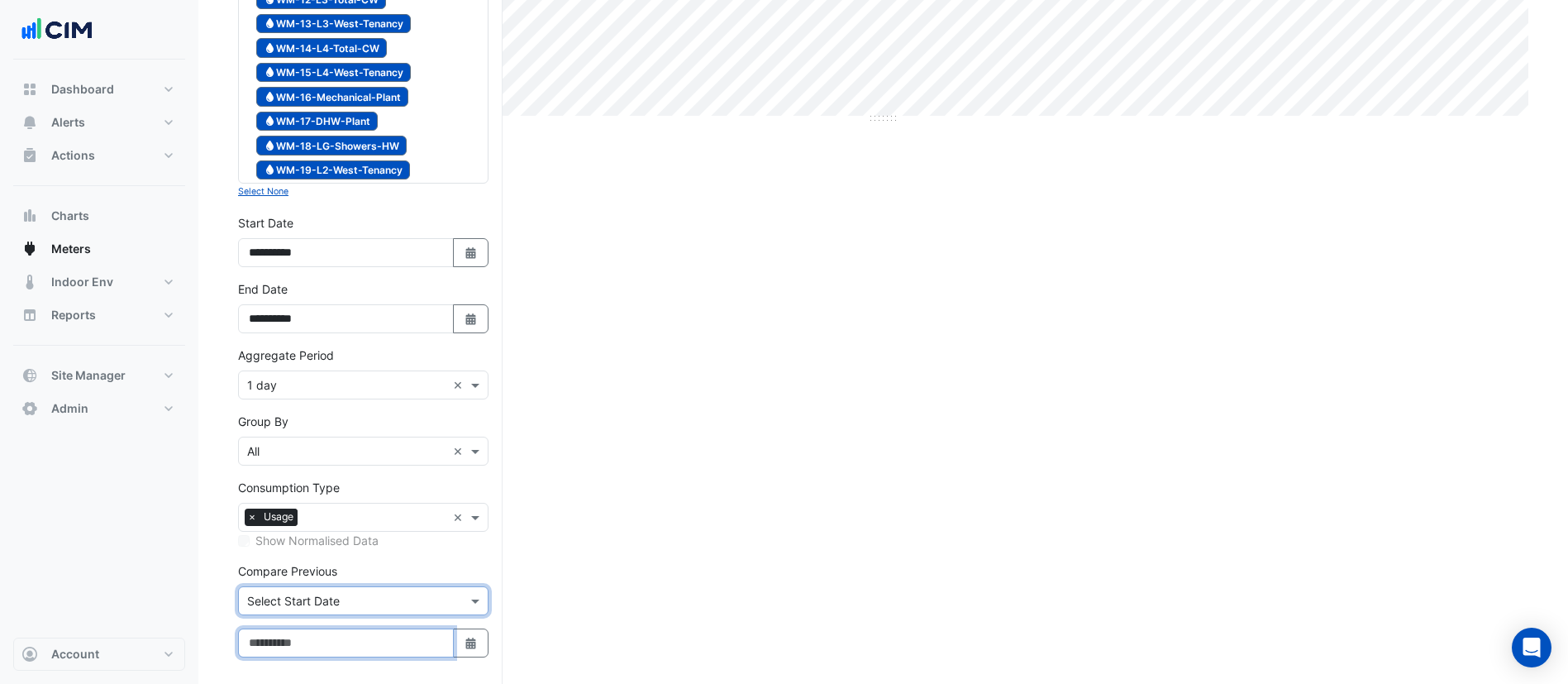click at bounding box center (346, 643) 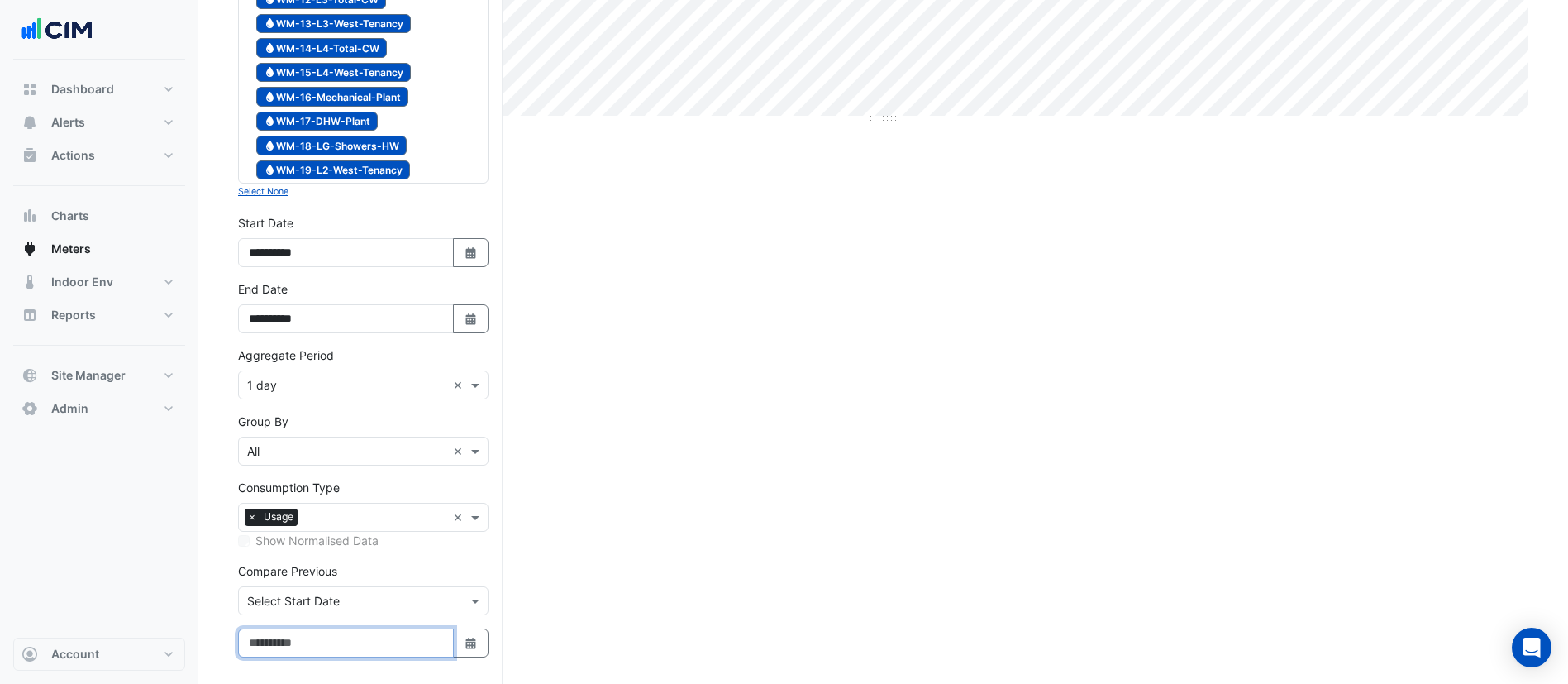 paste on "**********" 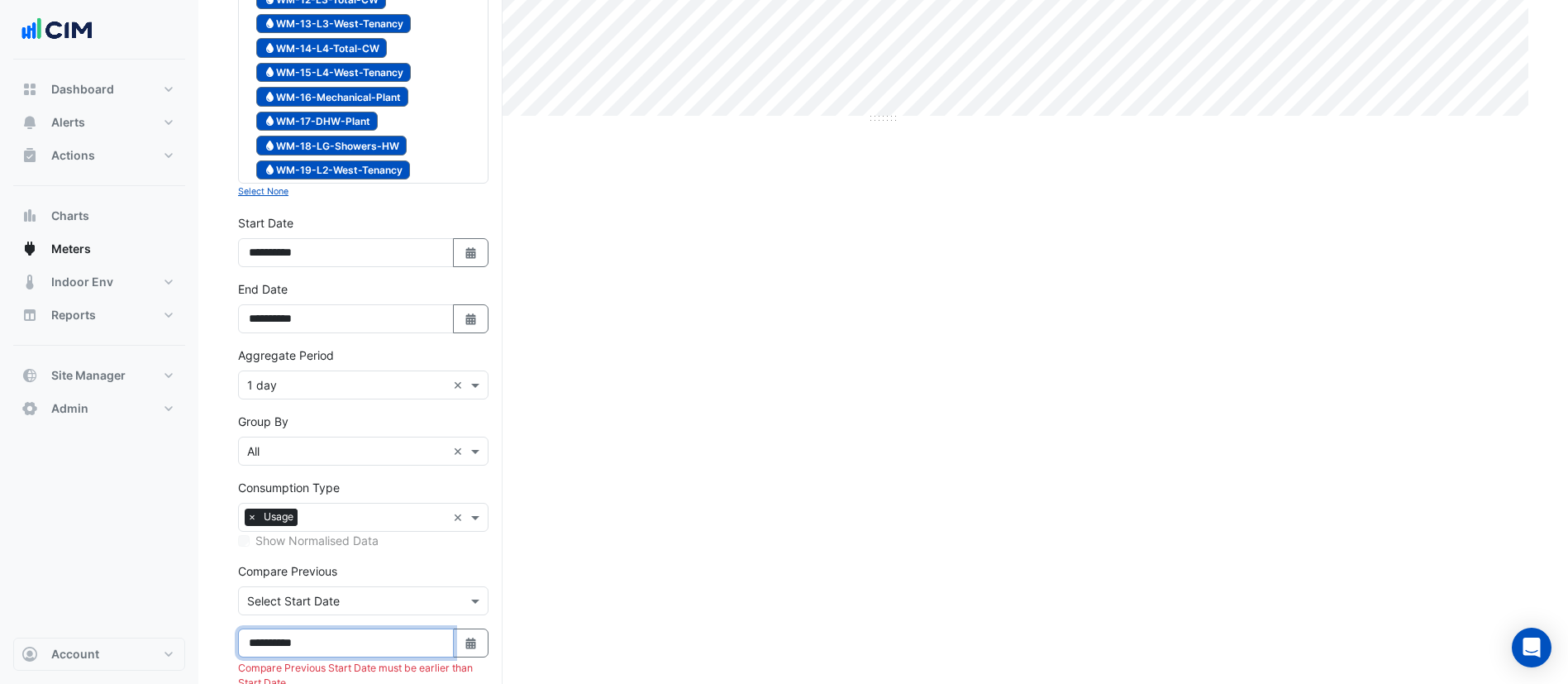 type on "**********" 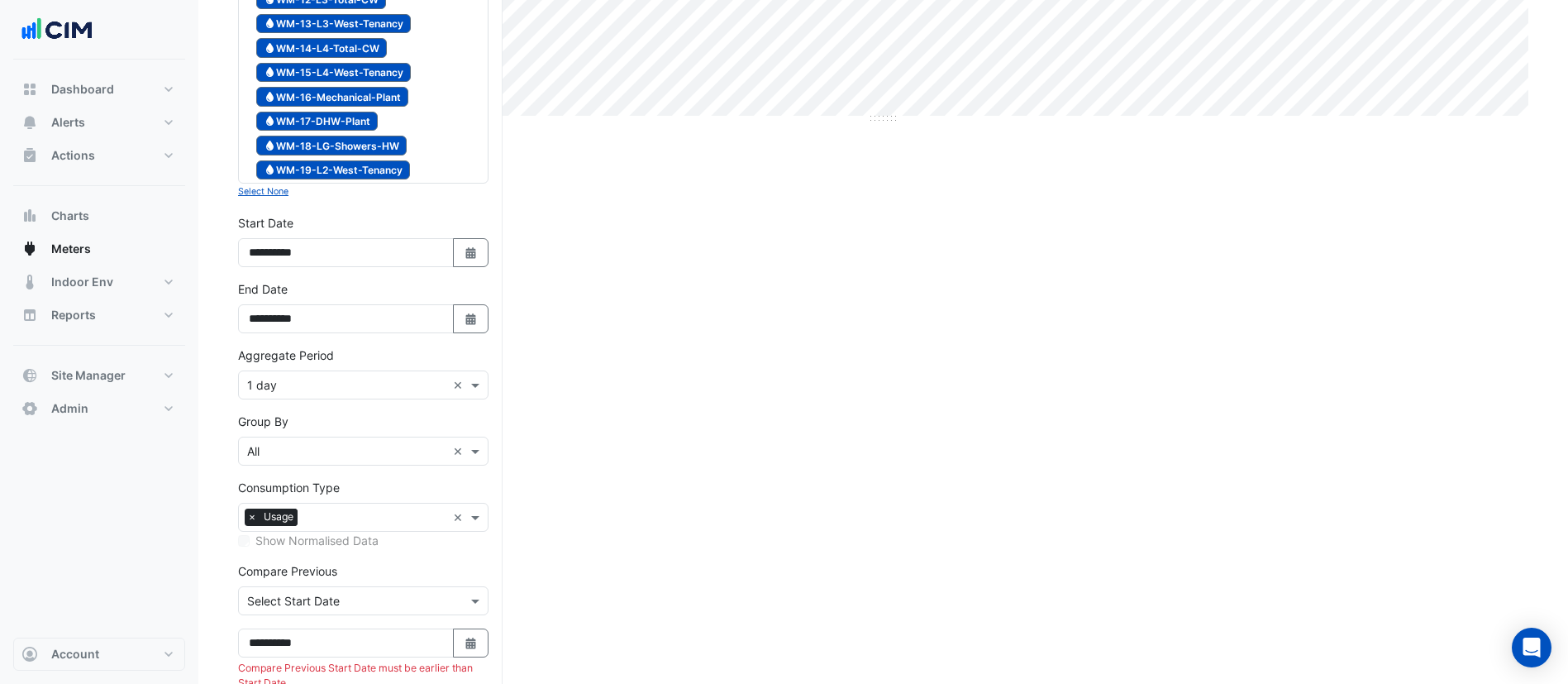 click on "Group By
Group By × All ×" at bounding box center (363, 439) 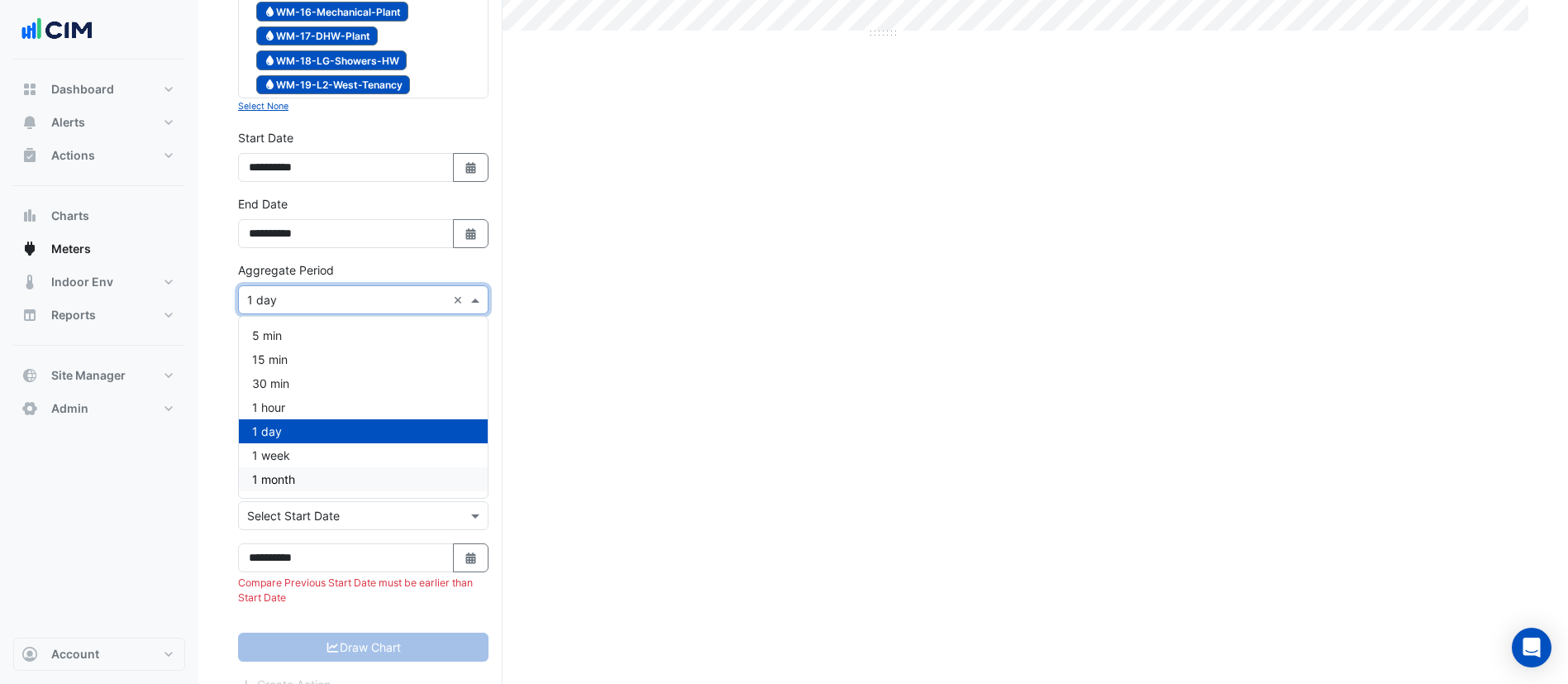 scroll, scrollTop: 605, scrollLeft: 0, axis: vertical 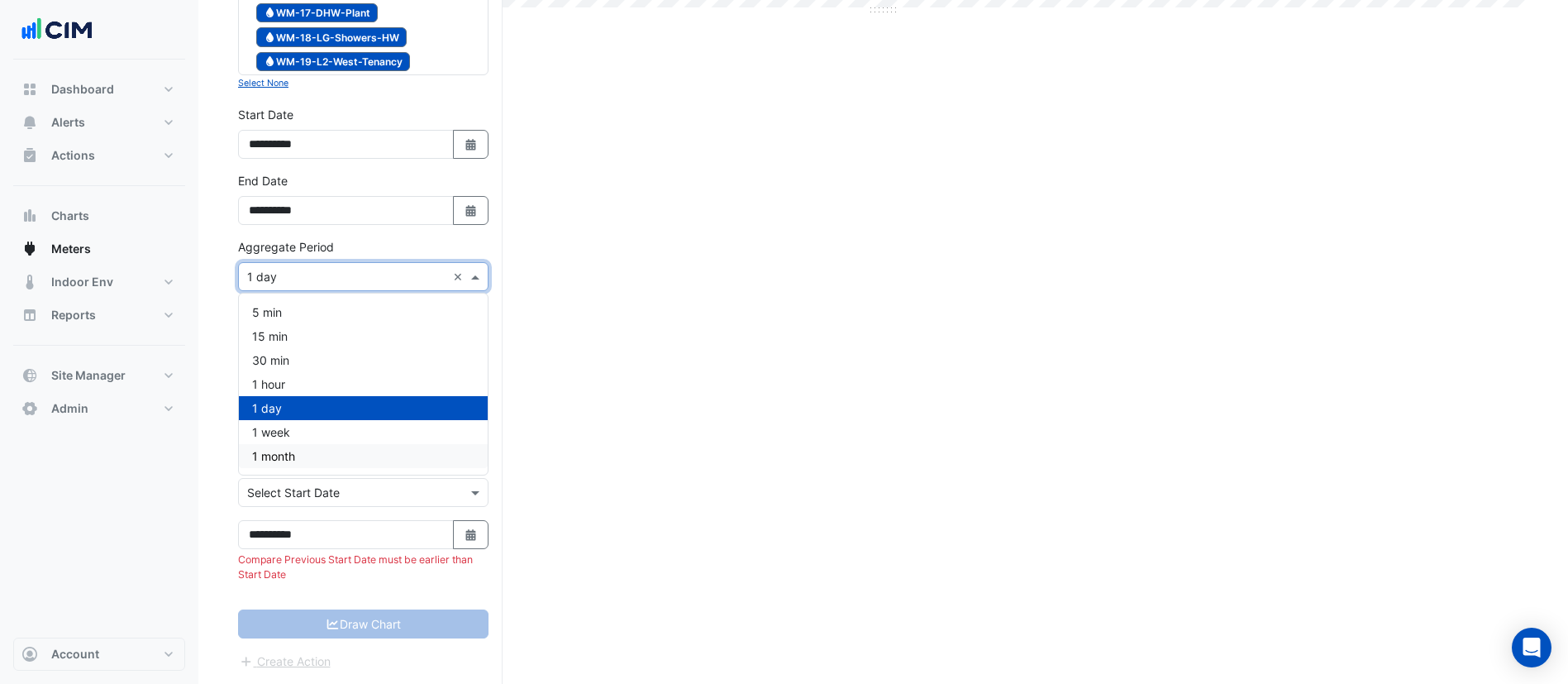 click on "1 month" at bounding box center (363, 456) 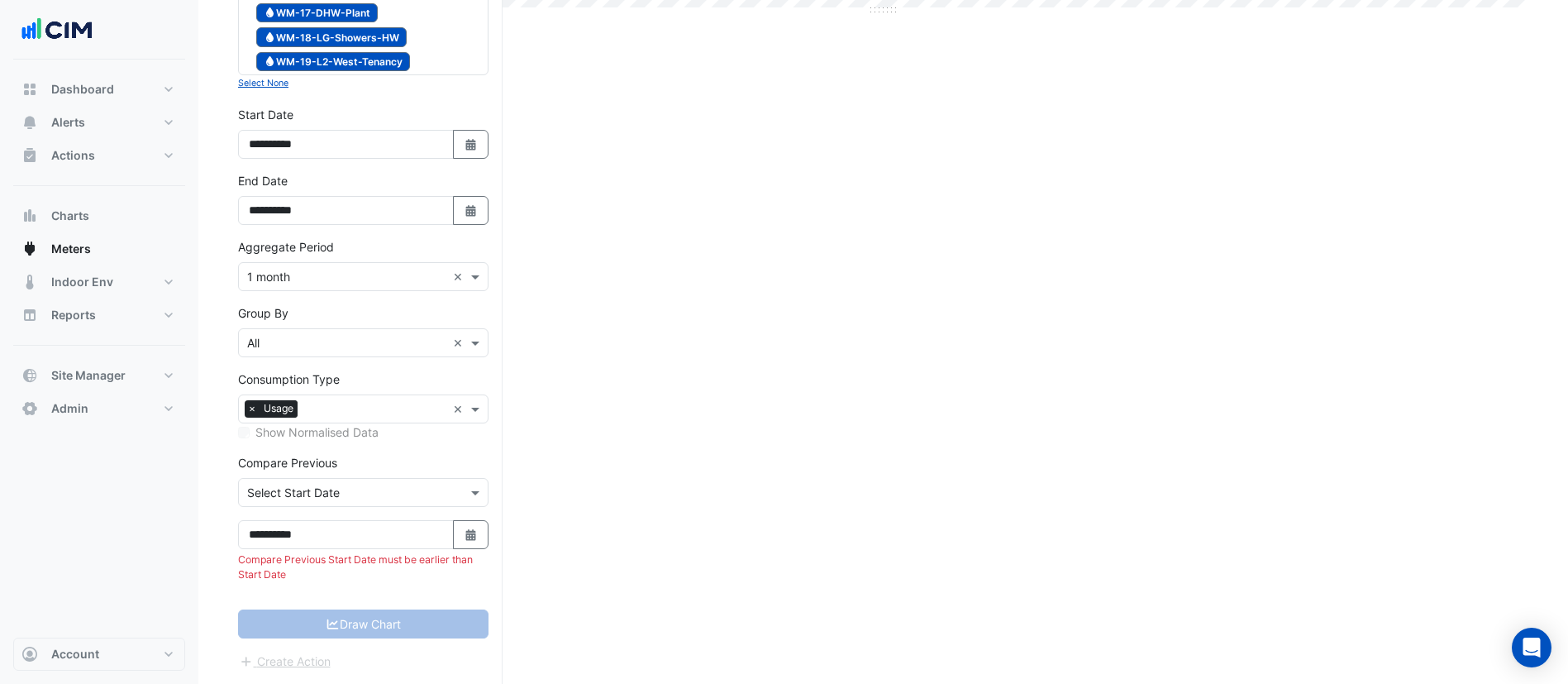 click on "**********" at bounding box center (363, 139) 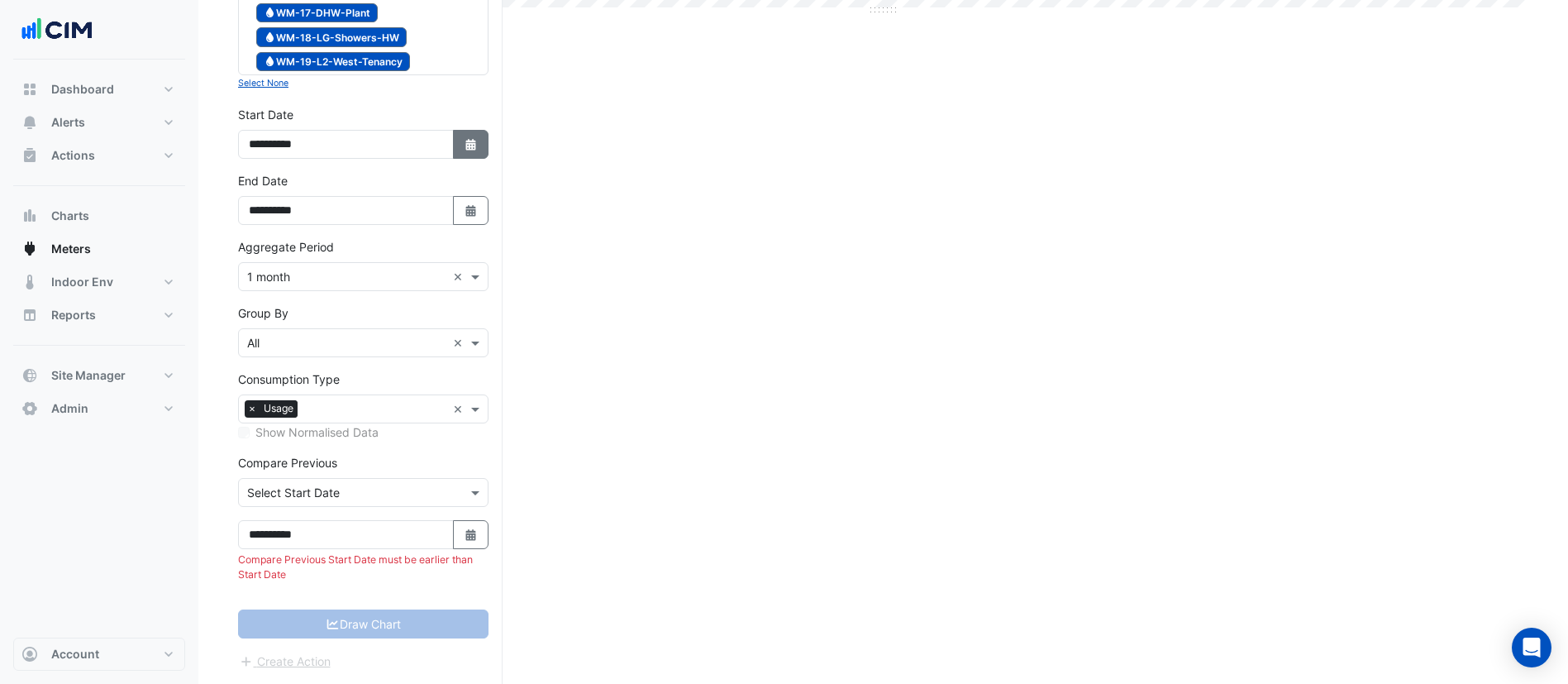 click on "Select Date" at bounding box center (471, 144) 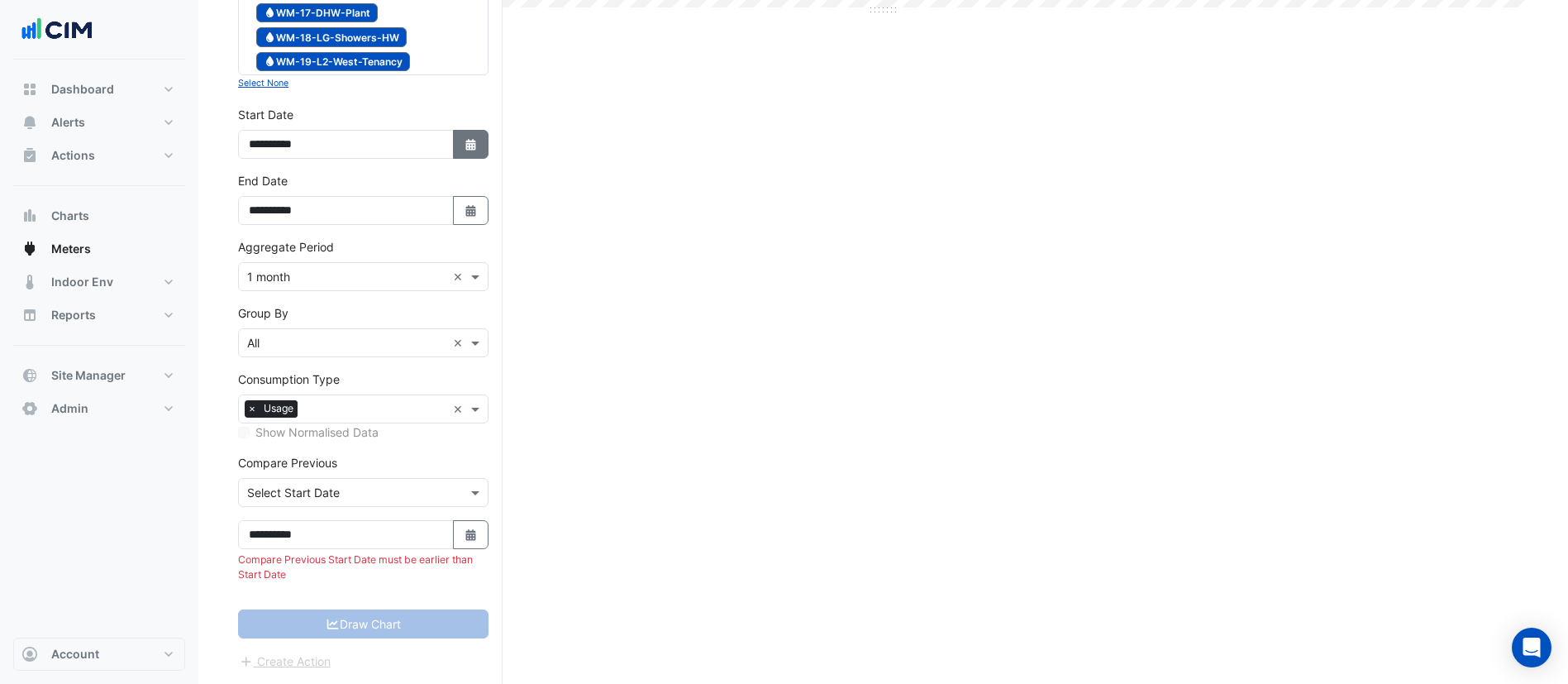select on "*" 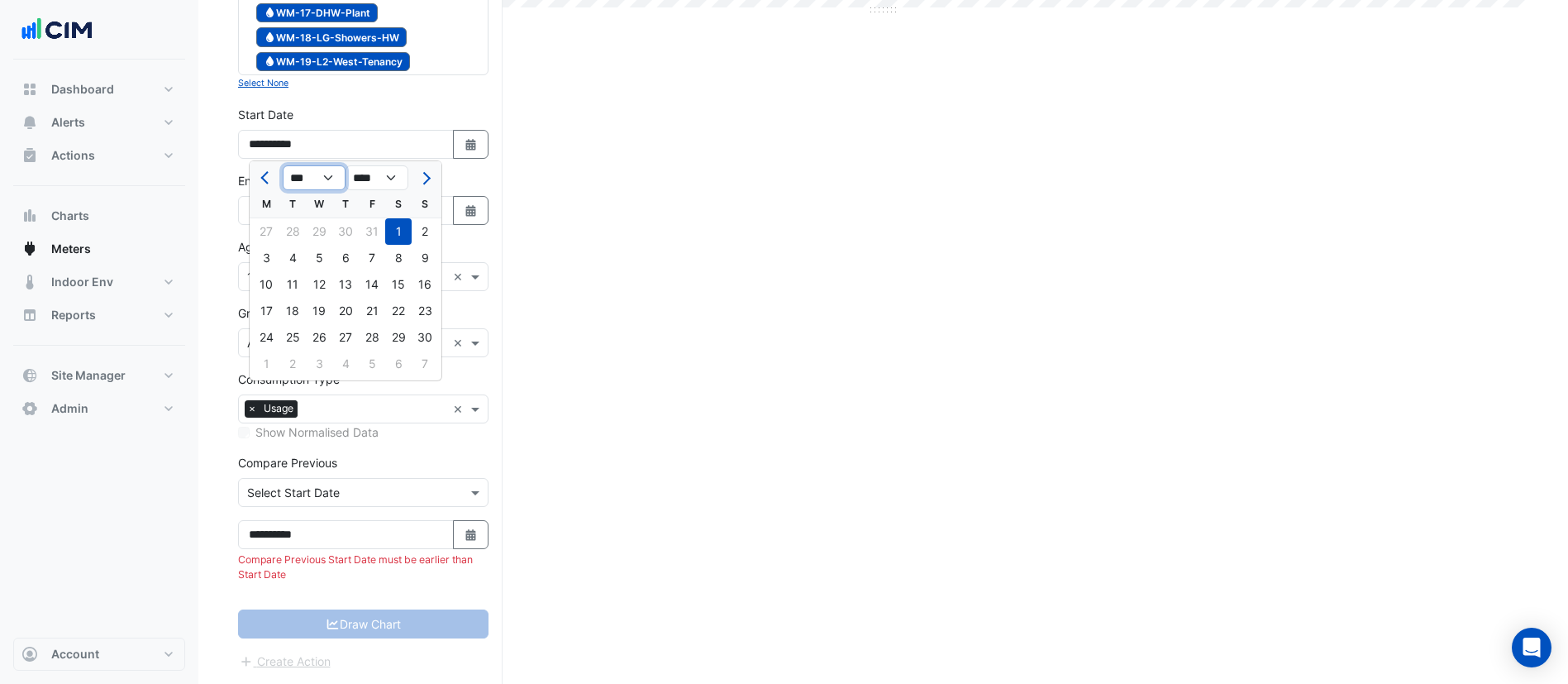 click on "*** *** *** *** *** *** *** *** *** ***" 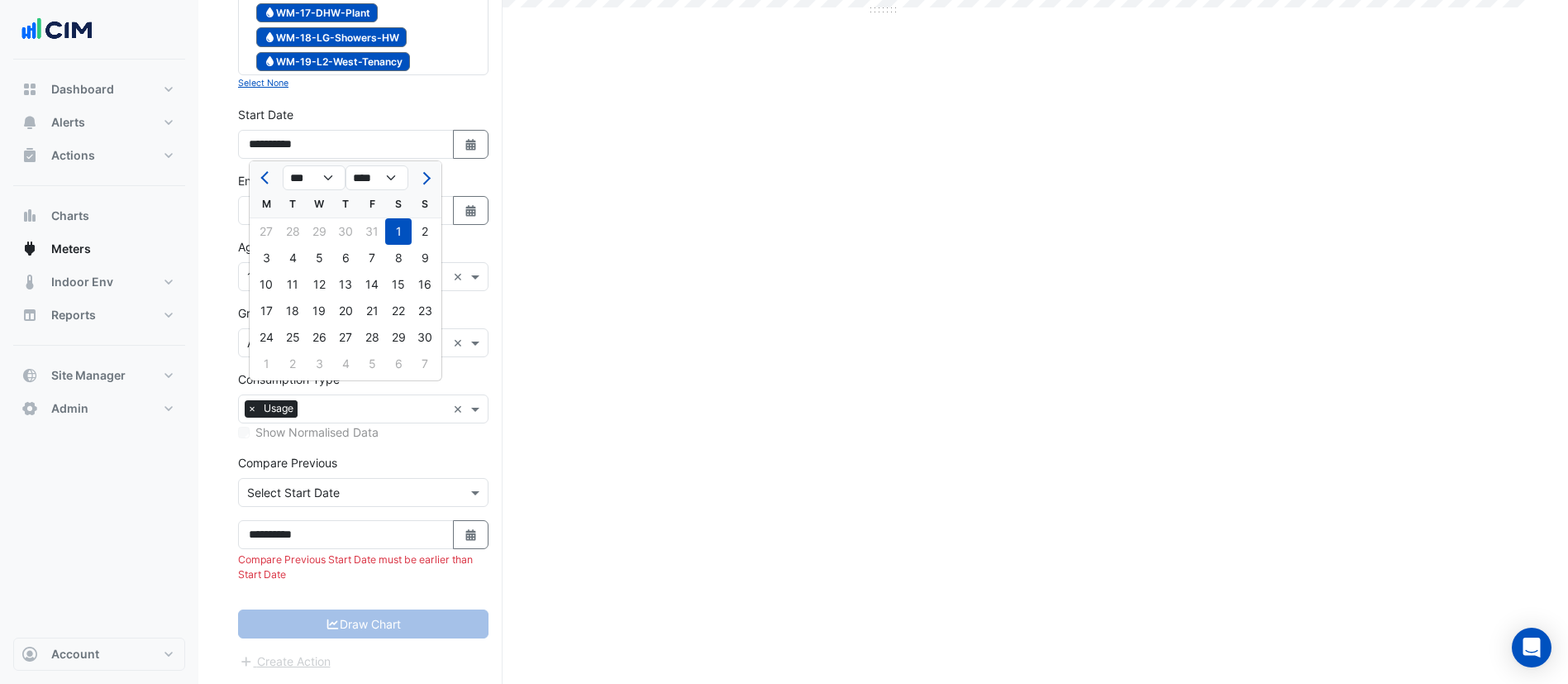 click on "Current Period Total
([MONTH] [YEAR]  - [MONTH] [YEAR] )
[QUANTITY] kL
Print Save as JPEG Save as PNG Pivot Data Table Export CSV - Flat Export CSV - Pivot Select Chart Type    —    All Usage             [DAY] [DAY]-[MONTH]-[YEAR]       [QUANTITY] kL    Timezone: Australia/Victoria (AEST)" 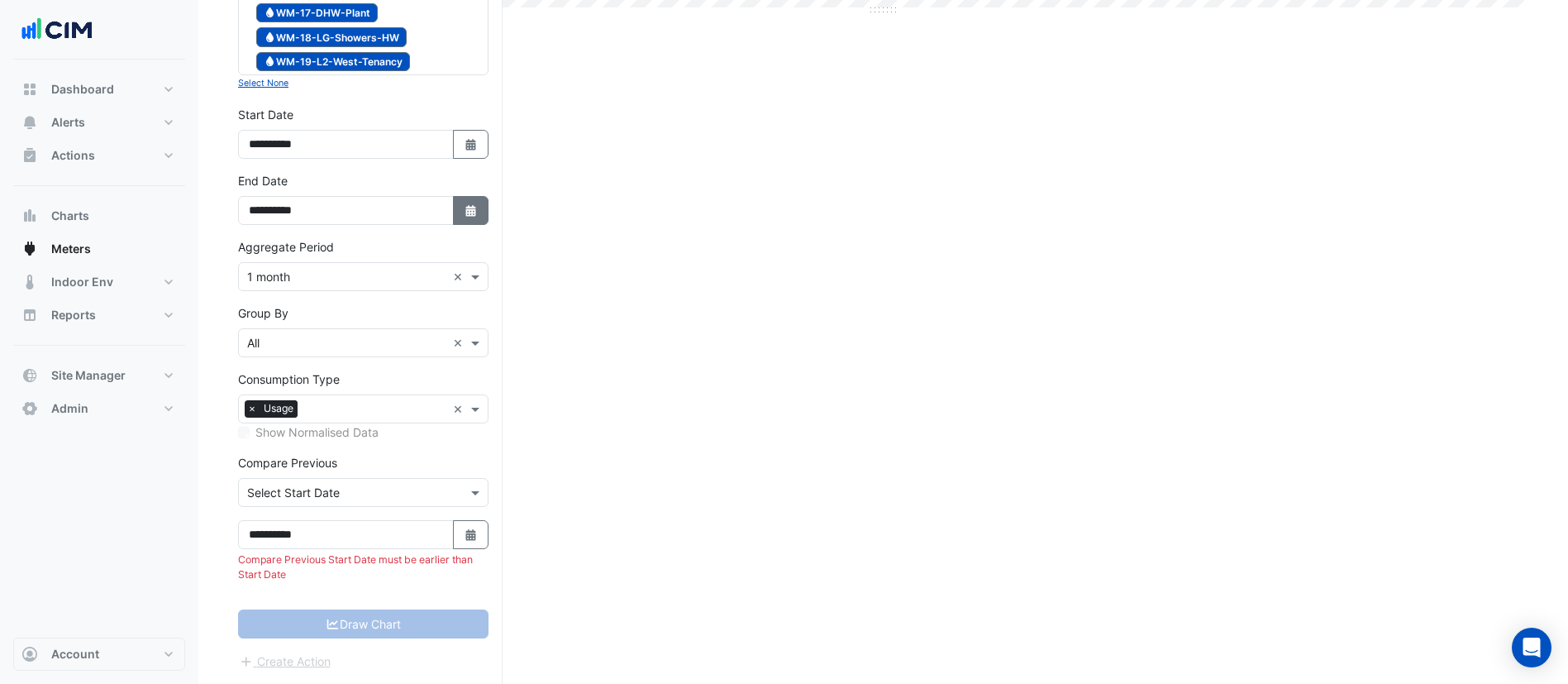 click on "Select Date" at bounding box center (471, 210) 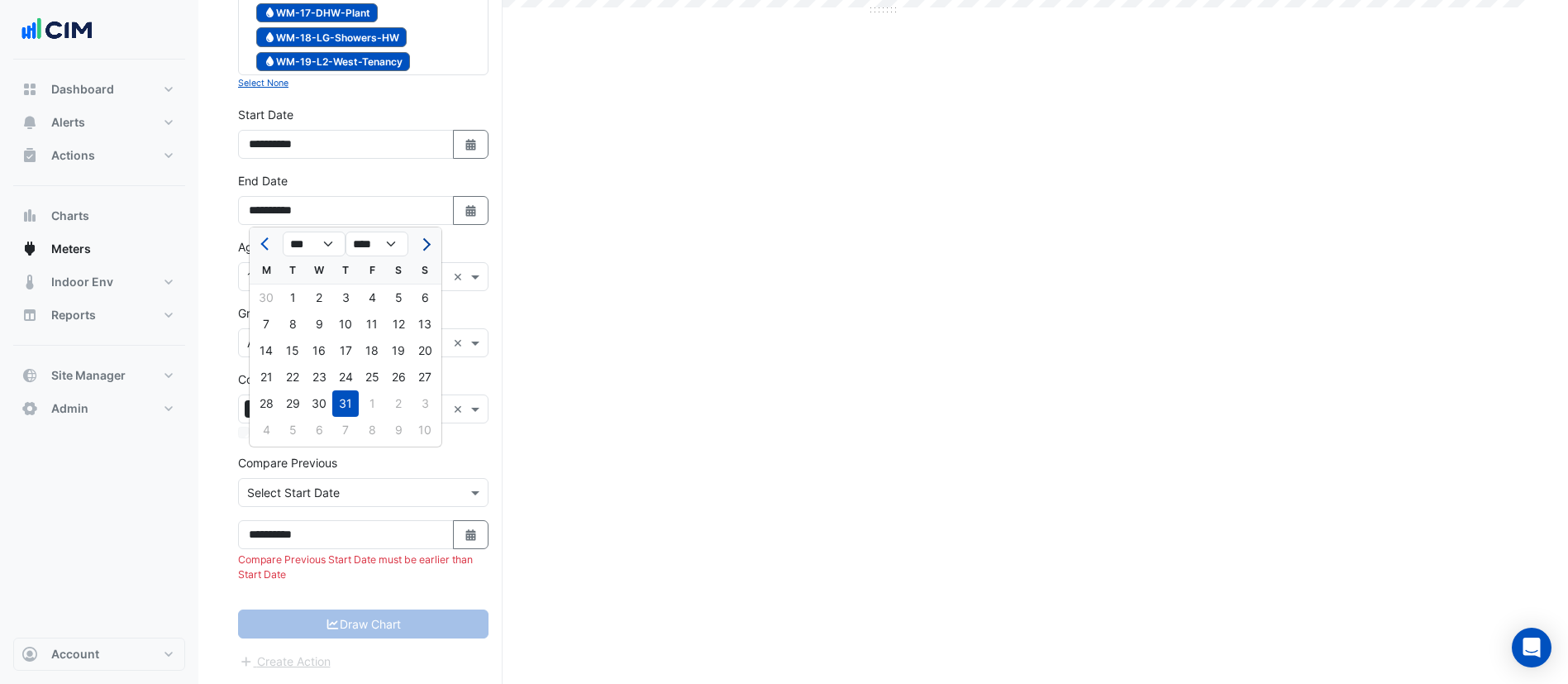 click 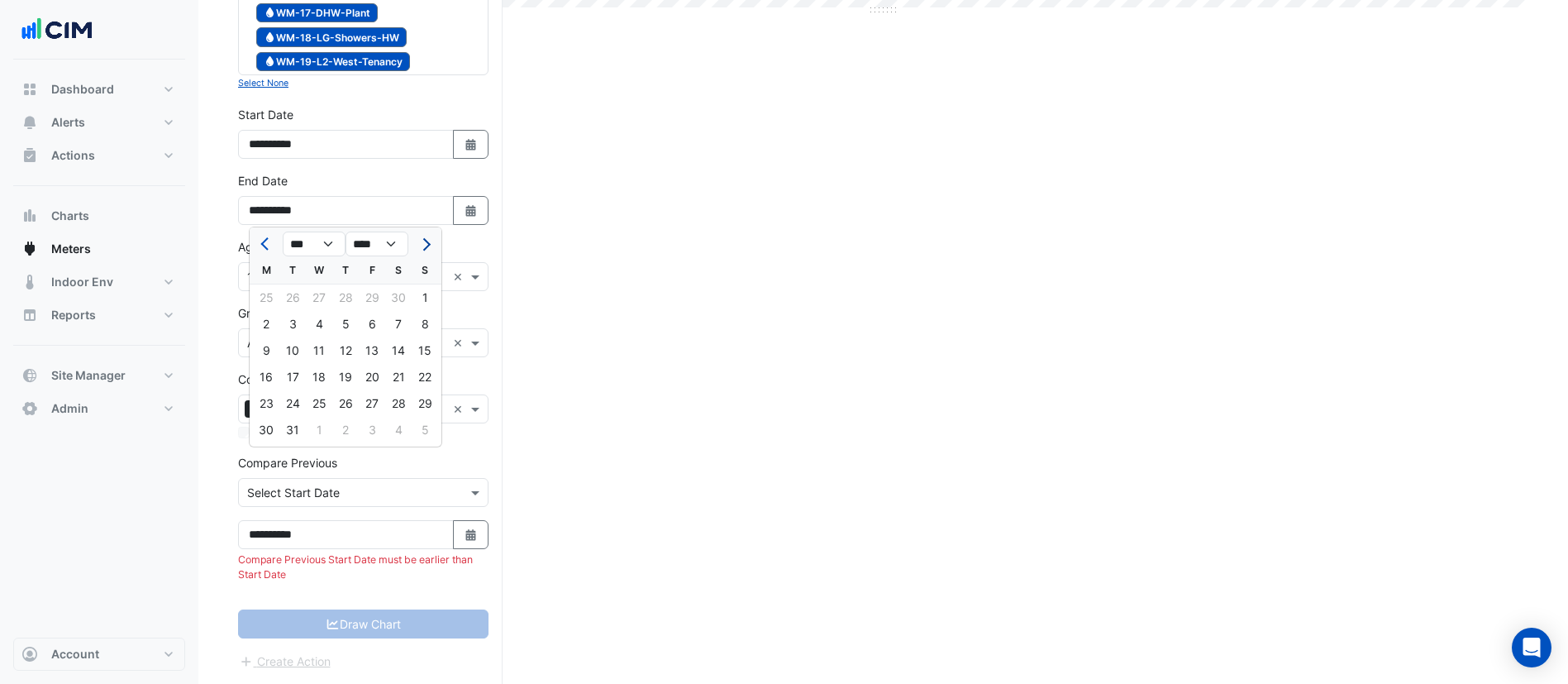 click 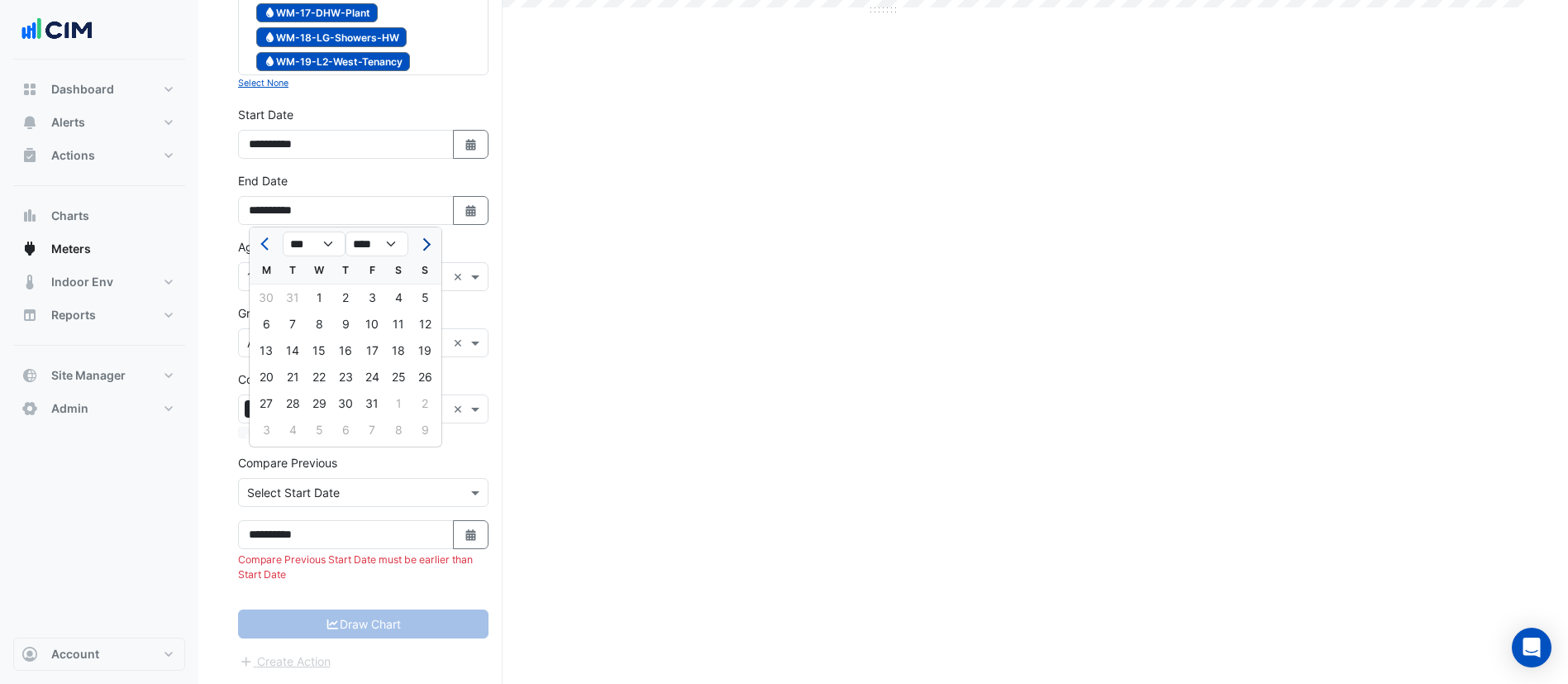 click 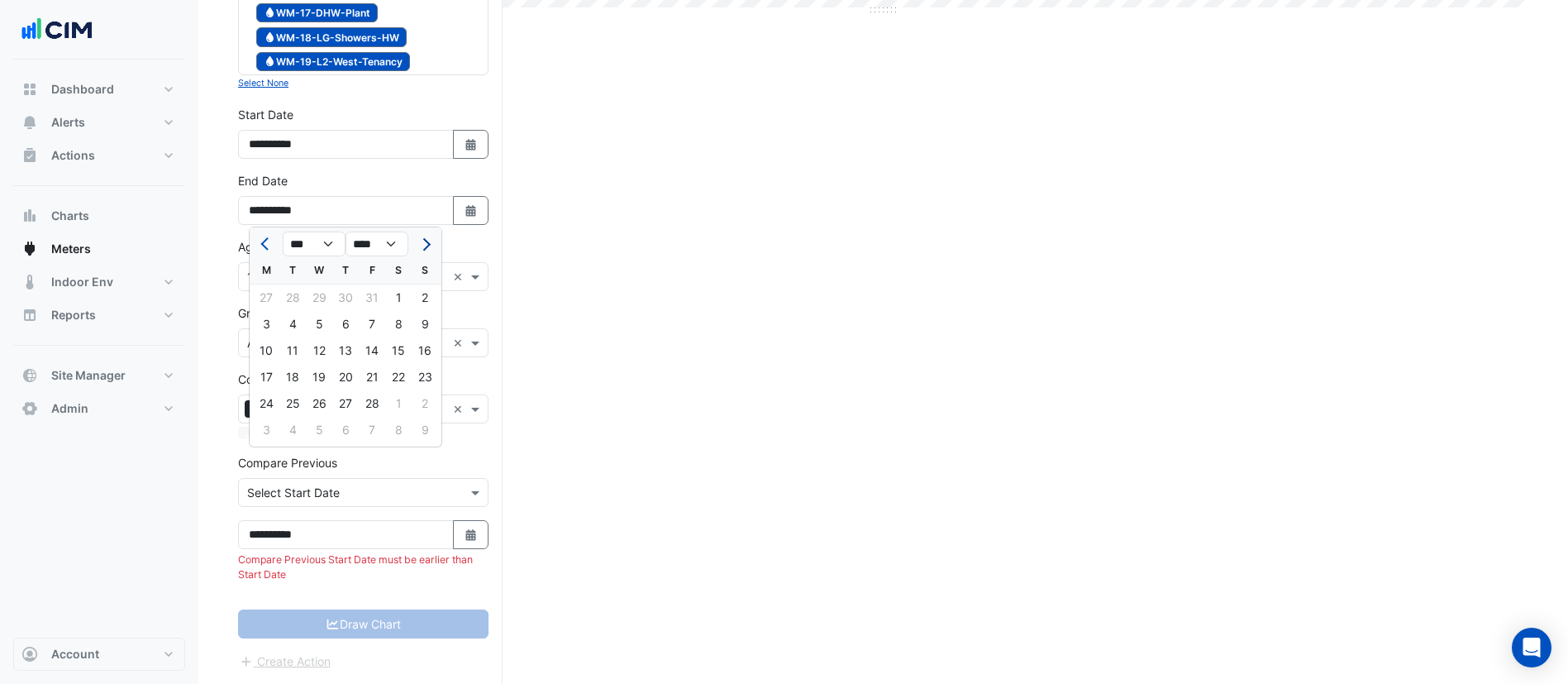 click 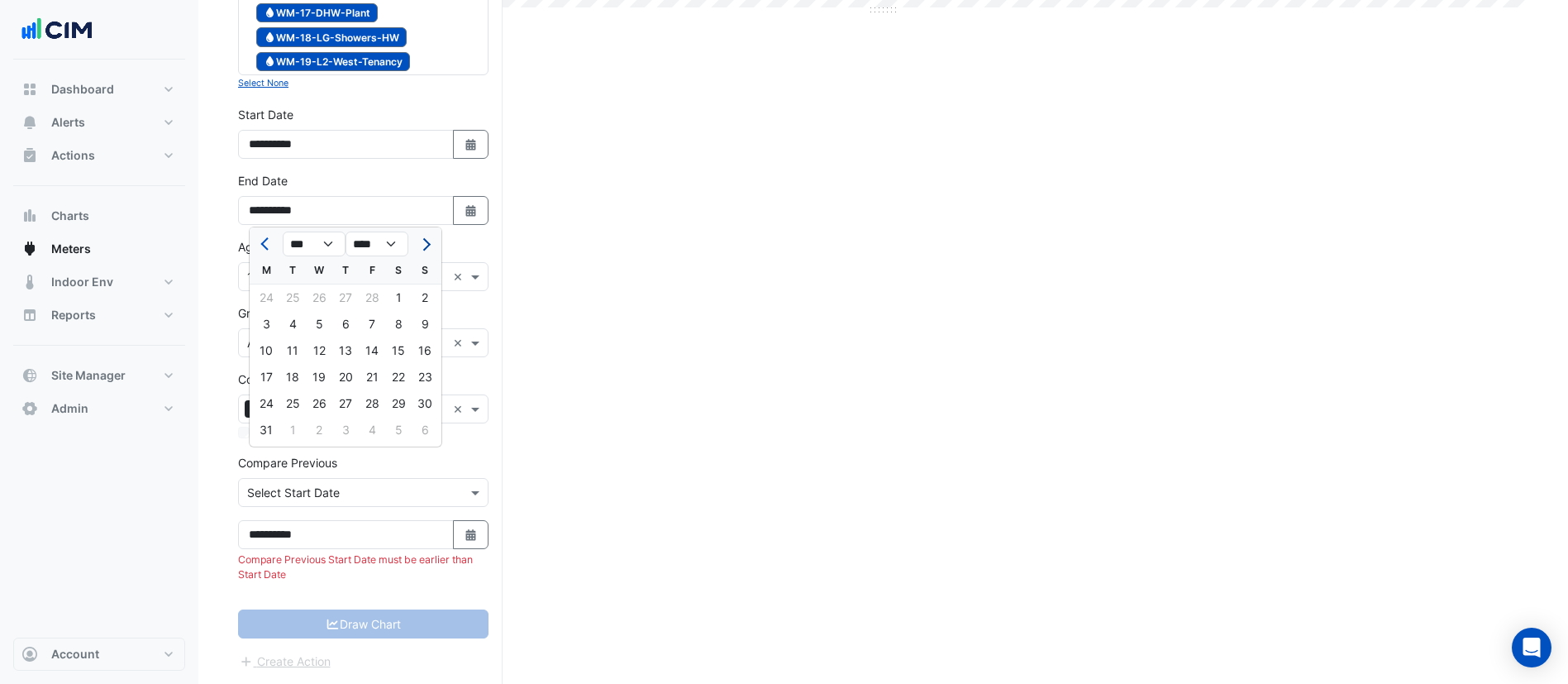 click 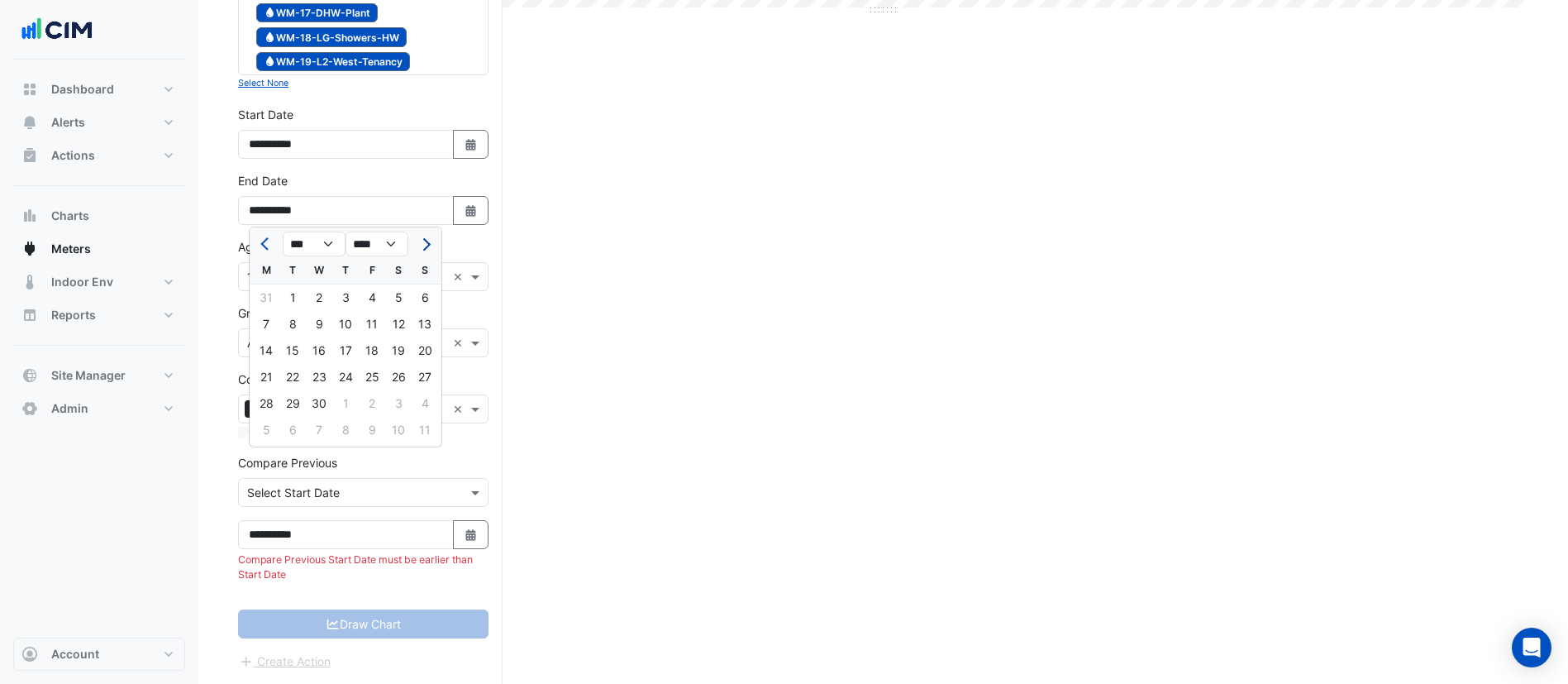 click 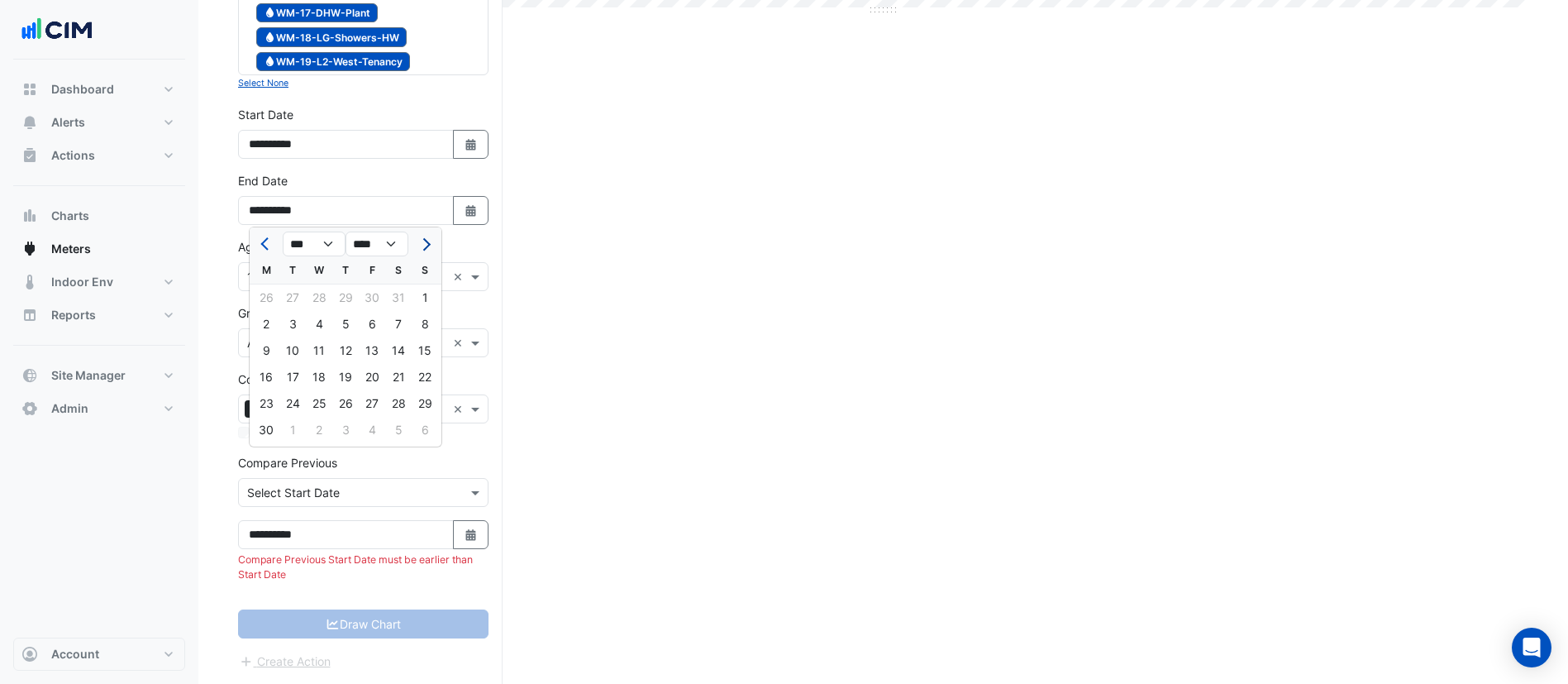 click 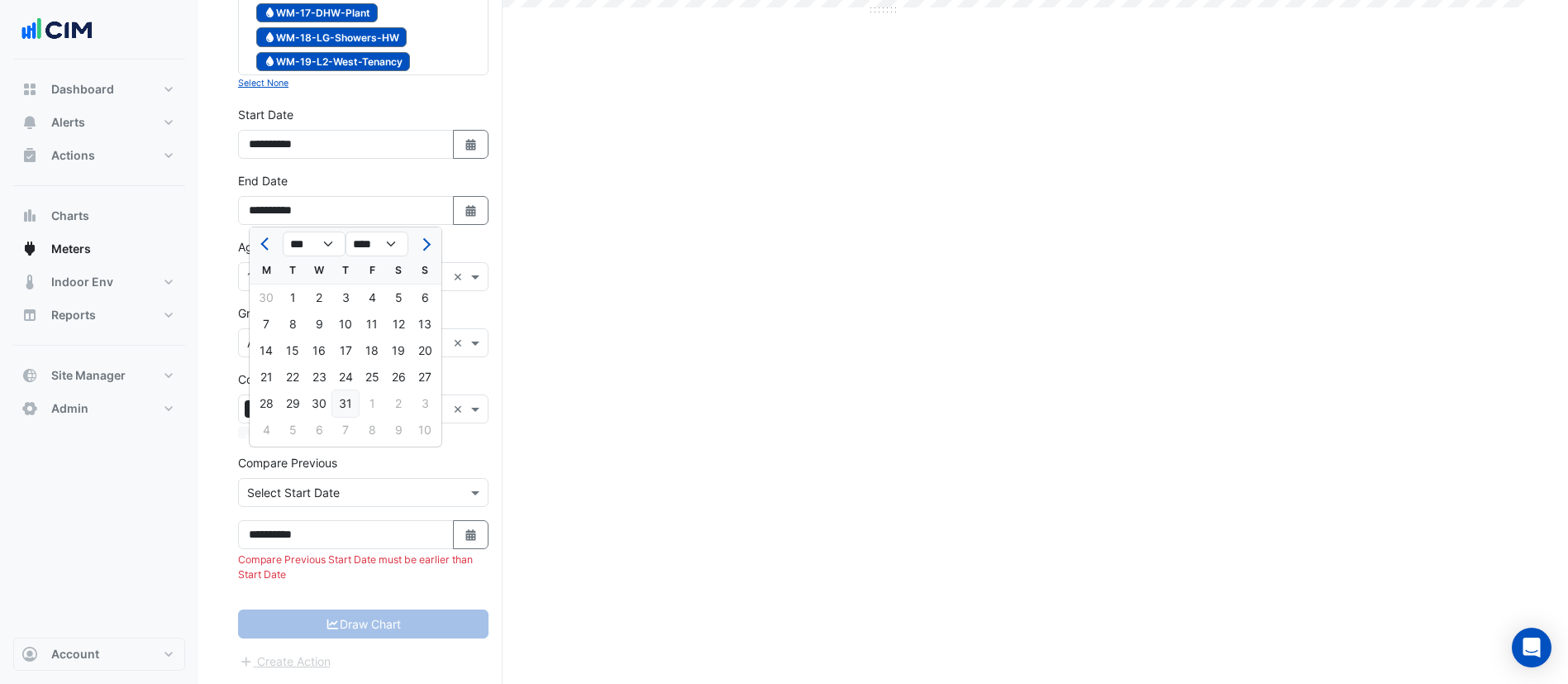 click on "31" 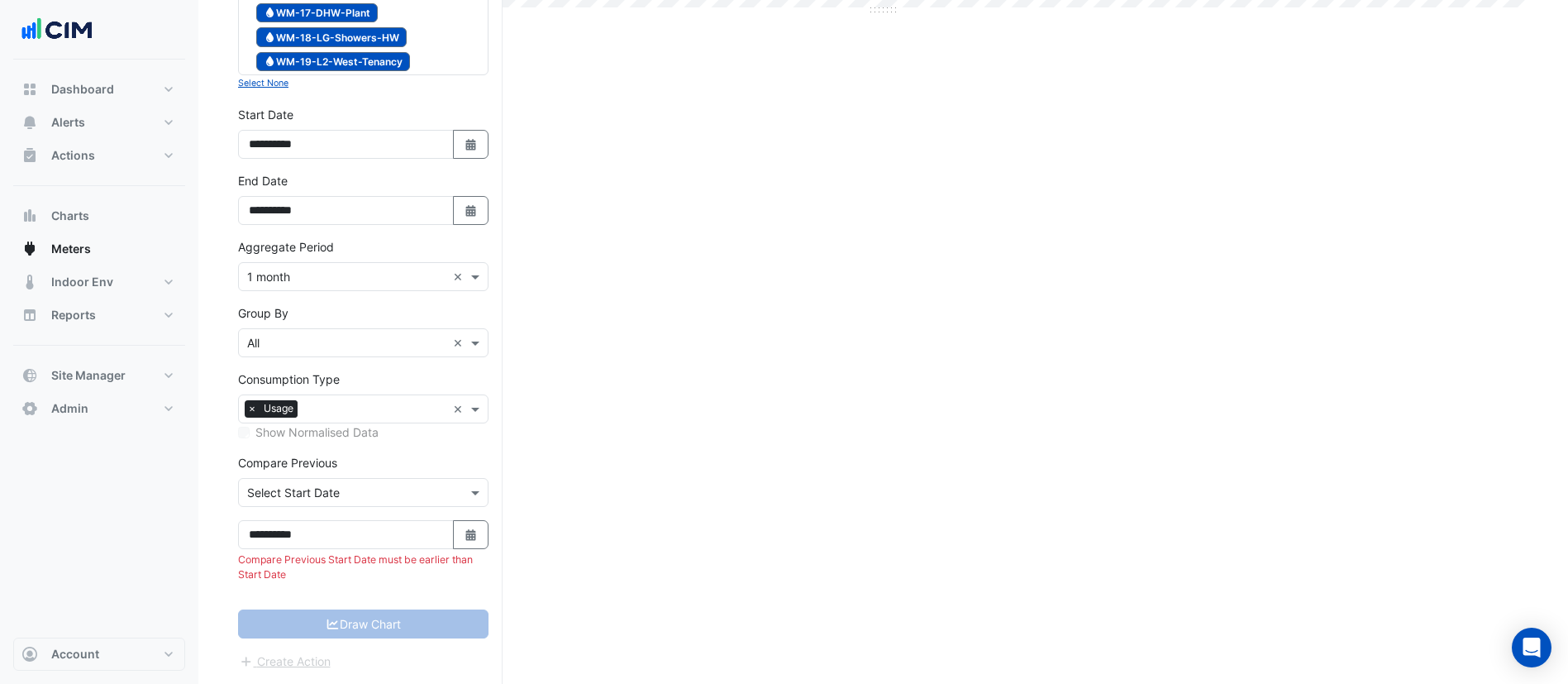 click on "**********" at bounding box center [363, 552] 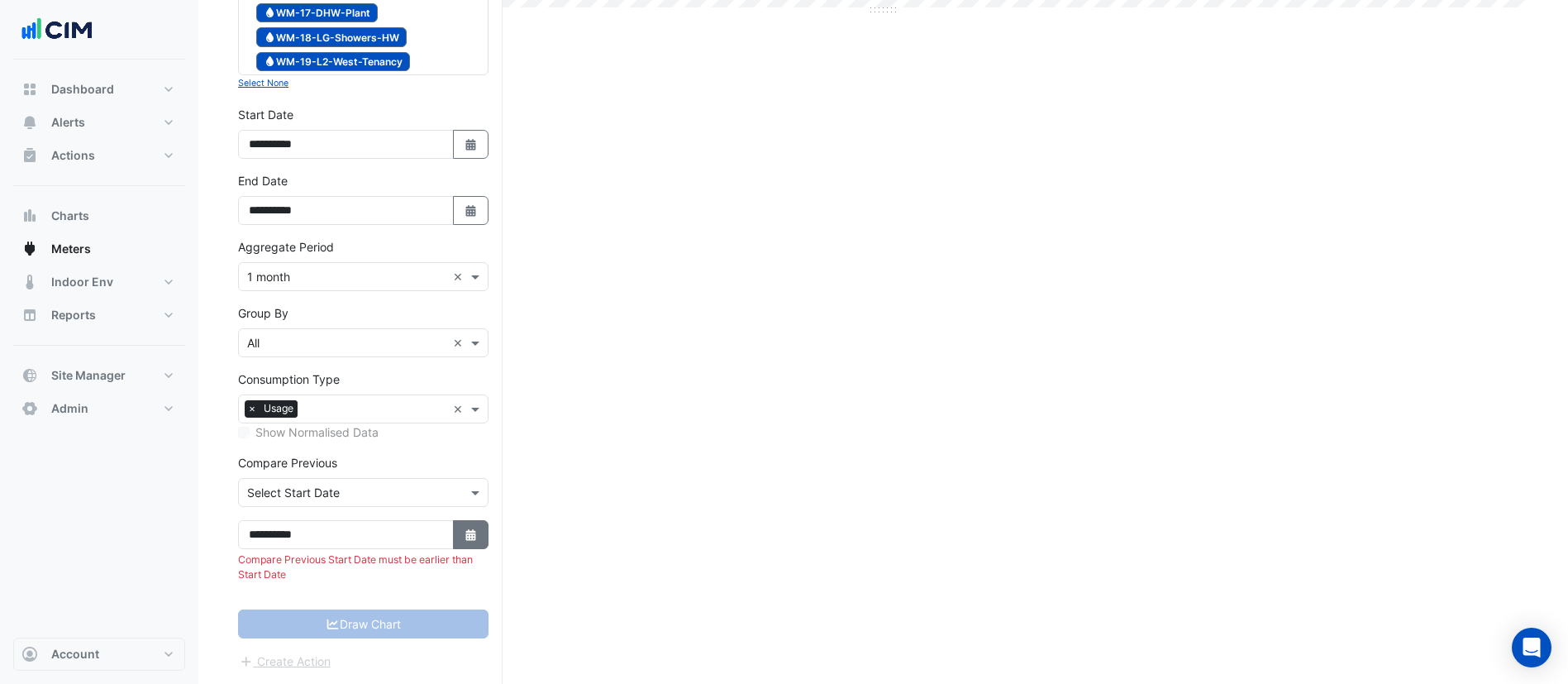 click on "Select Date" at bounding box center [471, 534] 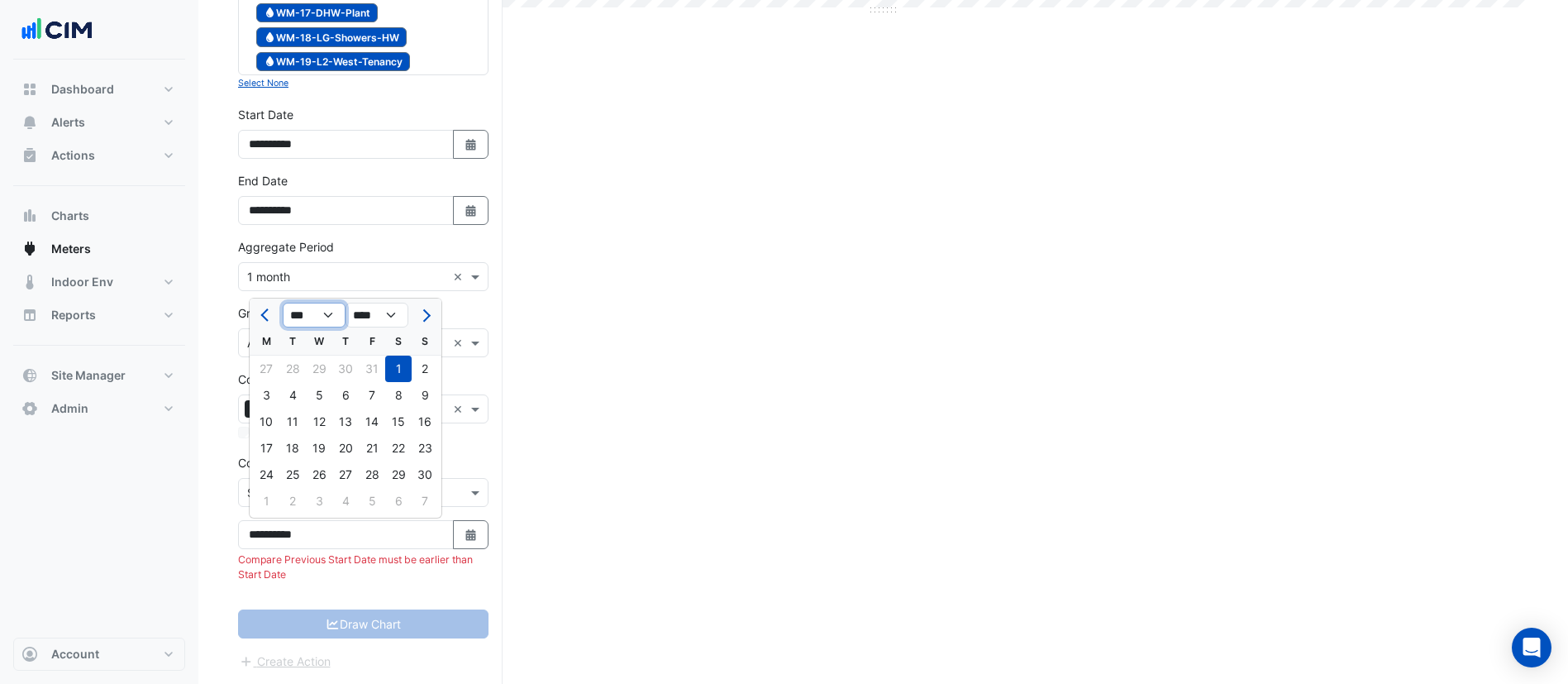 click on "*** *** *** *** *** *** *** *** *** *** *** ***" 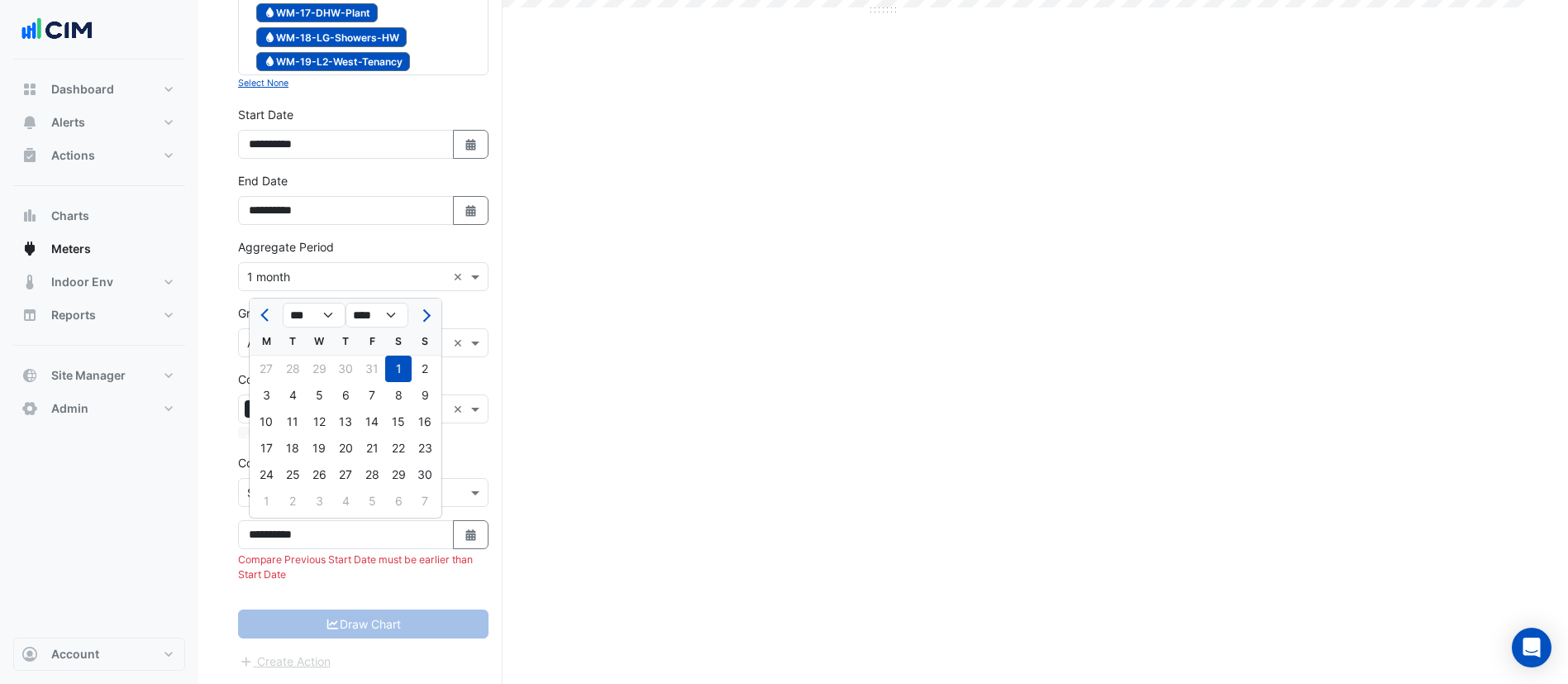 click on "Current Period Total
([MONTH] [YEAR]  - [MONTH] [YEAR] )
[QUANTITY] kL
Print Save as JPEG Save as PNG Pivot Data Table Export CSV - Flat Export CSV - Pivot Select Chart Type    —    All Usage             [DAY] [DAY]-[MONTH]-[YEAR]       [QUANTITY] kL    Timezone: Australia/Victoria (AEST)" 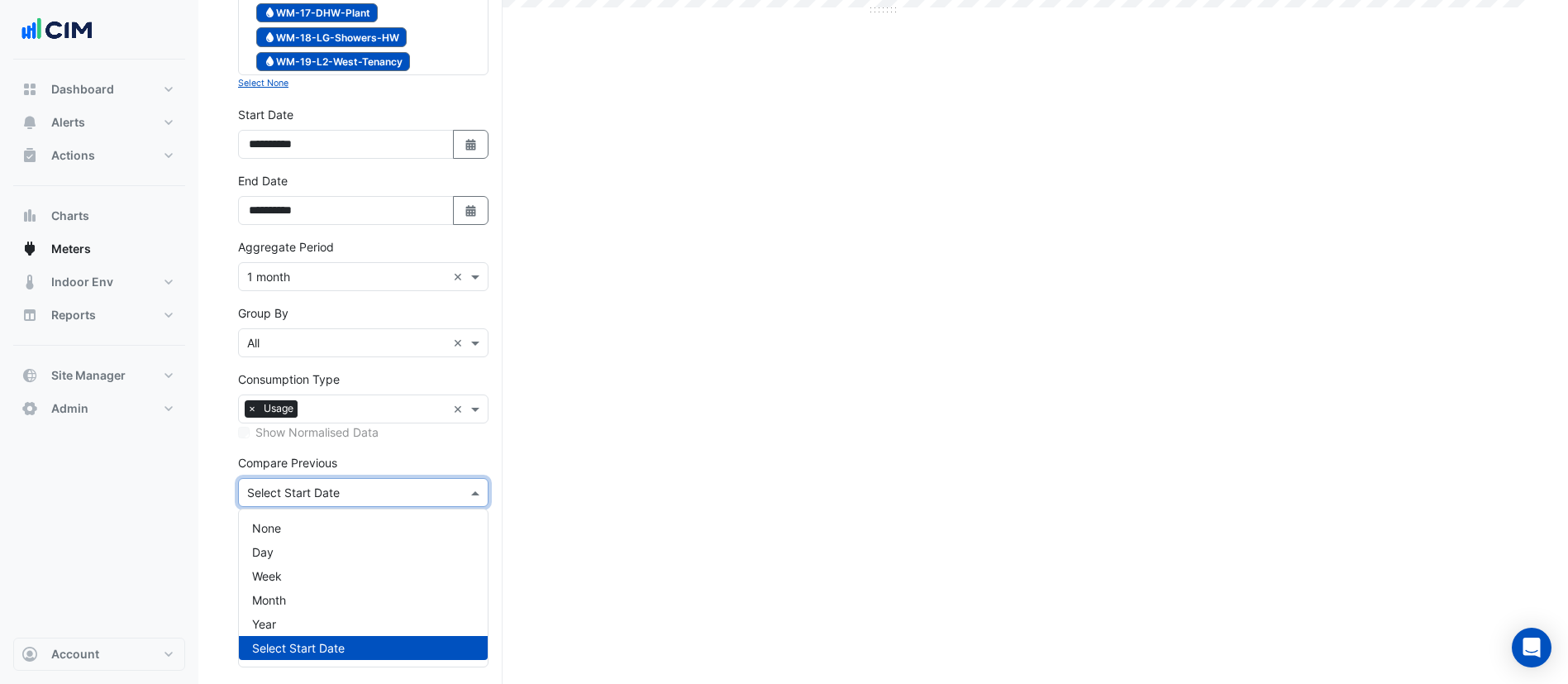 click at bounding box center [363, 492] 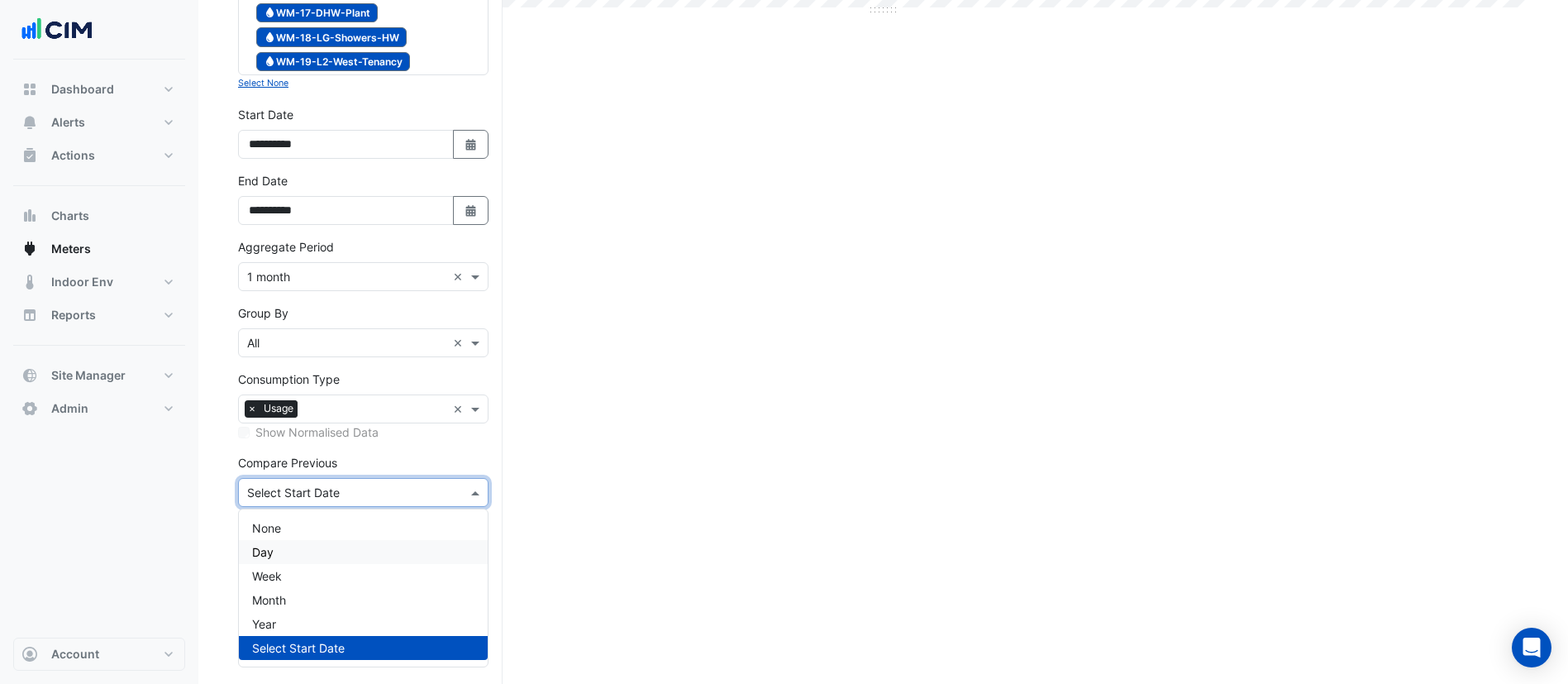 click on "None" at bounding box center [363, 528] 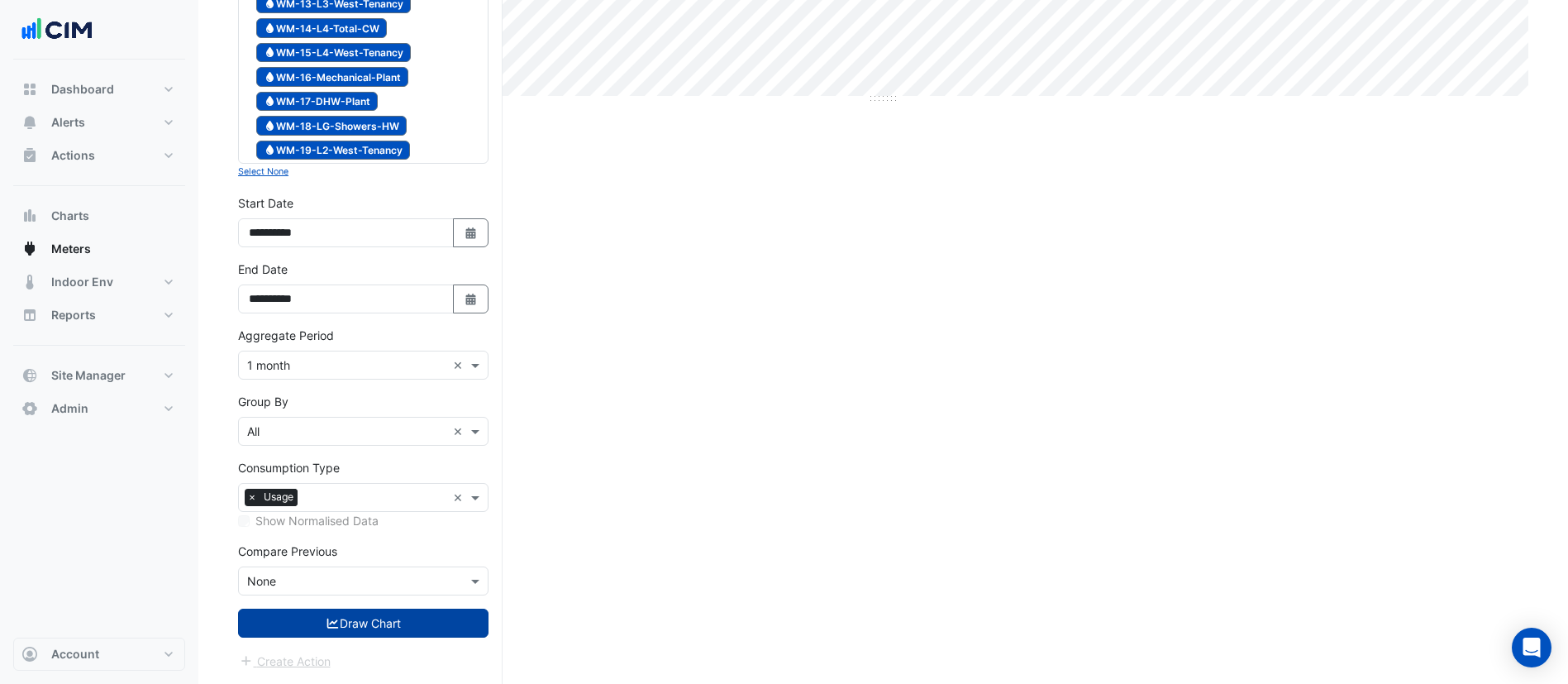 click on "Draw Chart" at bounding box center [363, 623] 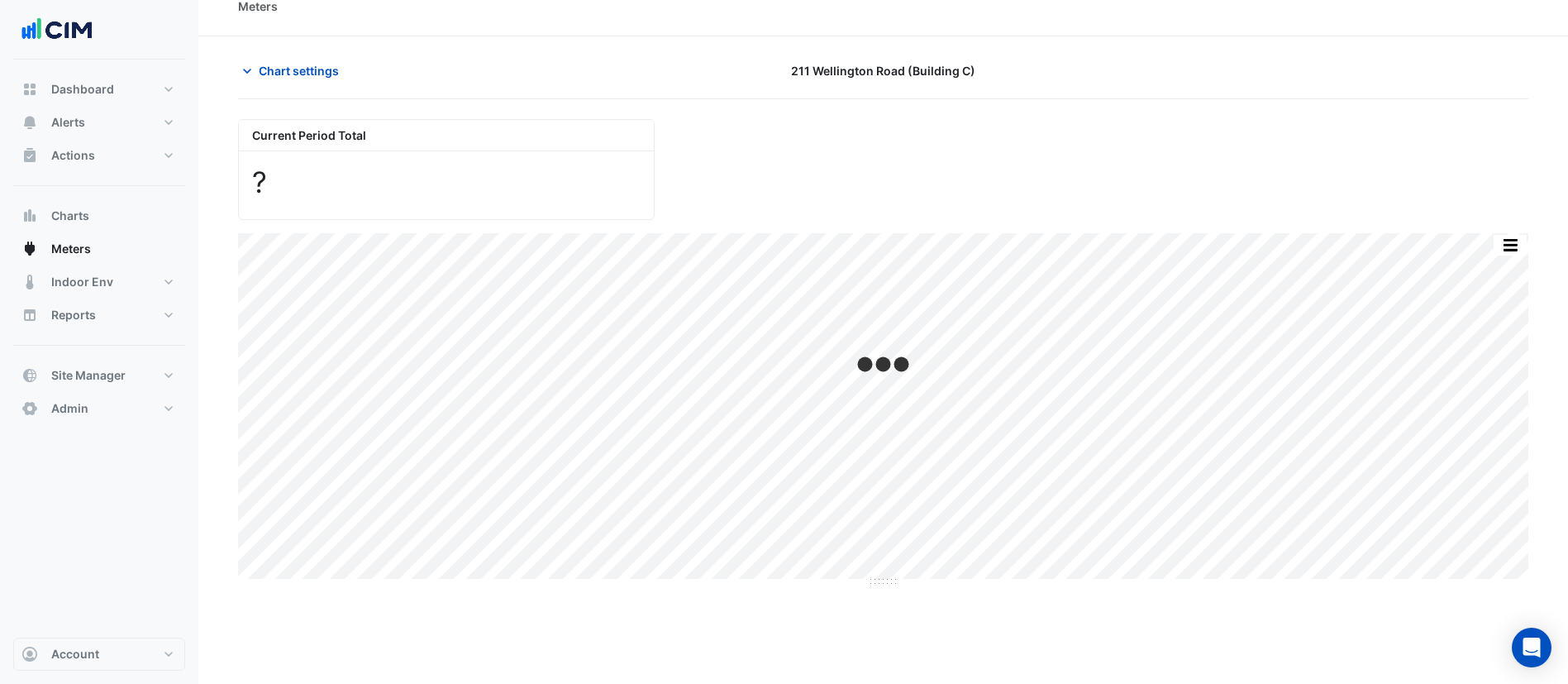 scroll, scrollTop: 0, scrollLeft: 0, axis: both 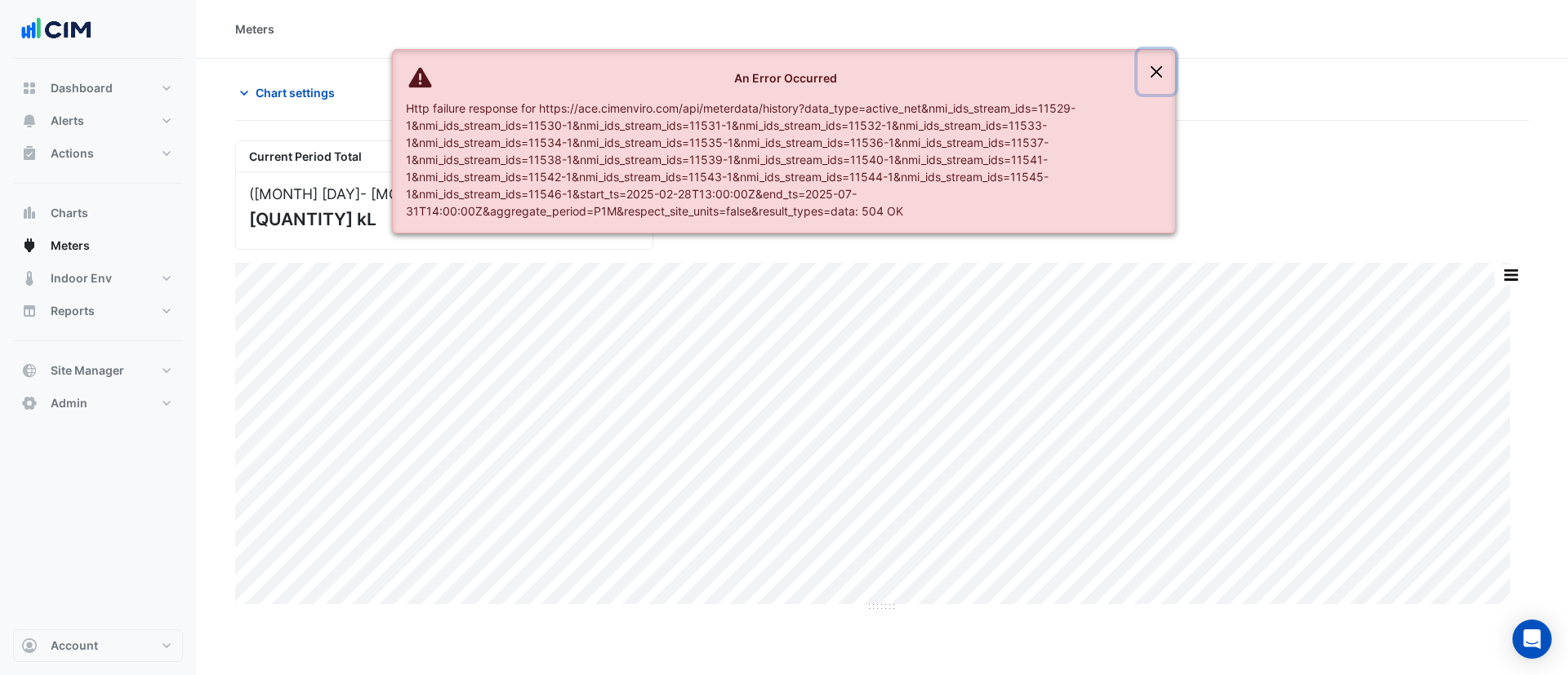 click 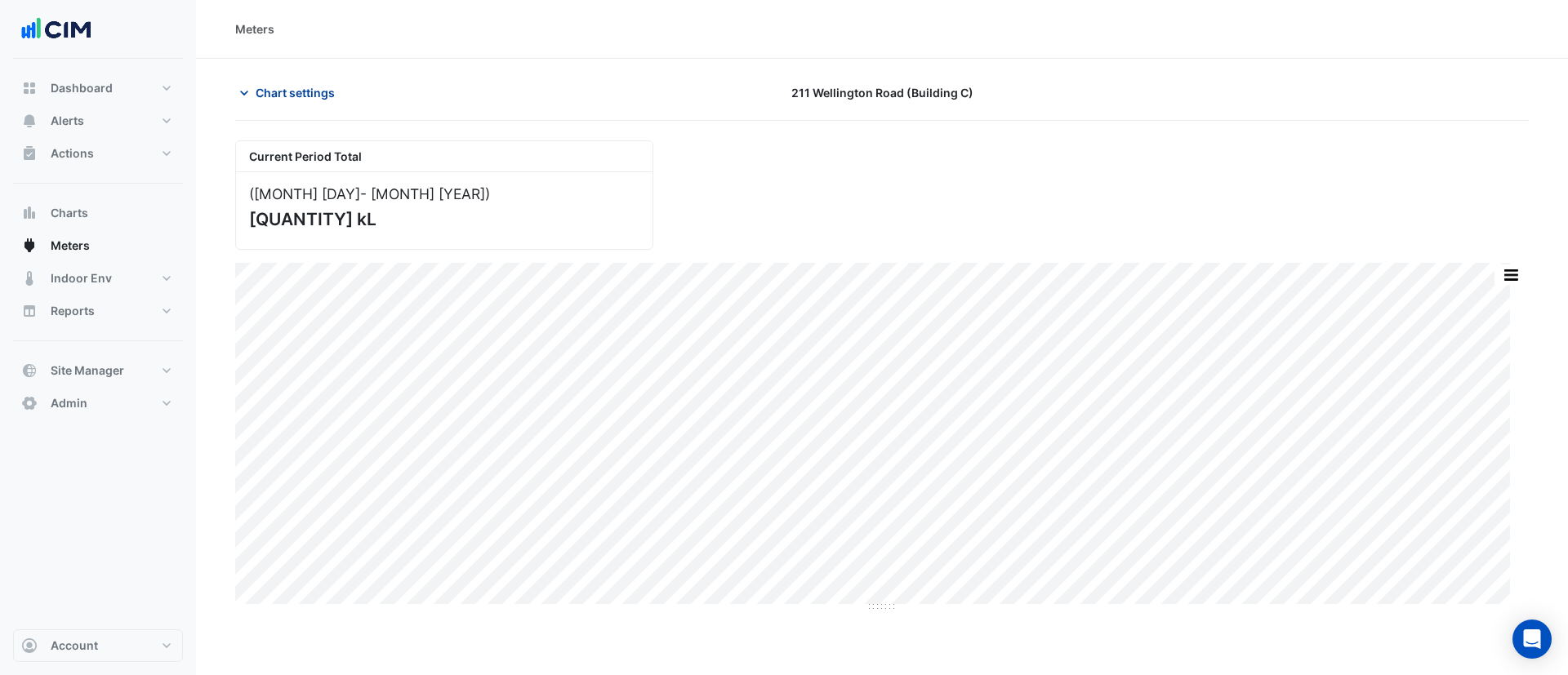 click on "Chart settings" 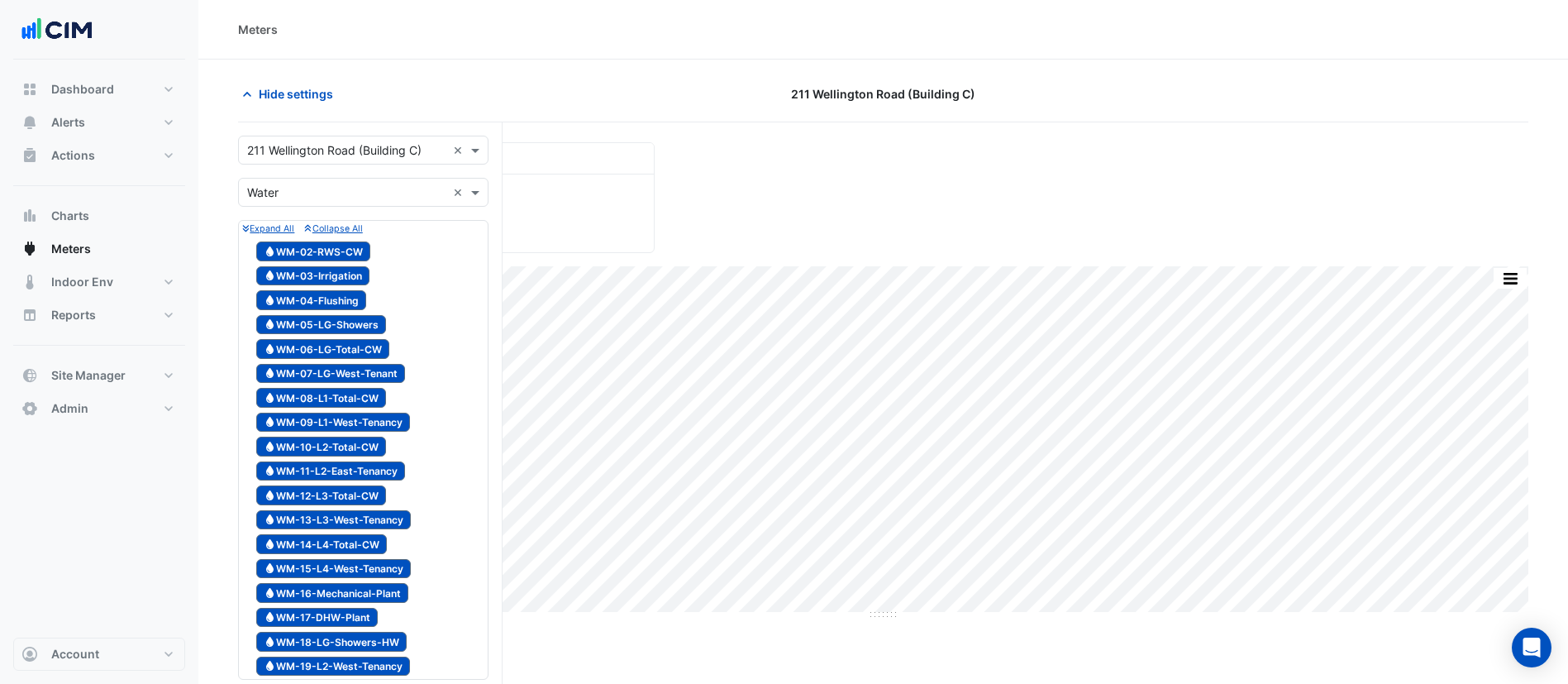 scroll, scrollTop: 516, scrollLeft: 0, axis: vertical 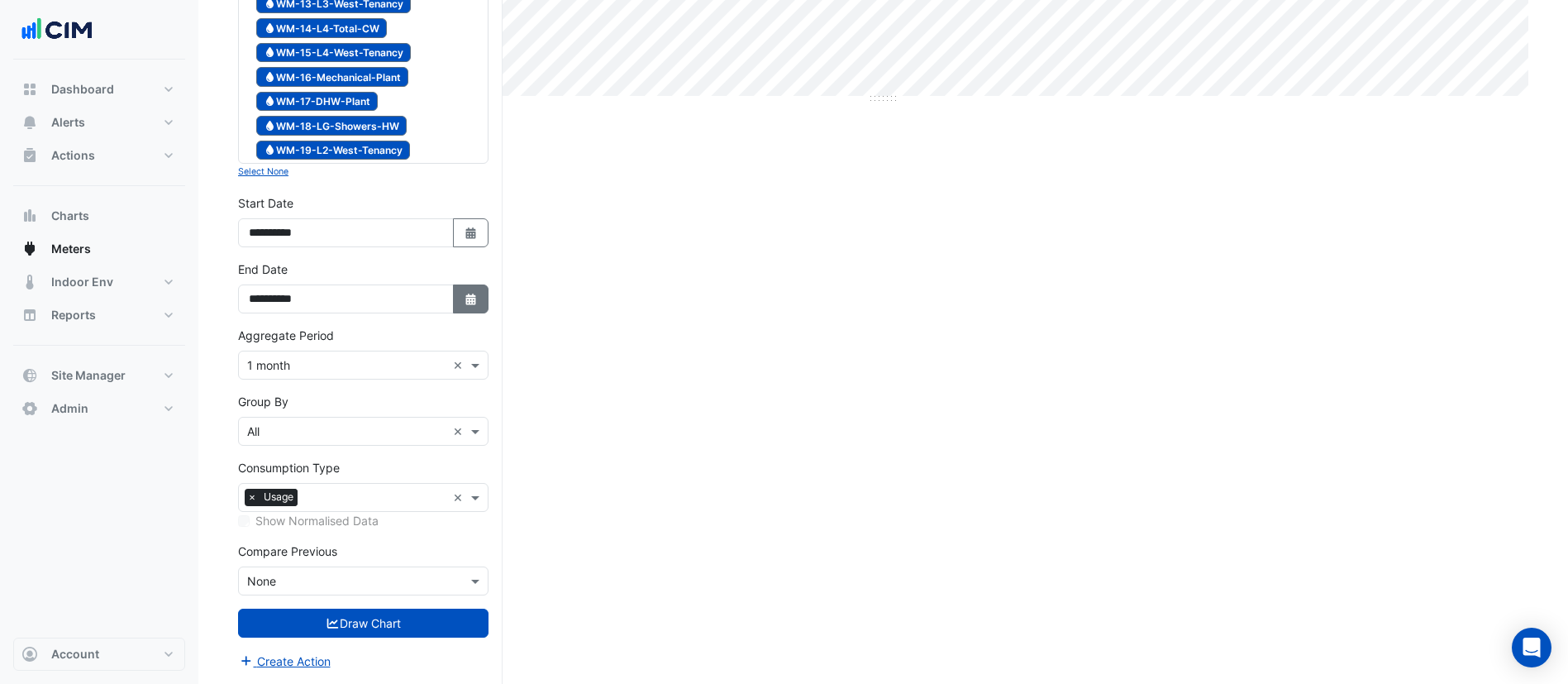click on "Select Date" at bounding box center (471, 299) 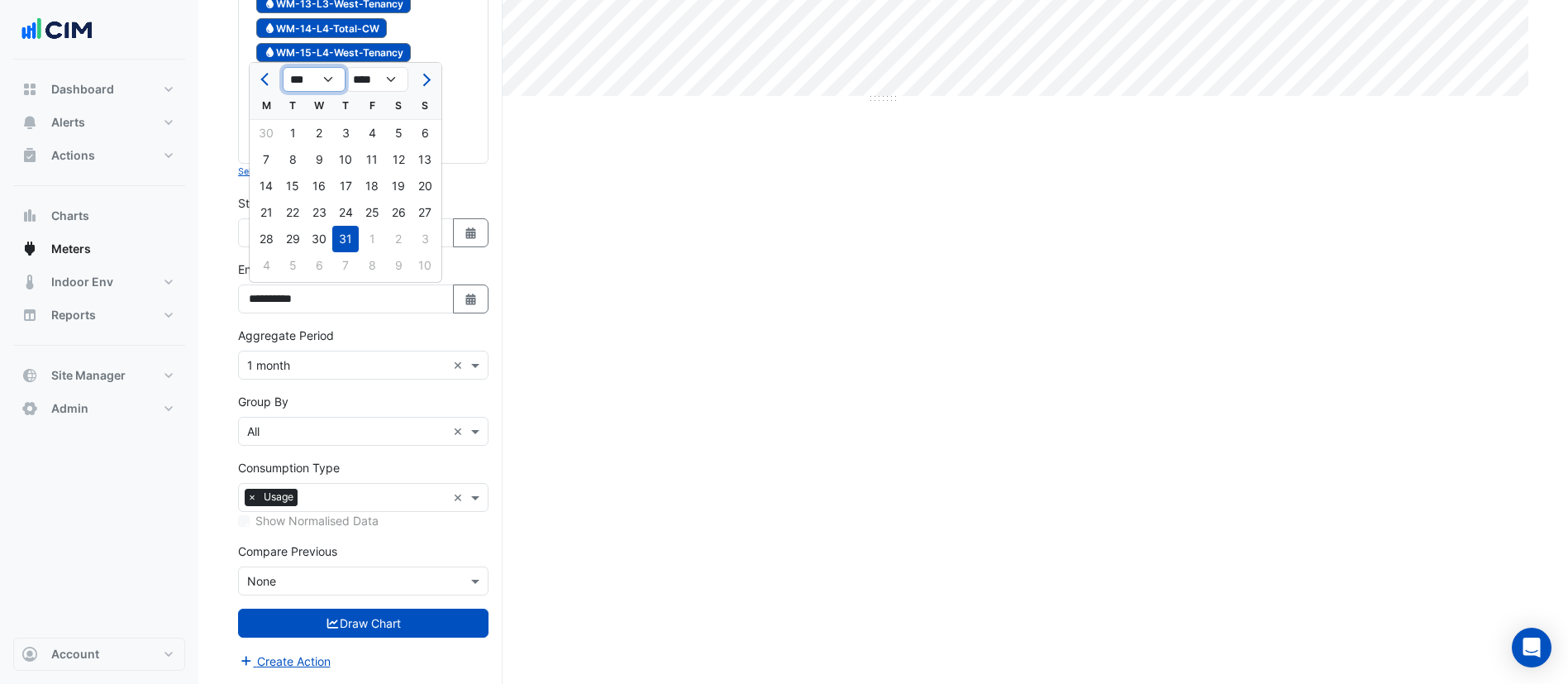 click on "*** *** *** *** *** *** *** *** *** *** *** ***" 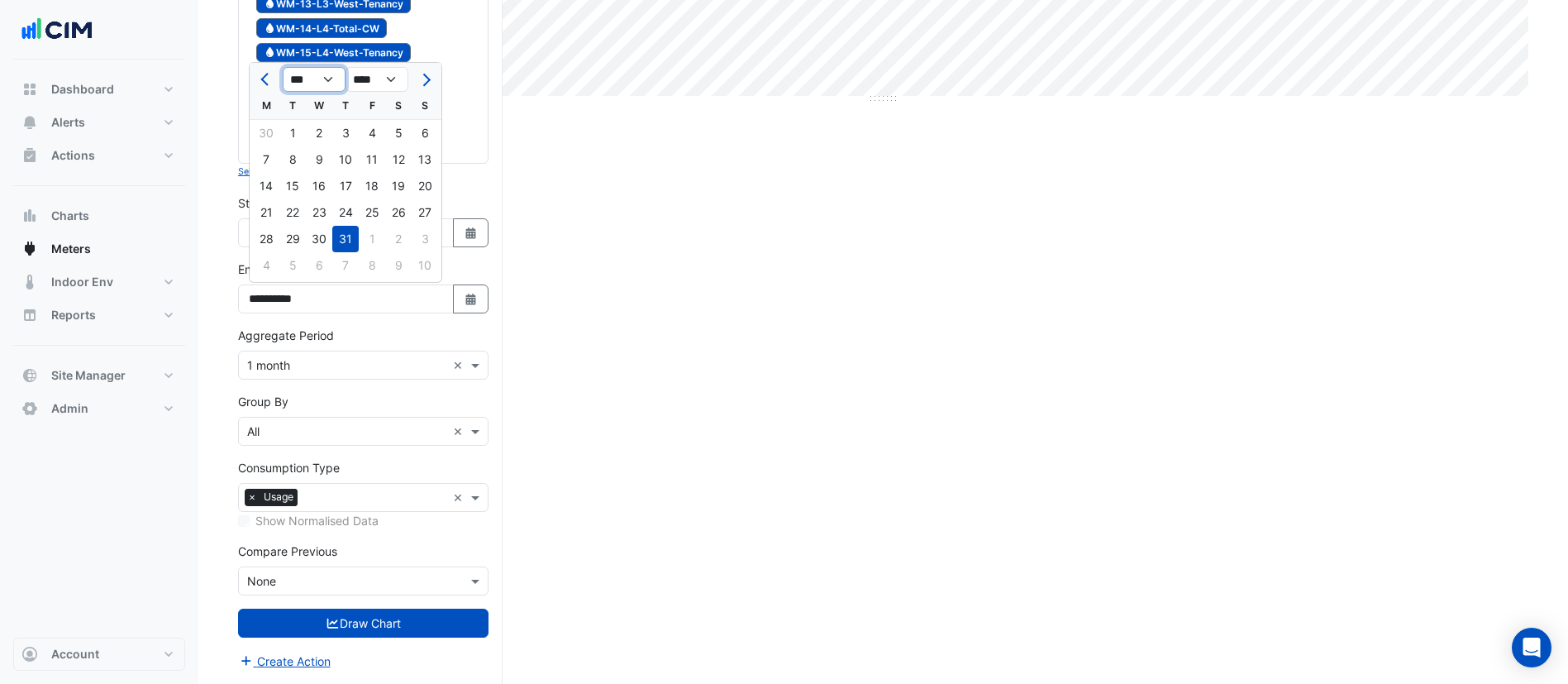 select on "*" 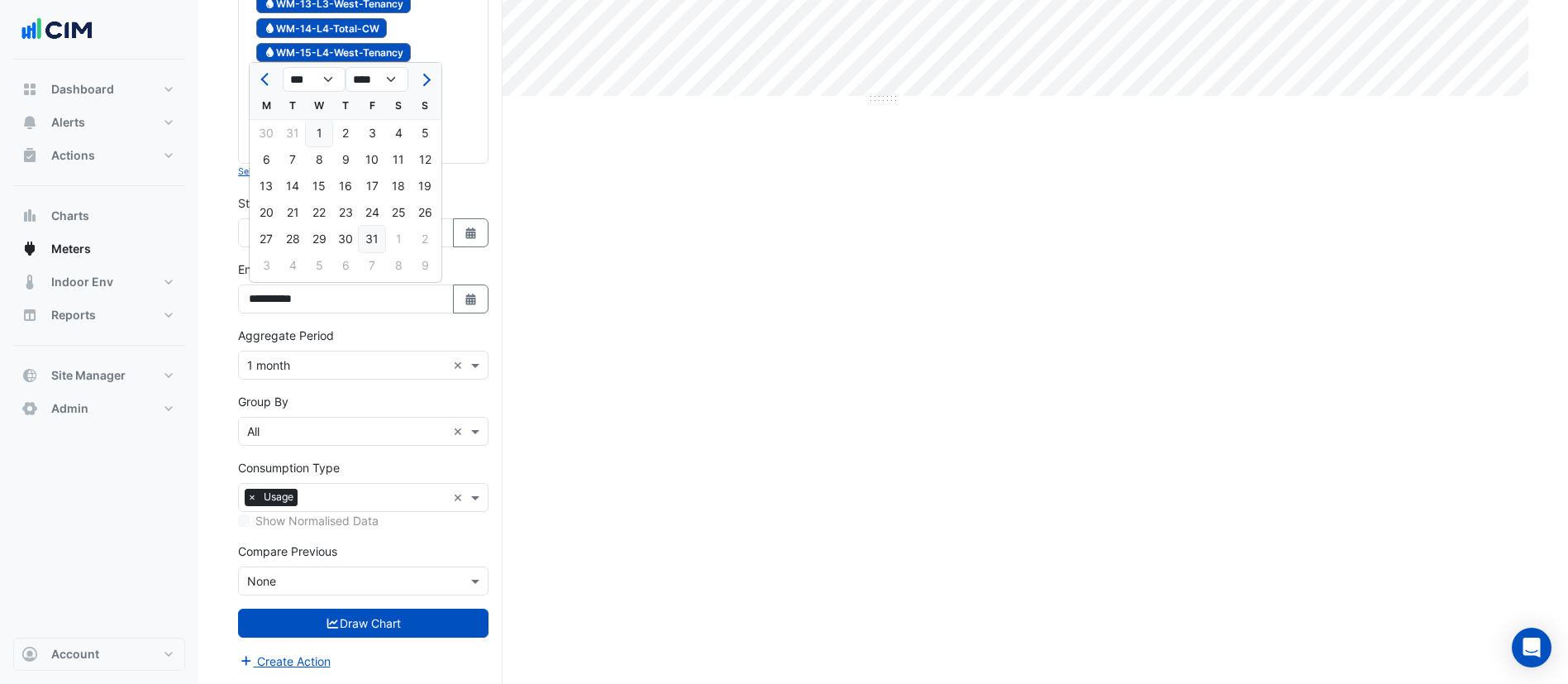 click on "31" 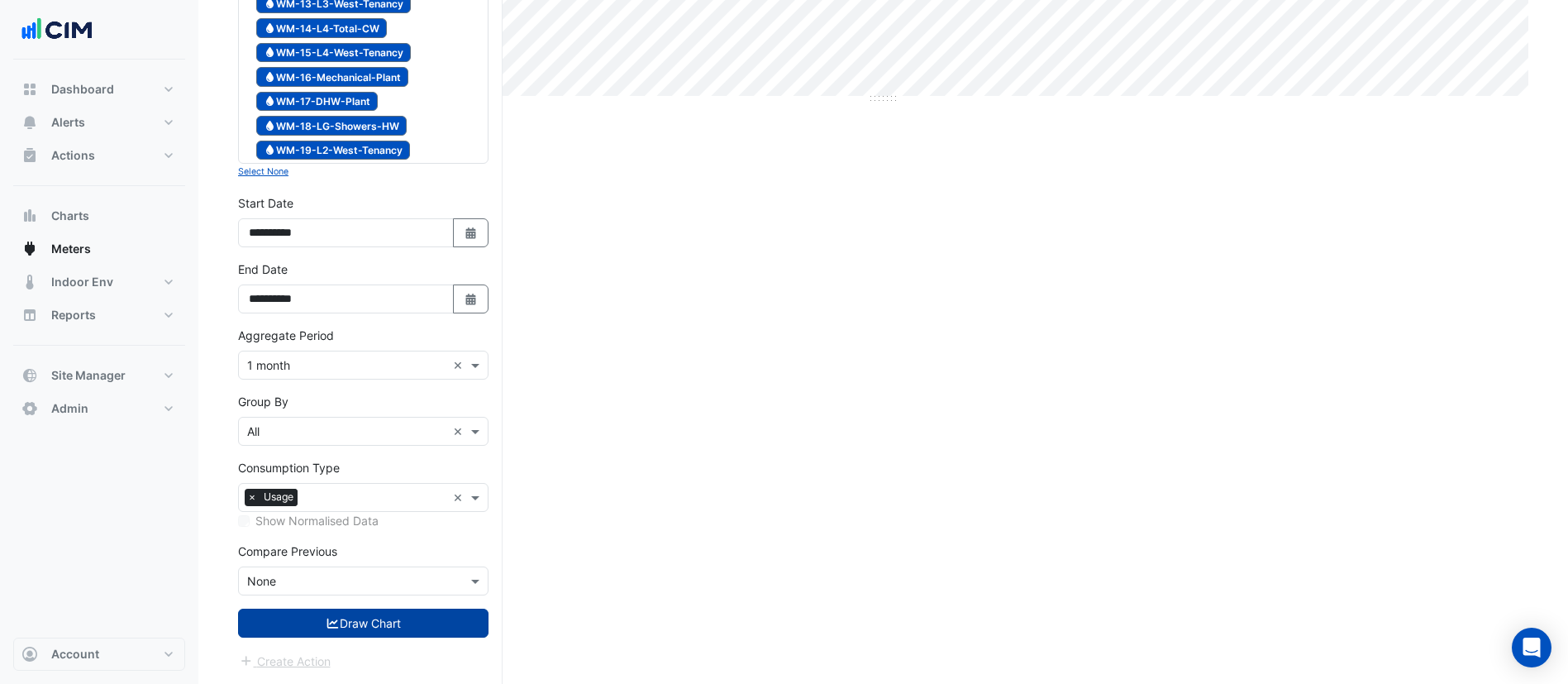 click on "Draw Chart" at bounding box center (363, 623) 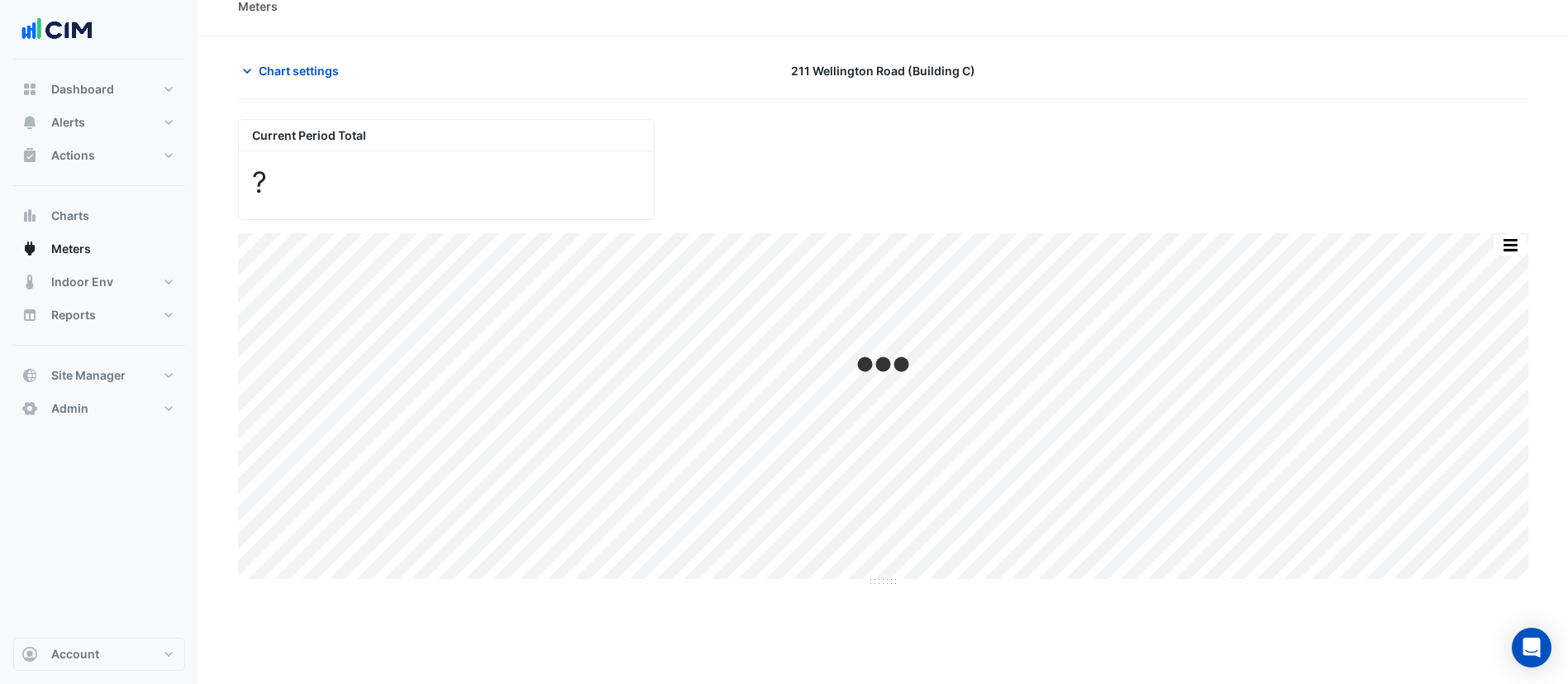 scroll, scrollTop: 0, scrollLeft: 0, axis: both 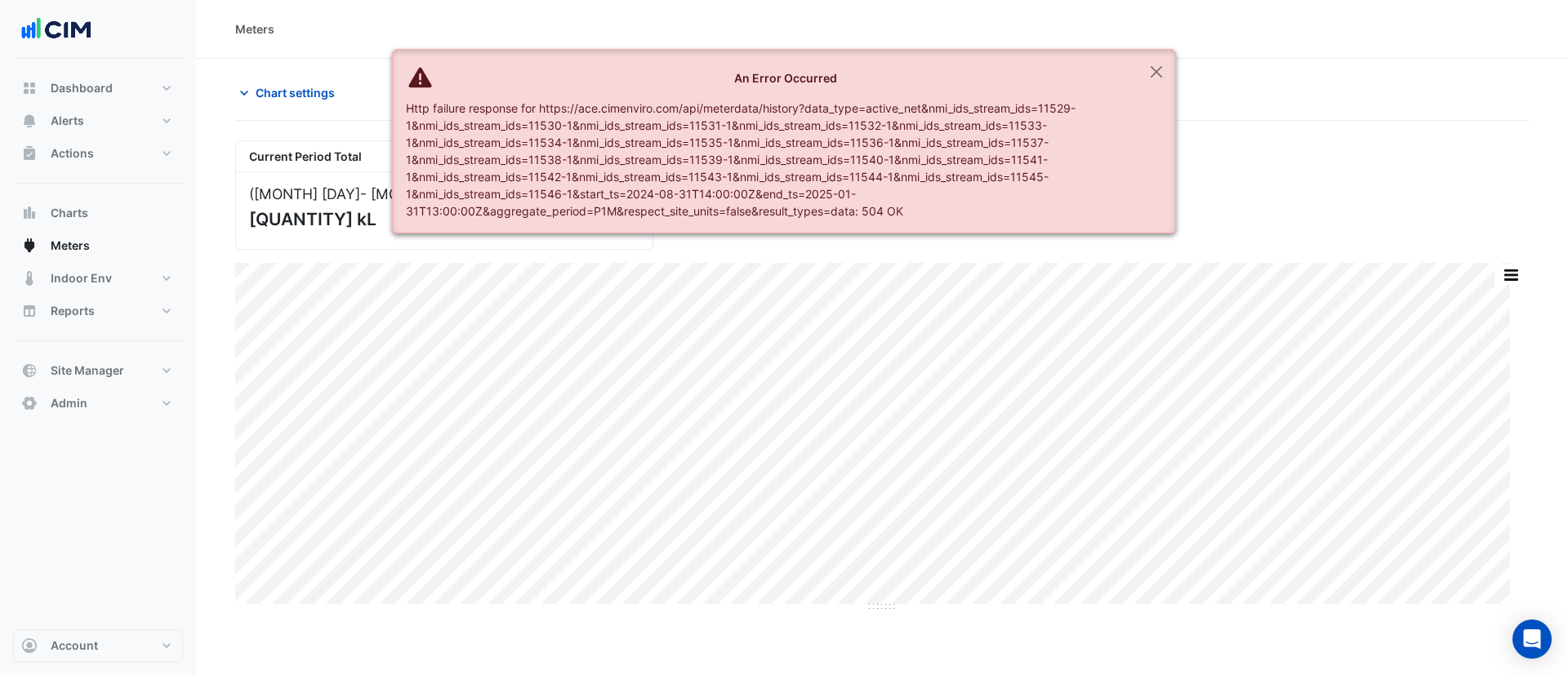 drag, startPoint x: 633, startPoint y: 112, endPoint x: 1003, endPoint y: 202, distance: 380.78866 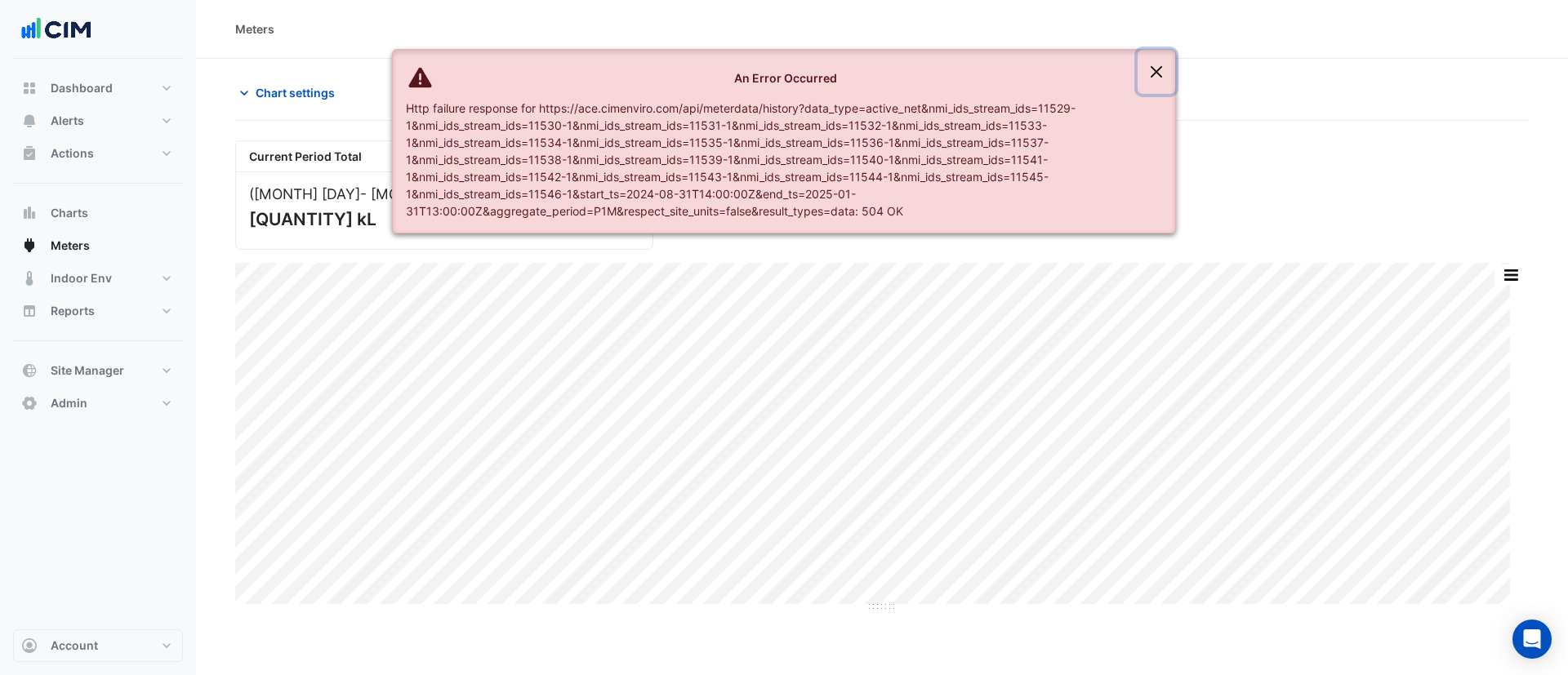 drag, startPoint x: 1148, startPoint y: 66, endPoint x: 357, endPoint y: 113, distance: 792.3951 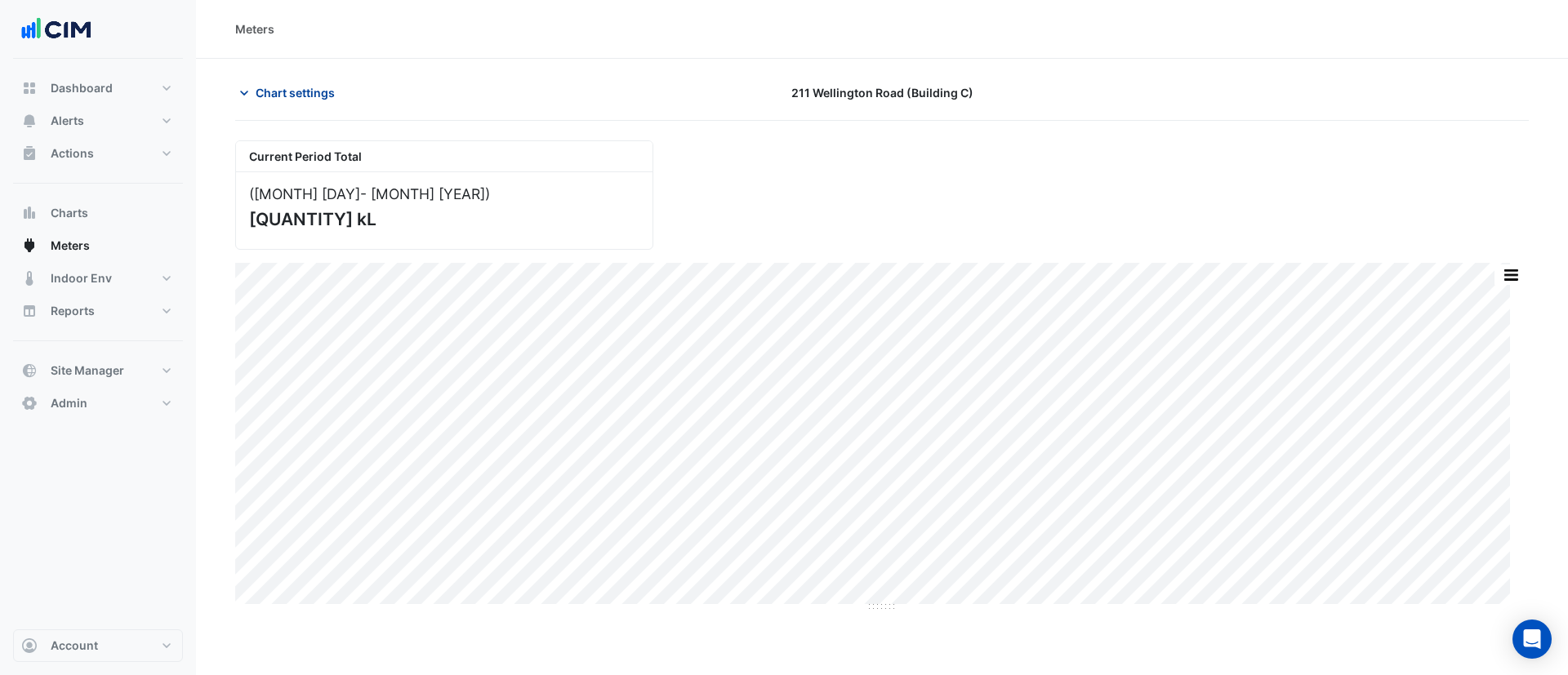click on "Chart settings" 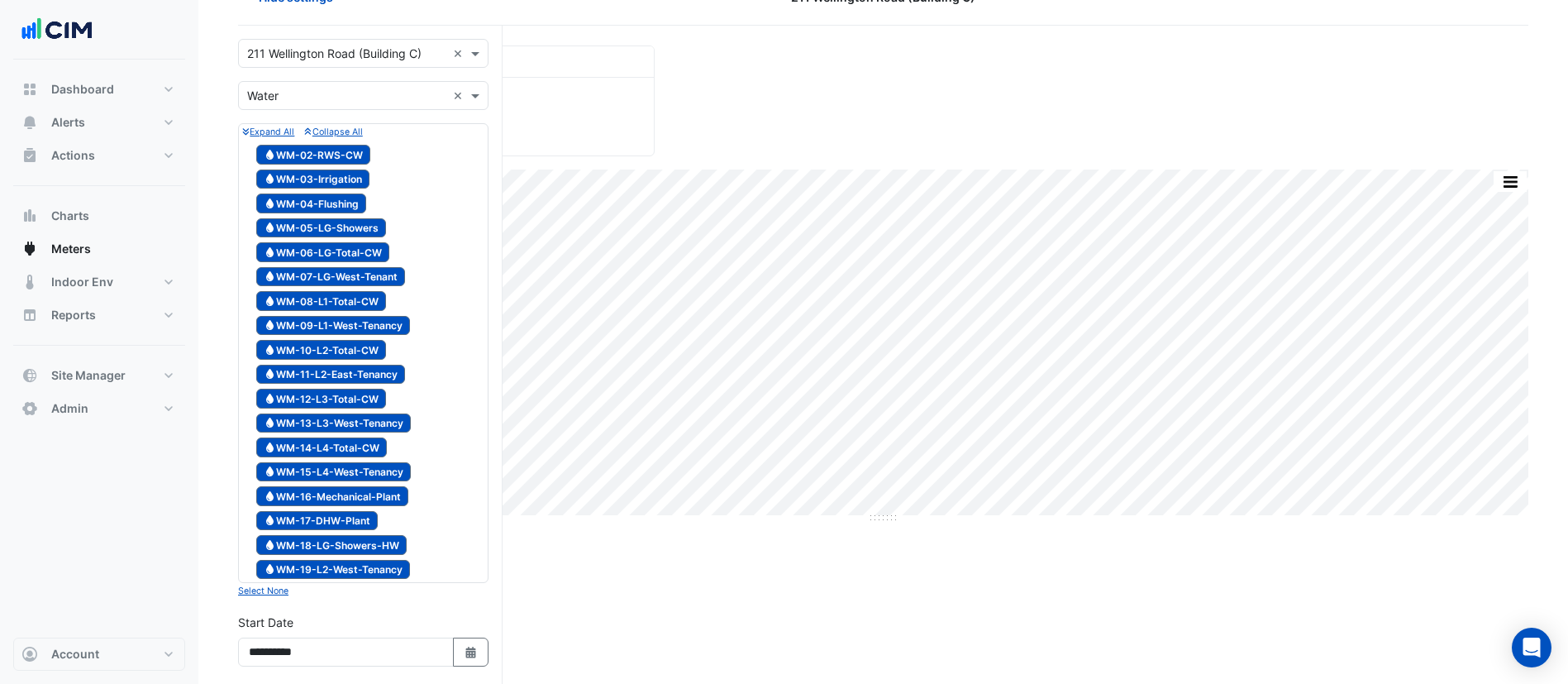 scroll, scrollTop: 516, scrollLeft: 0, axis: vertical 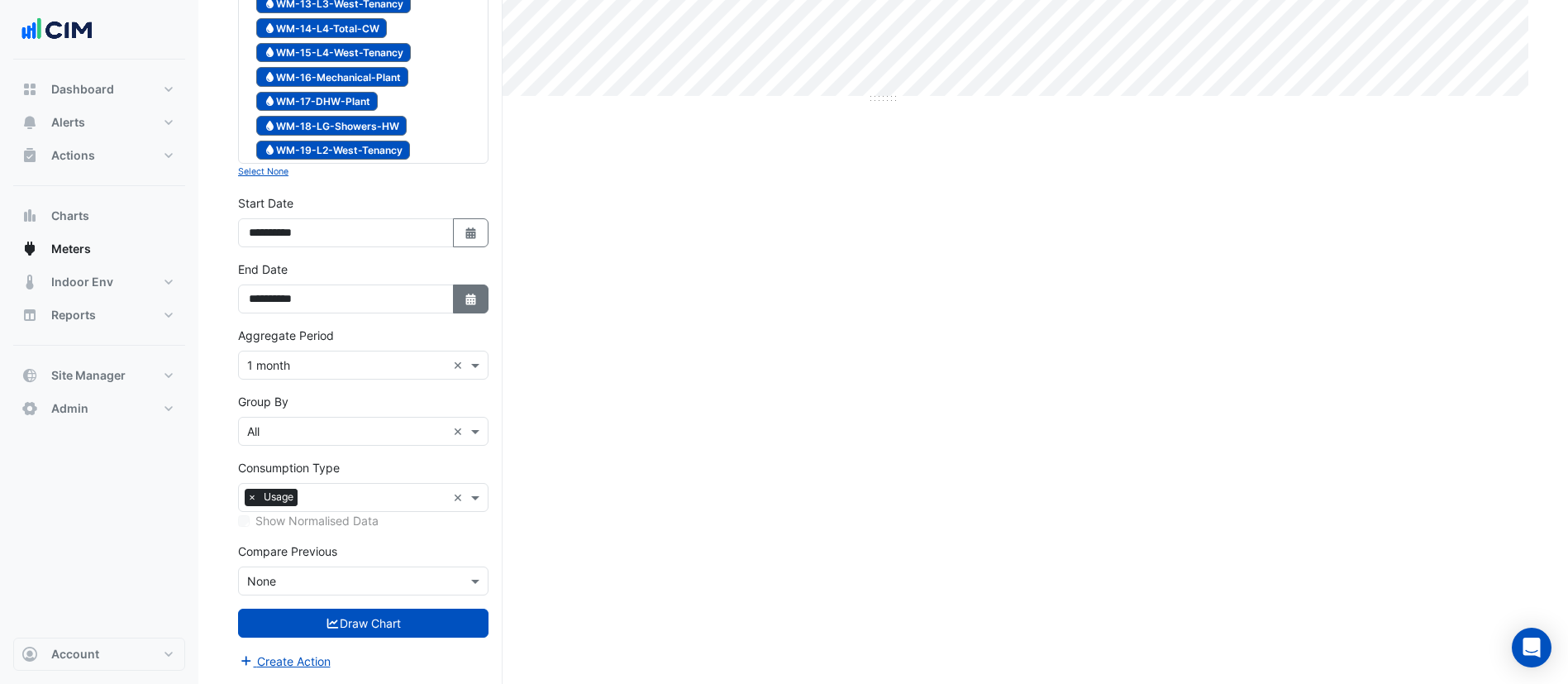click on "Select Date" at bounding box center [471, 299] 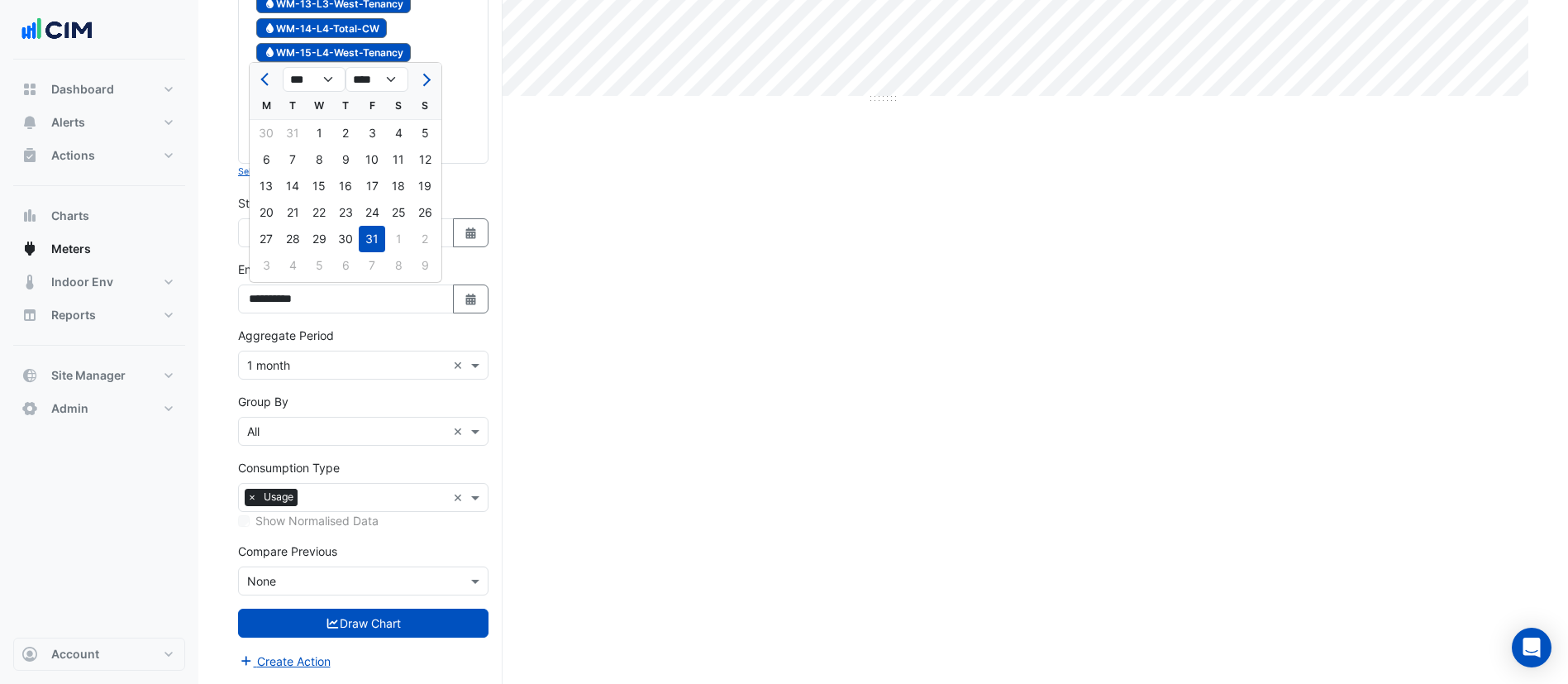 drag, startPoint x: 253, startPoint y: 67, endPoint x: 274, endPoint y: 79, distance: 24.18677 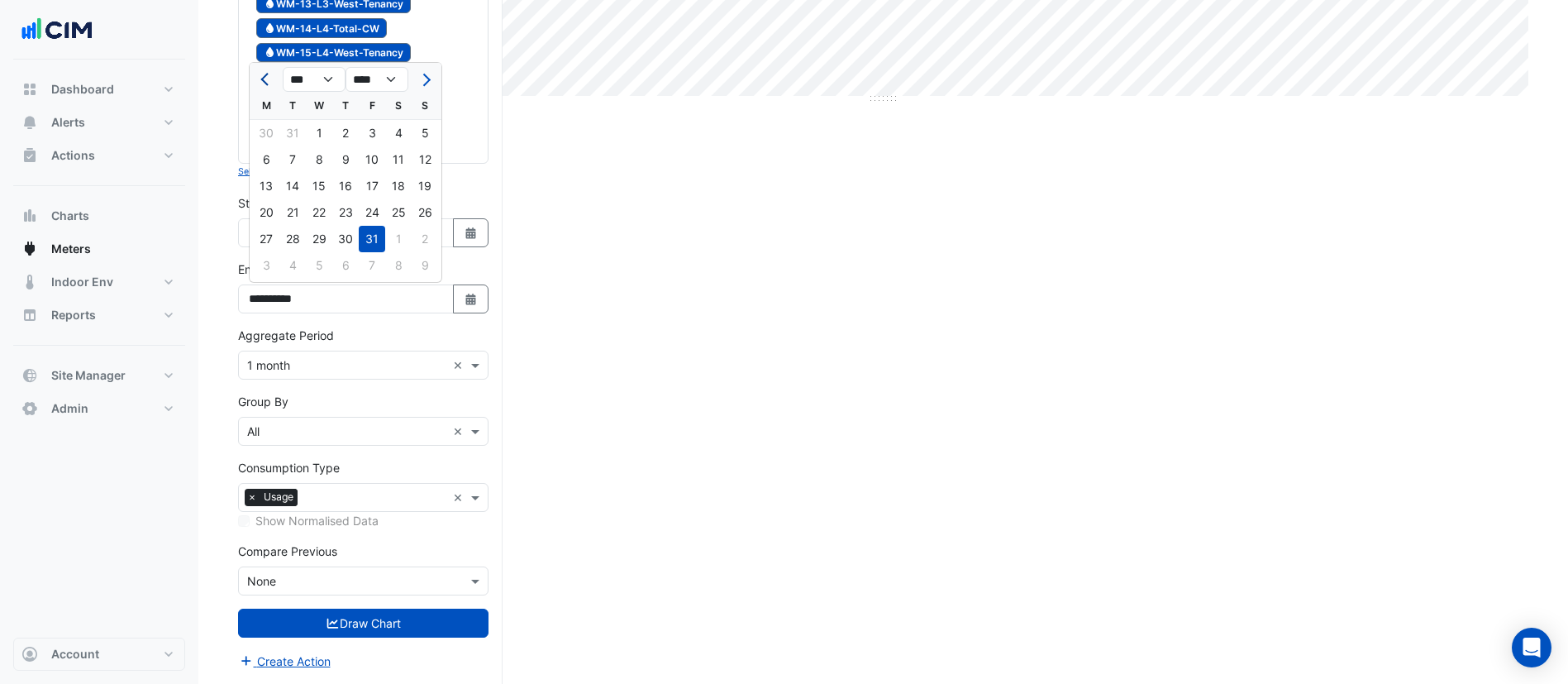 click 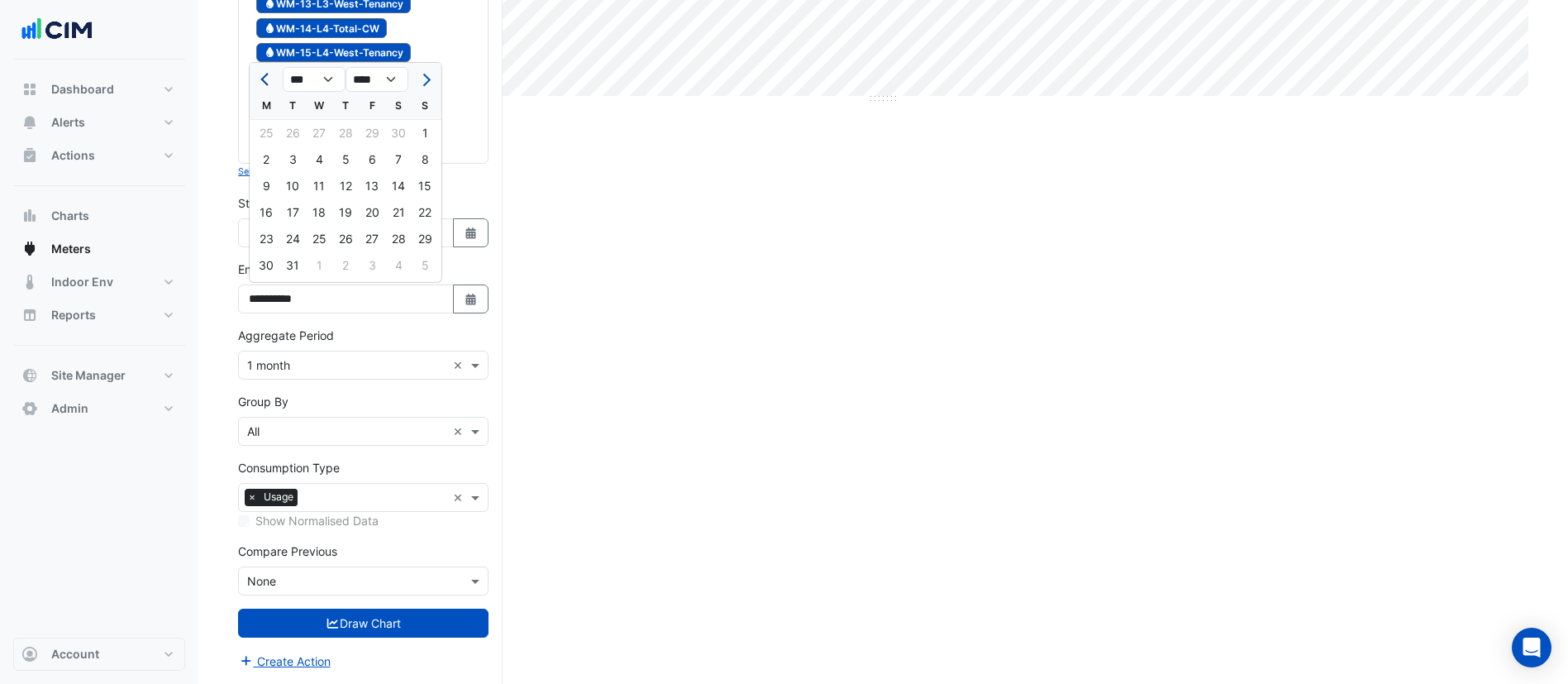 click 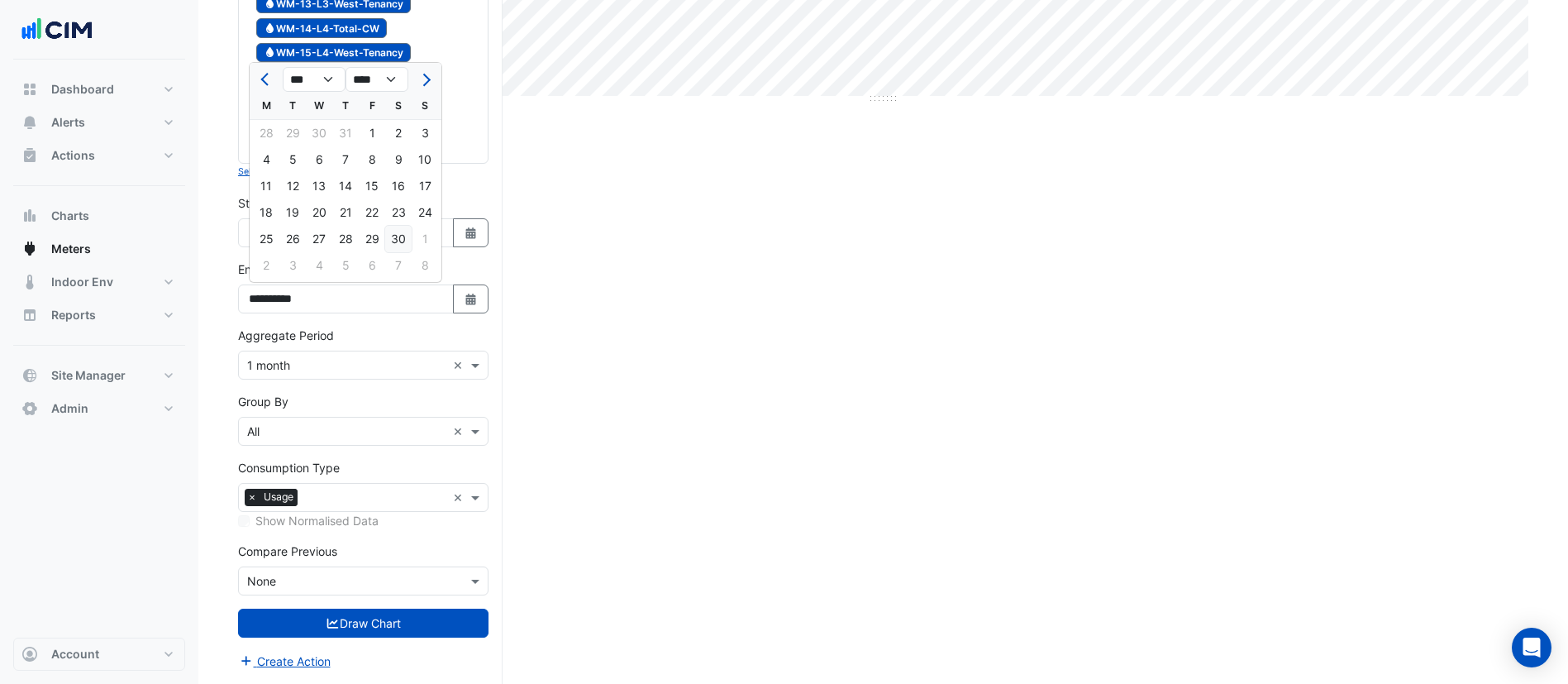 click on "30" 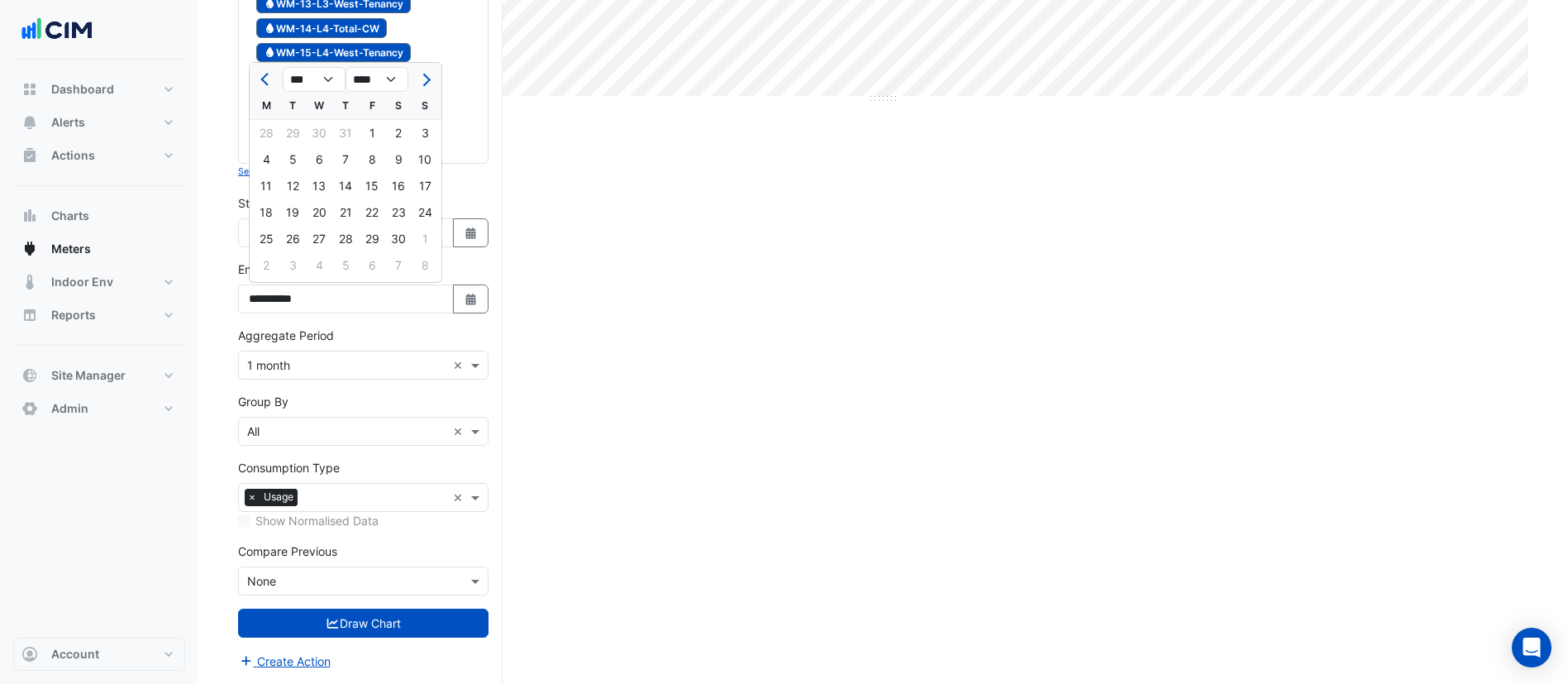type on "**********" 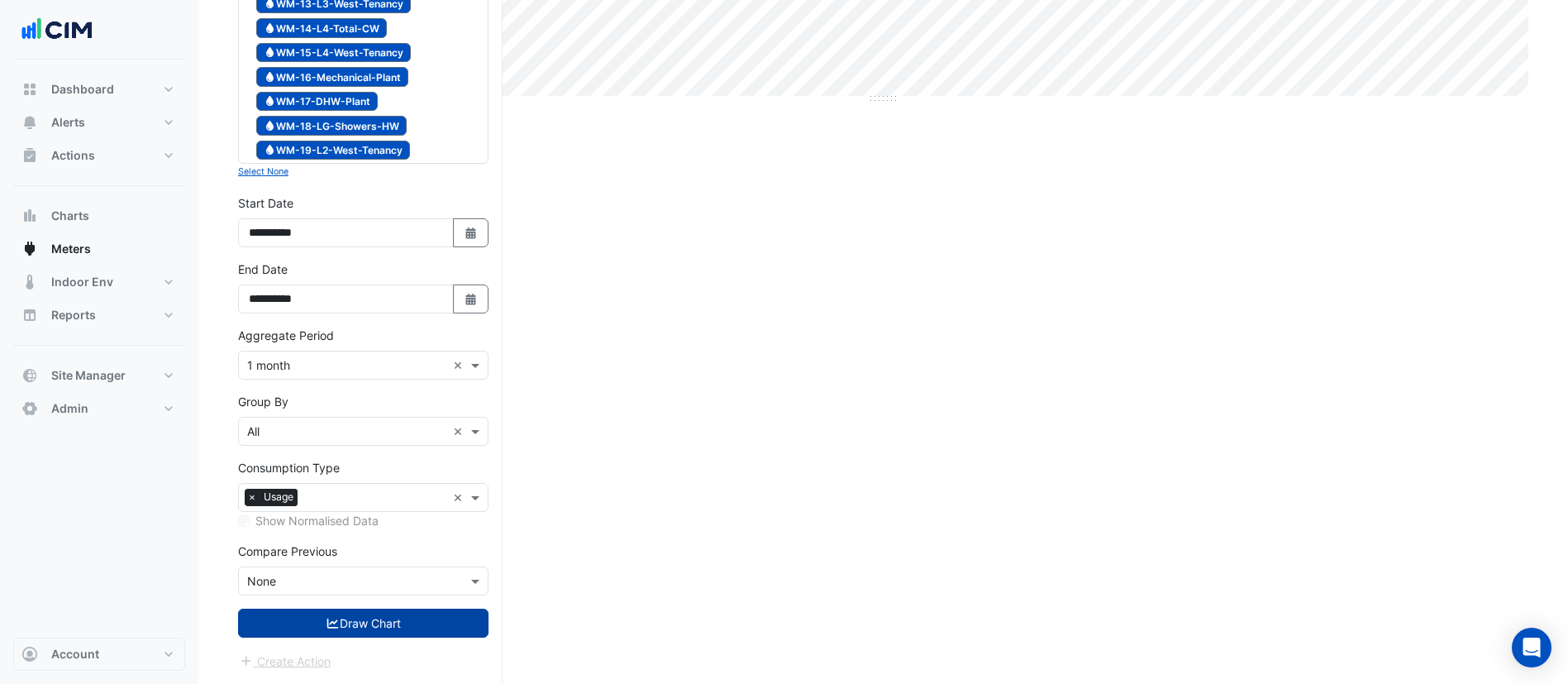 click on "Draw Chart" at bounding box center [363, 623] 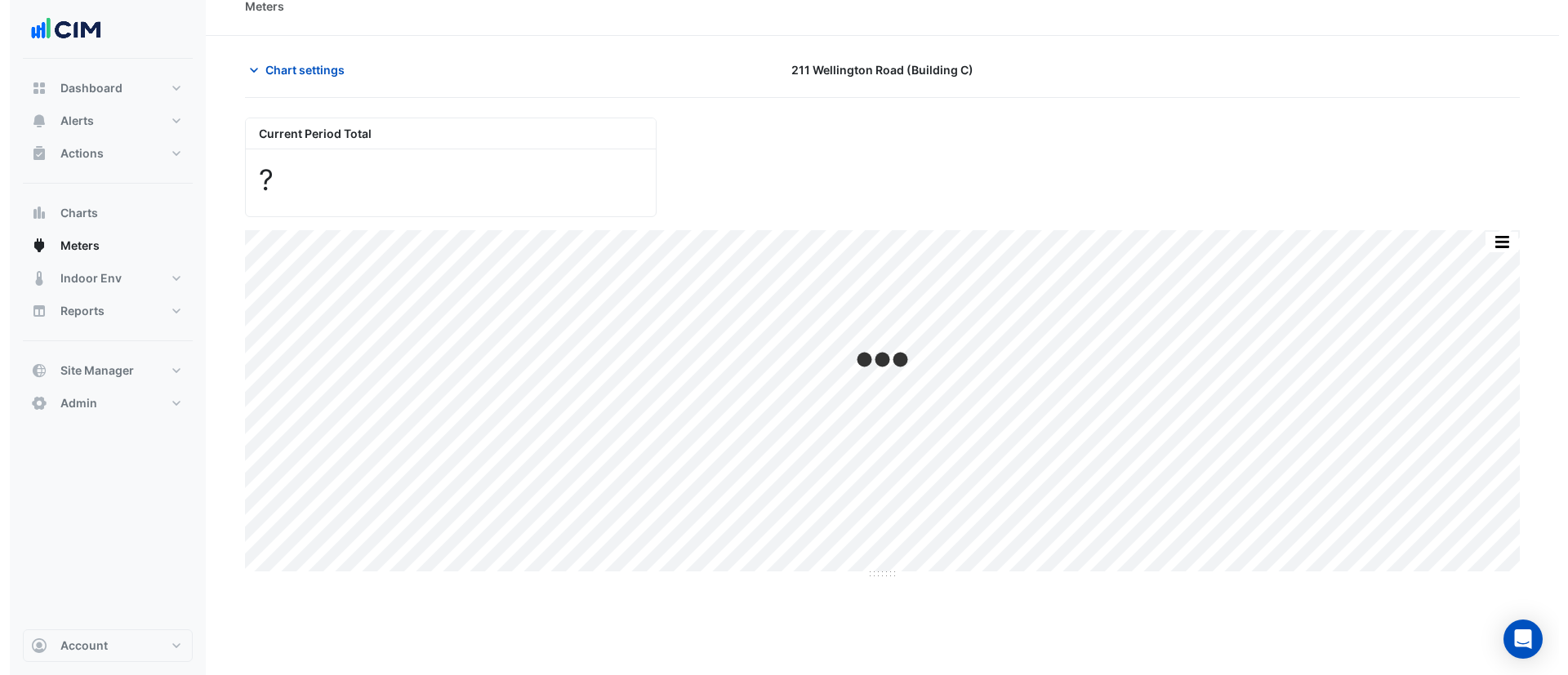 scroll, scrollTop: 0, scrollLeft: 0, axis: both 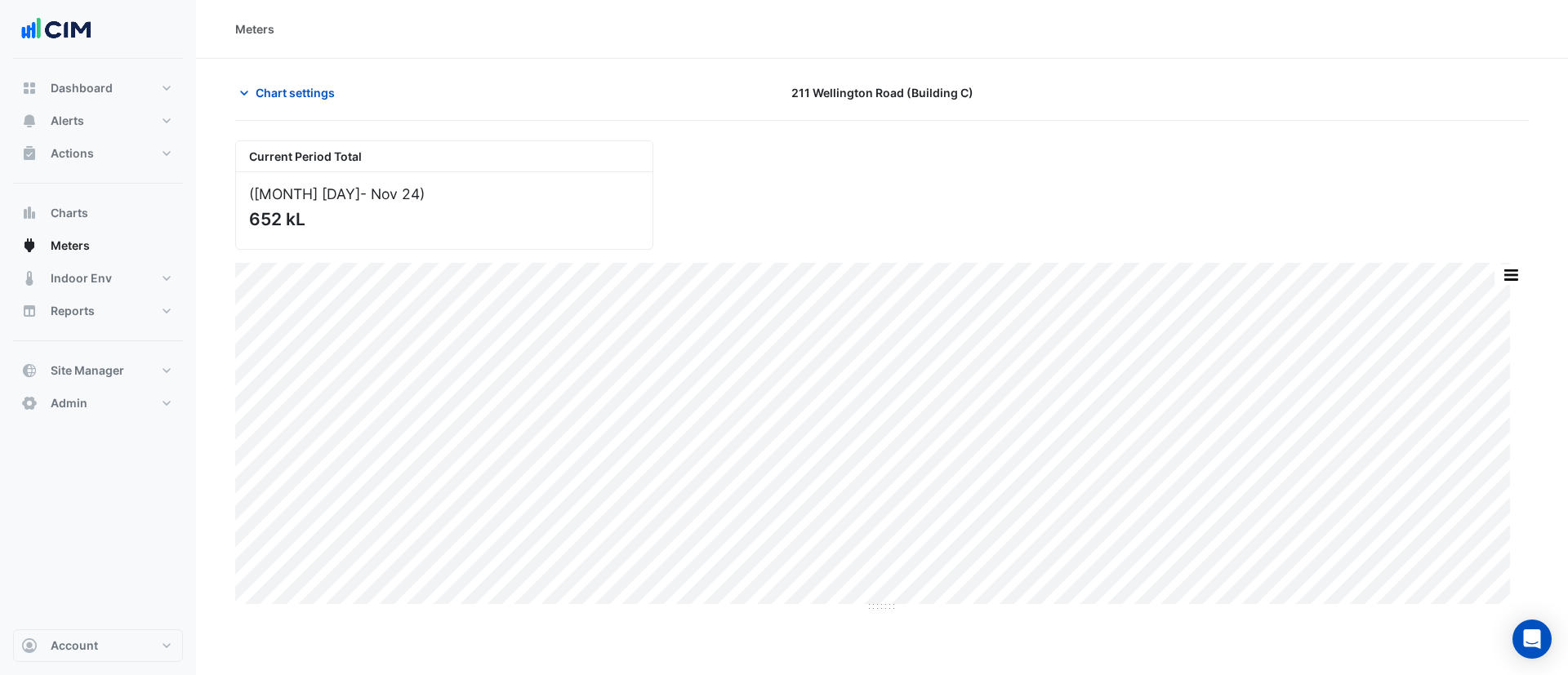 click on "Meters
Chart settings
[NUMBER] [STREET] (Building C)
Current Period Total
([DATE]  - [DATE] )
652 kL
Print Save as JPEG Save as PNG Pivot Data Table Export CSV - Flat Export CSV - Pivot Select Chart Type    —    All Usage             [MONTH] [YEAR]       228.87 kL    Timezone: Australia/Victoria (AEST)
Select a Site × [NUMBER] [STREET] (Building C) ×
Utility Type × Water ×" 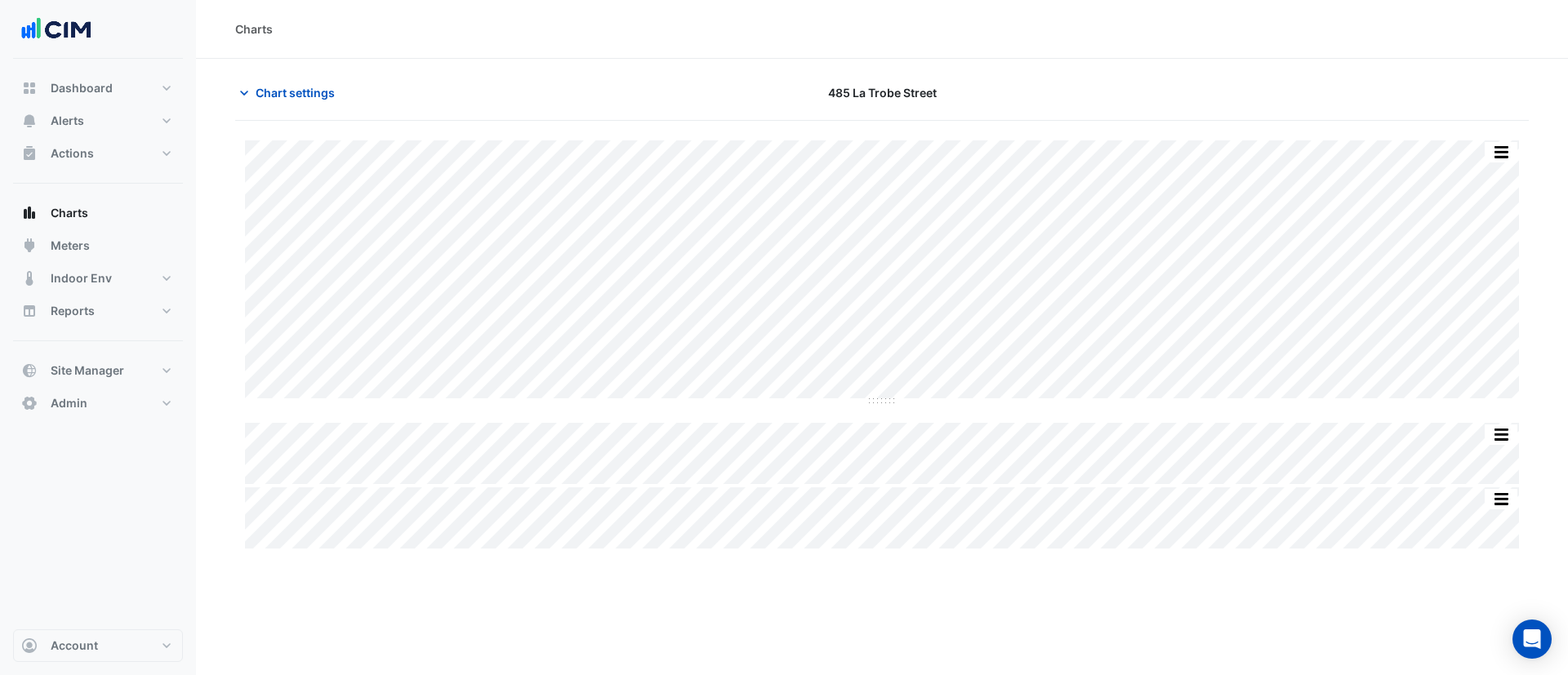 scroll, scrollTop: 0, scrollLeft: 0, axis: both 